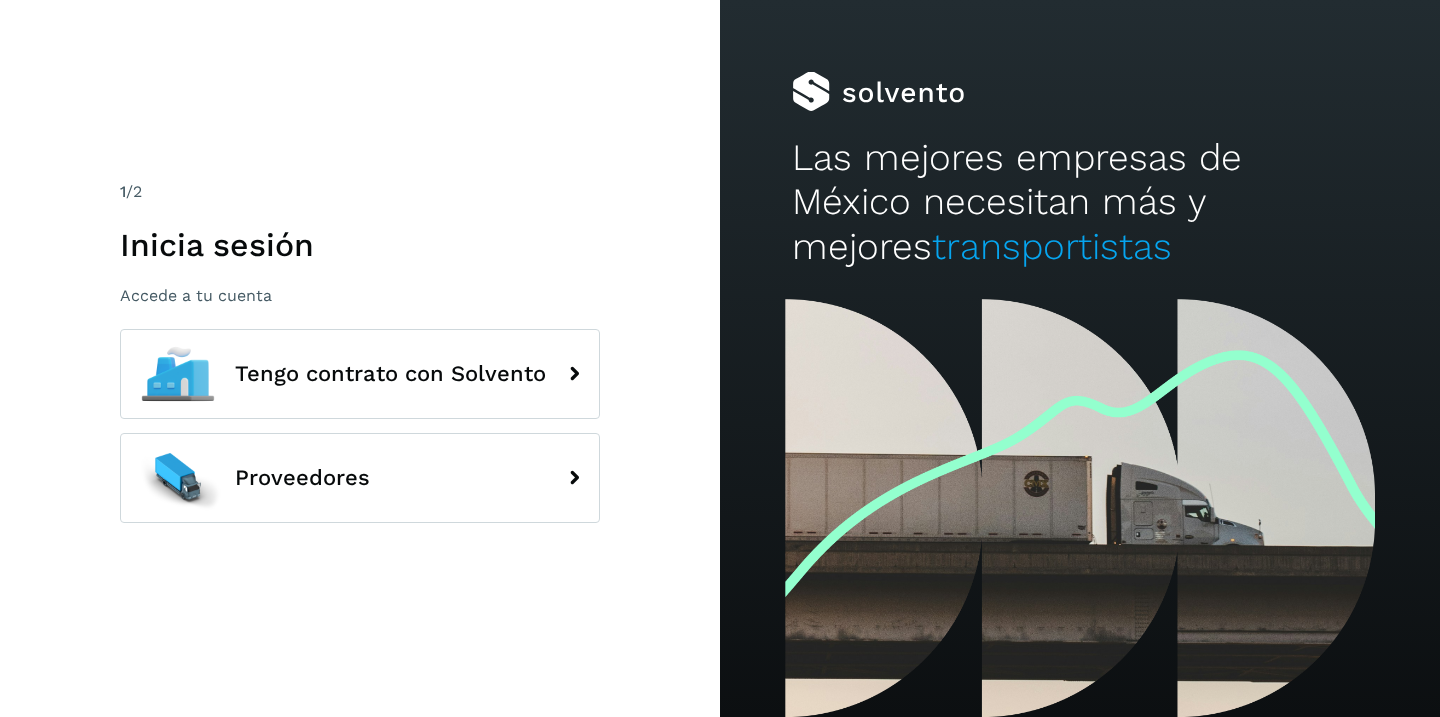 scroll, scrollTop: 0, scrollLeft: 0, axis: both 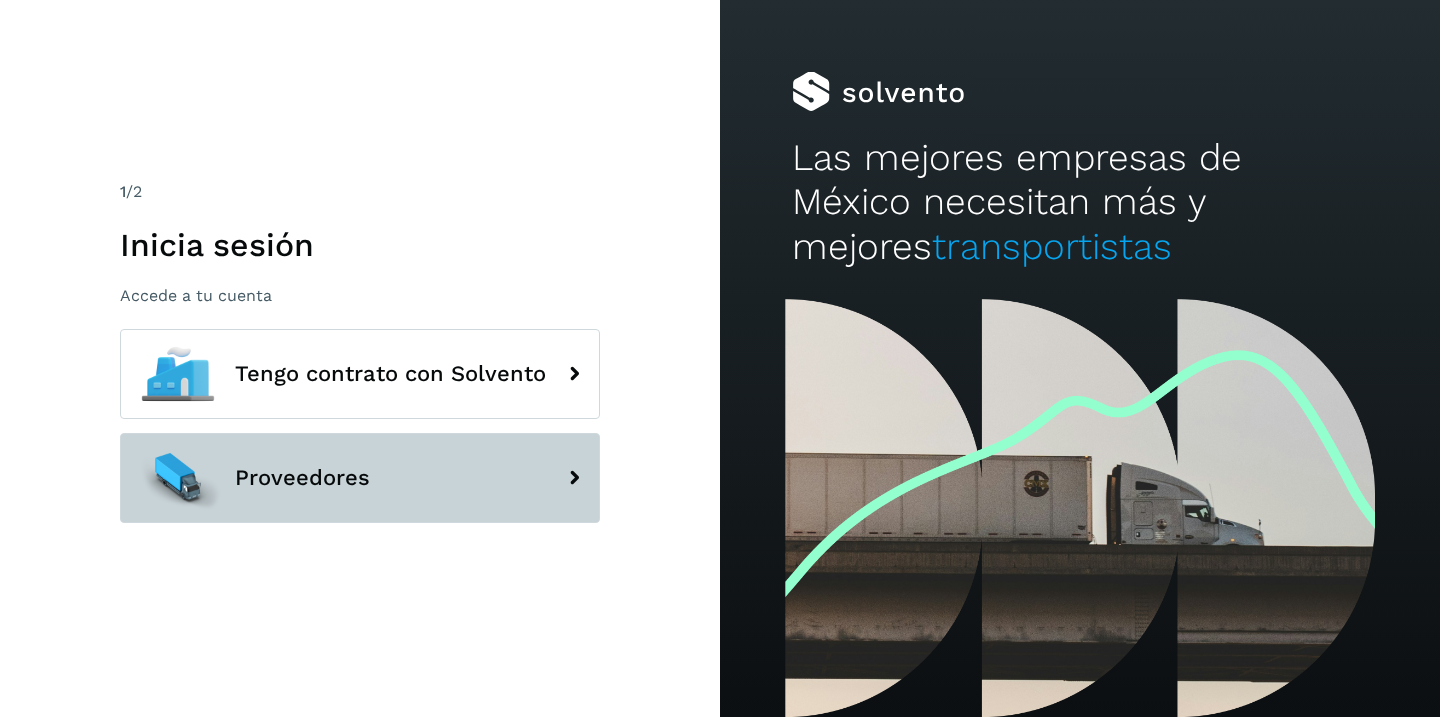 click on "Proveedores" 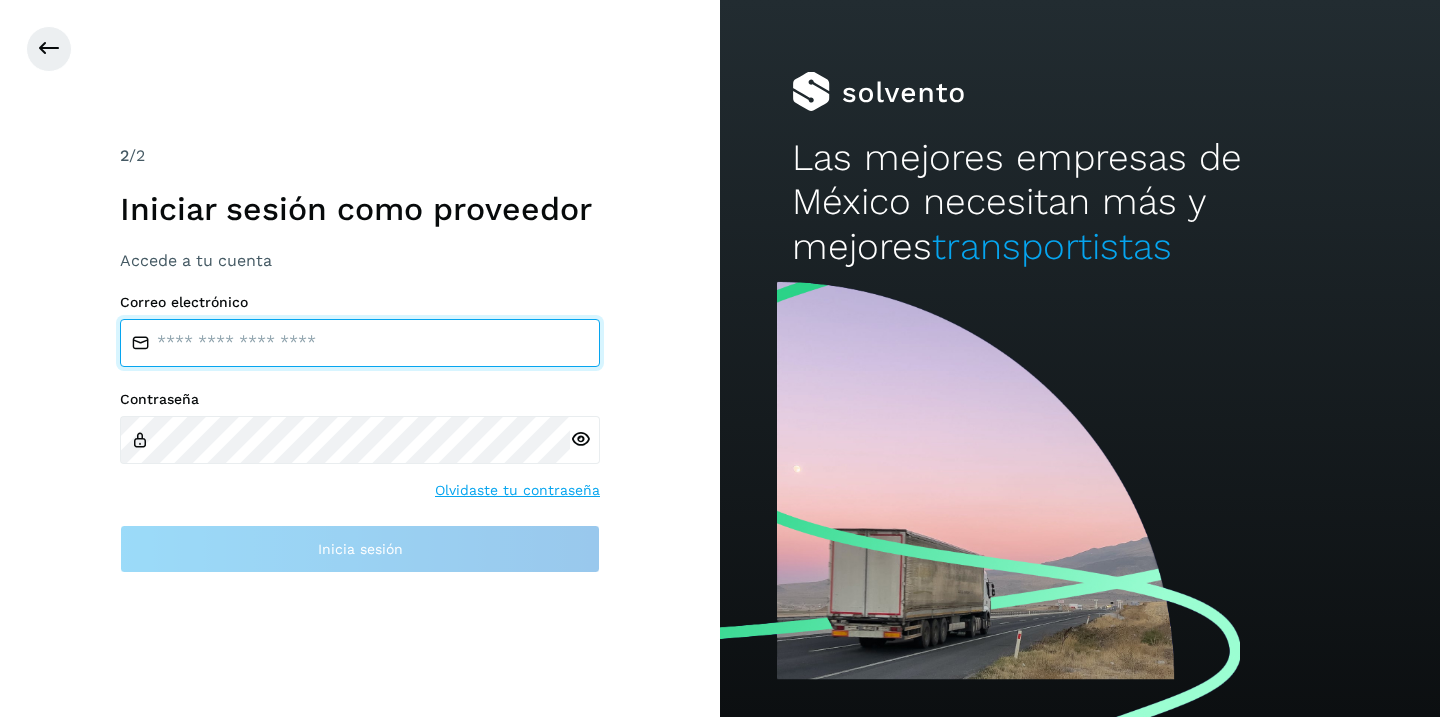 click at bounding box center (360, 343) 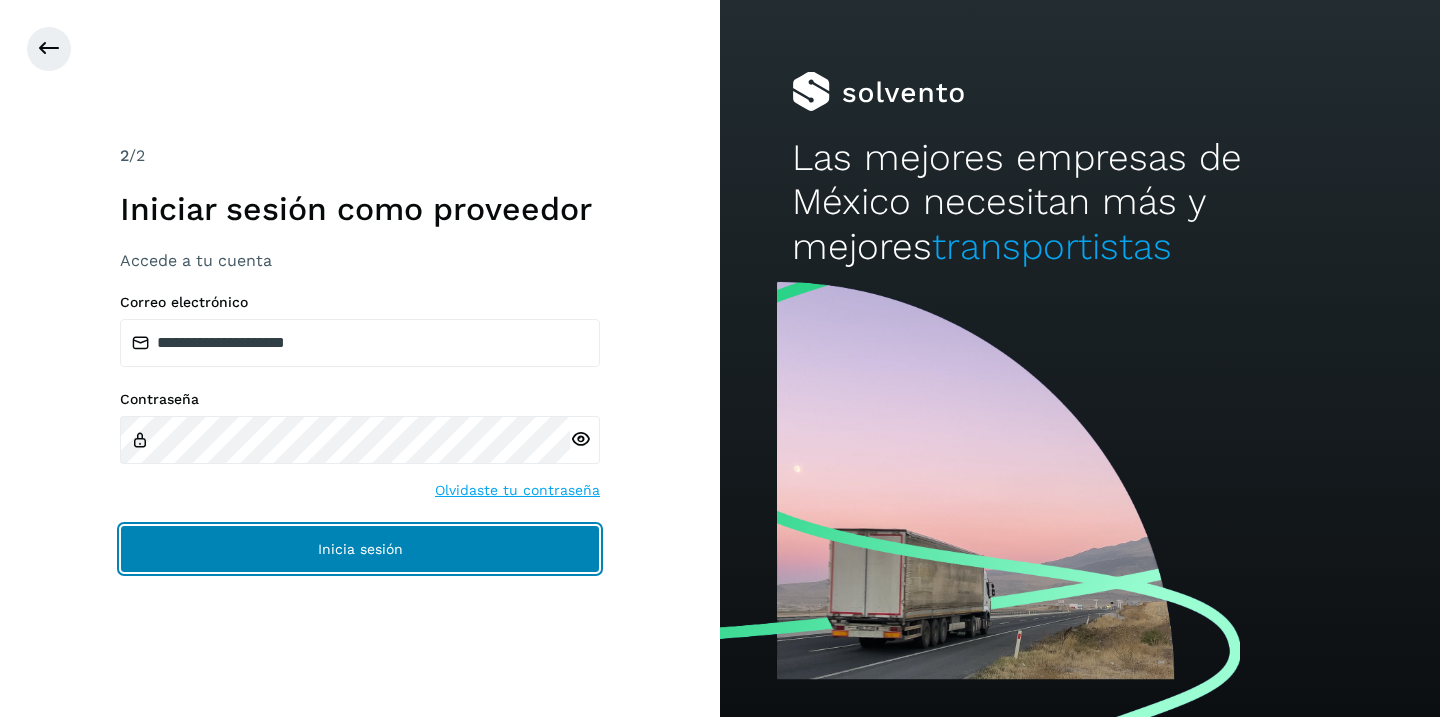 click on "Inicia sesión" 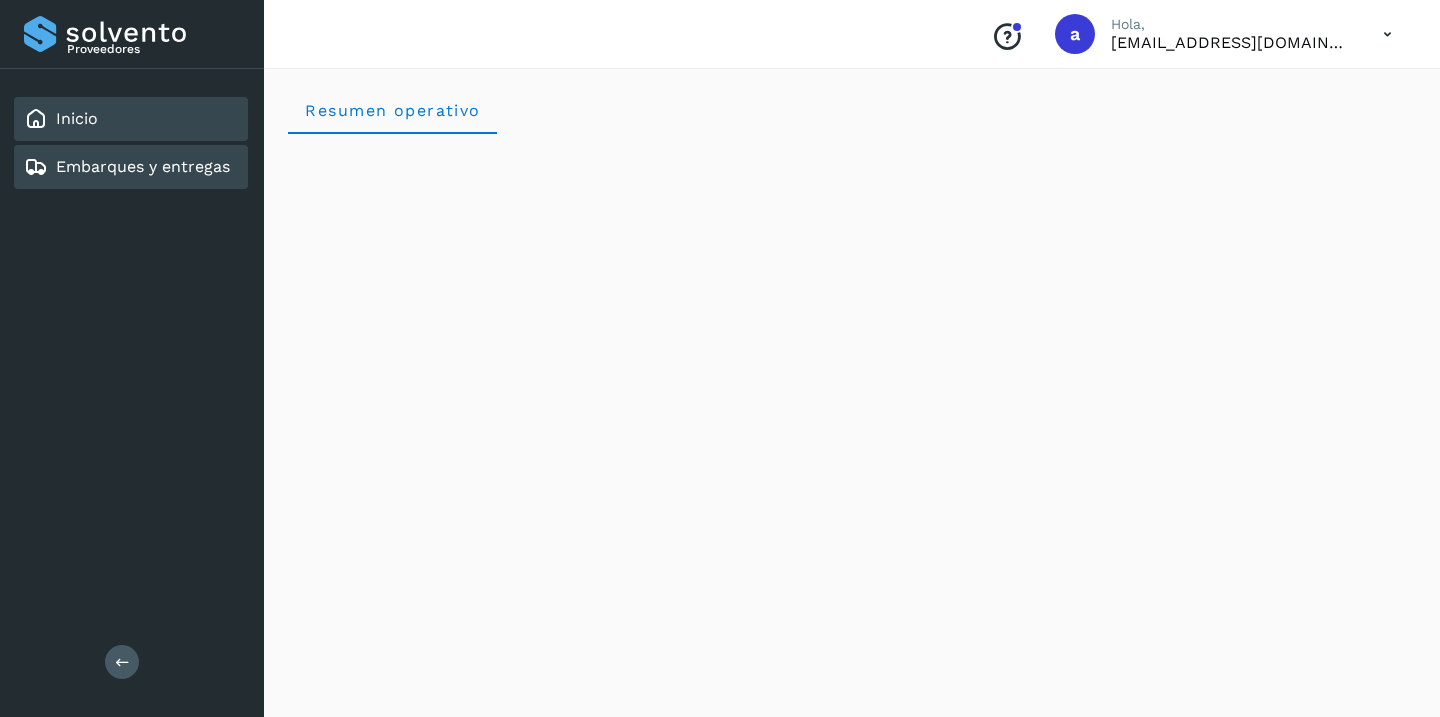 click on "Embarques y entregas" at bounding box center (143, 166) 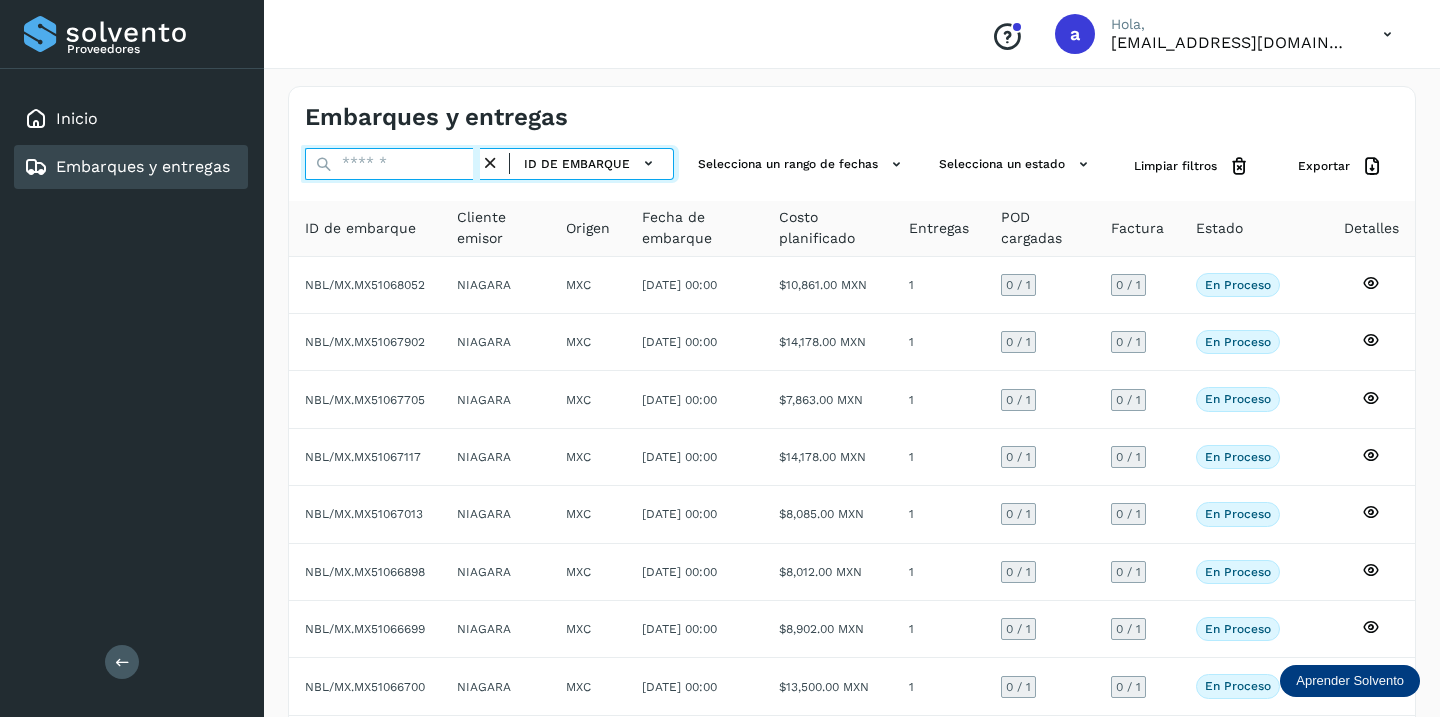 click at bounding box center [392, 164] 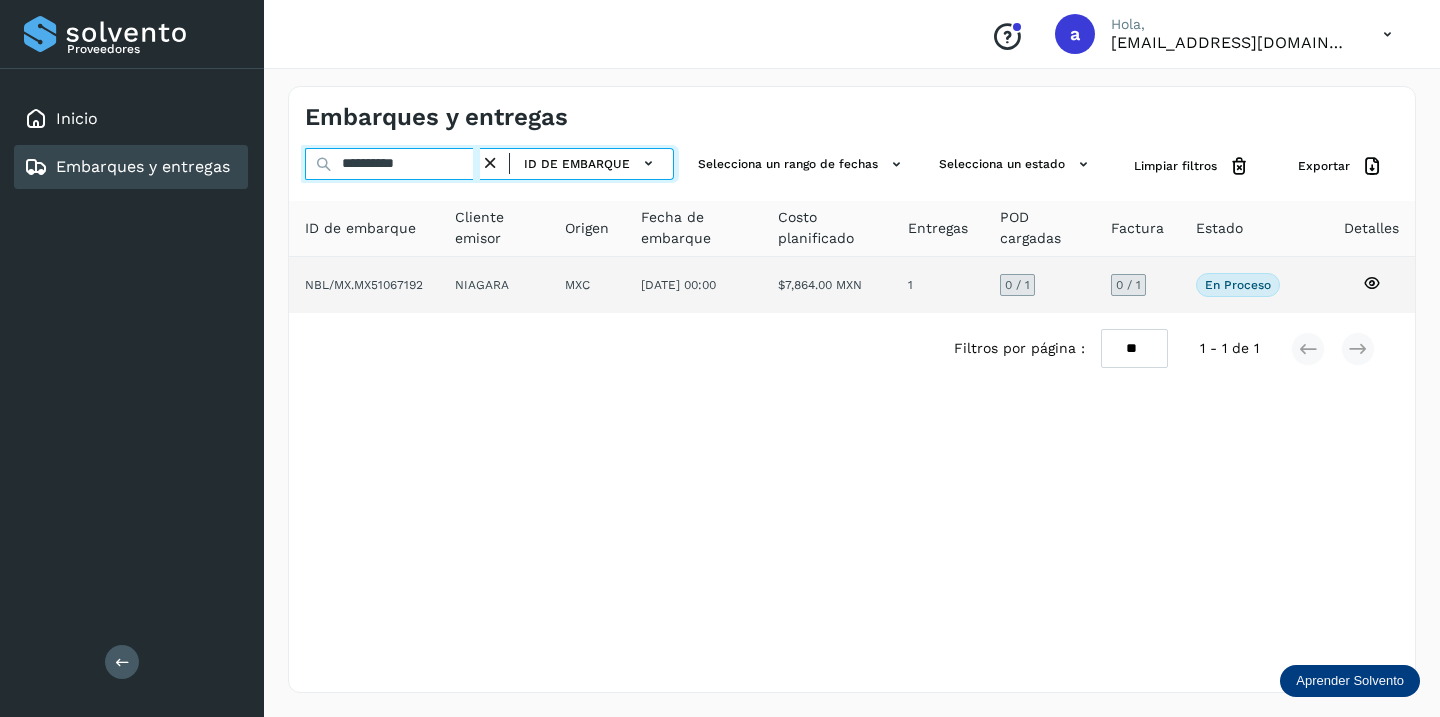 type on "**********" 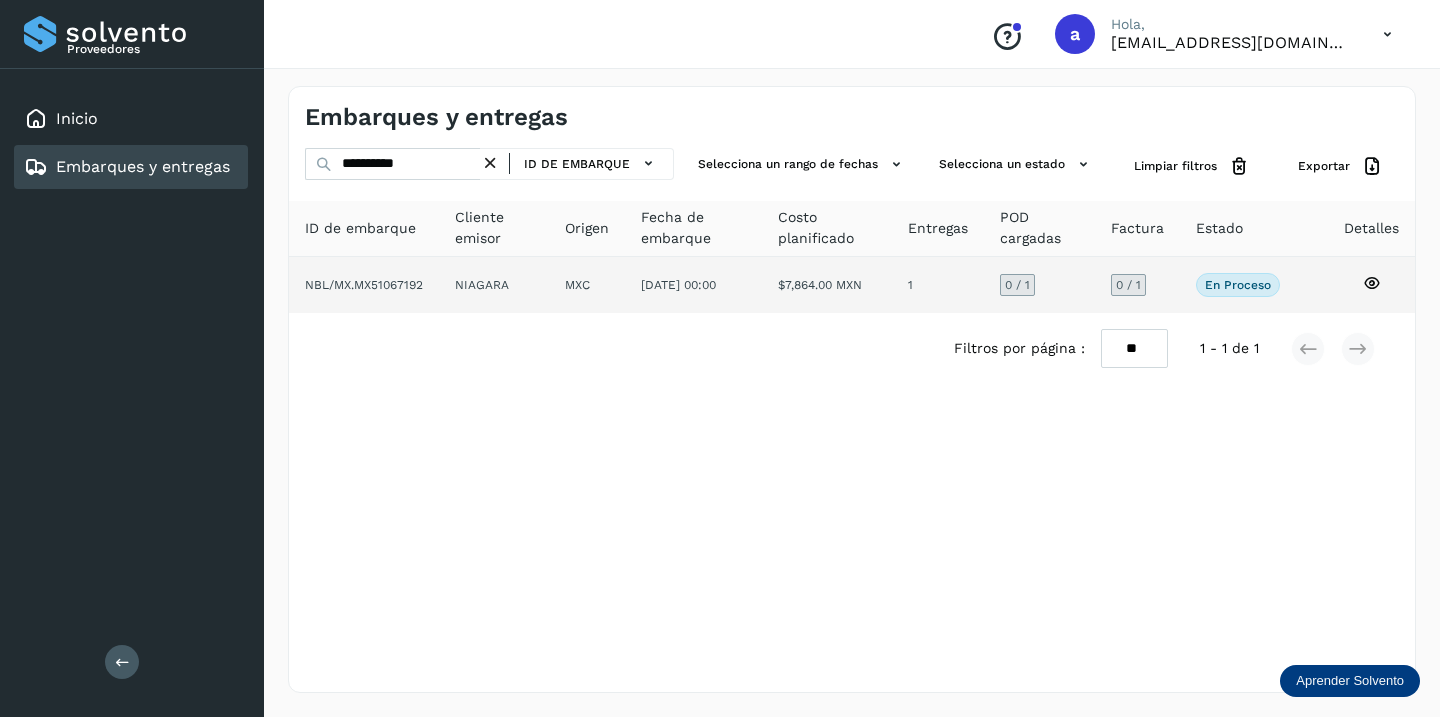 click on "0 / 1" at bounding box center [1128, 285] 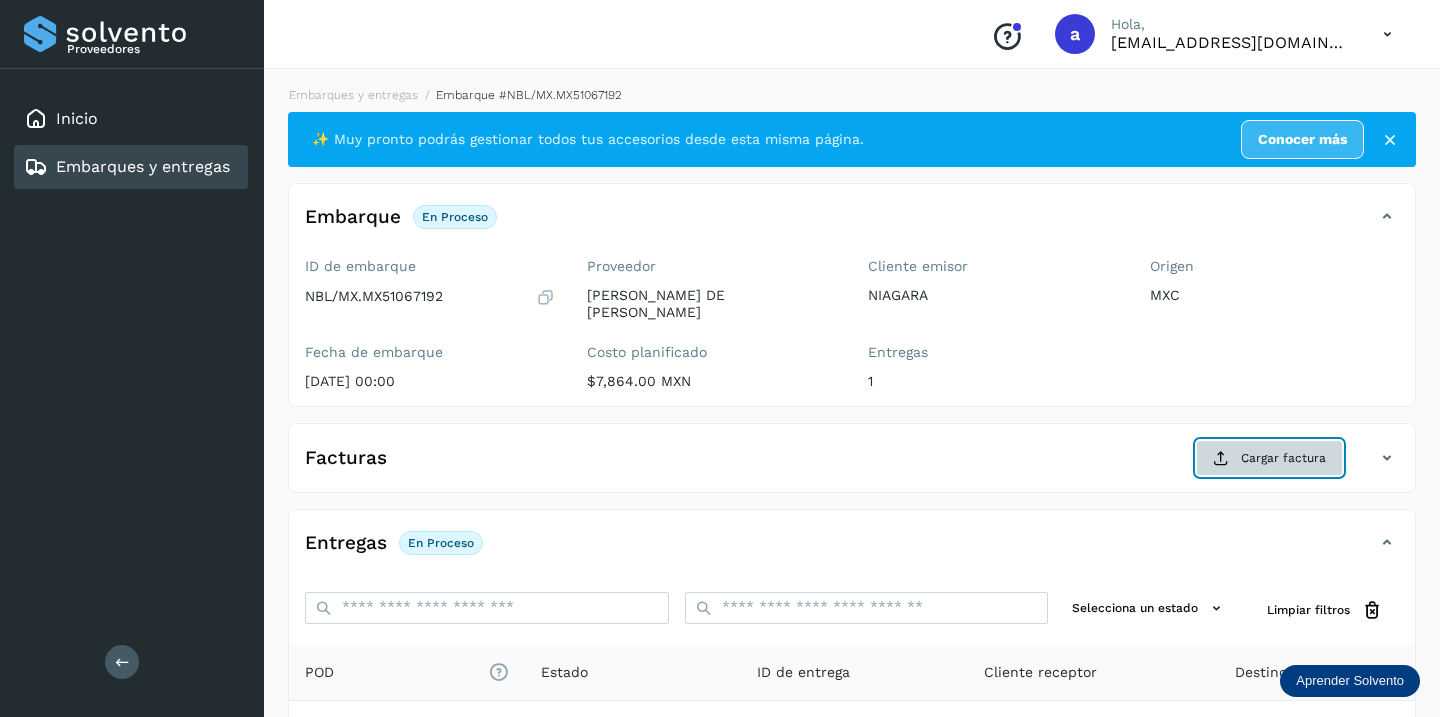 click on "Cargar factura" at bounding box center [1269, 458] 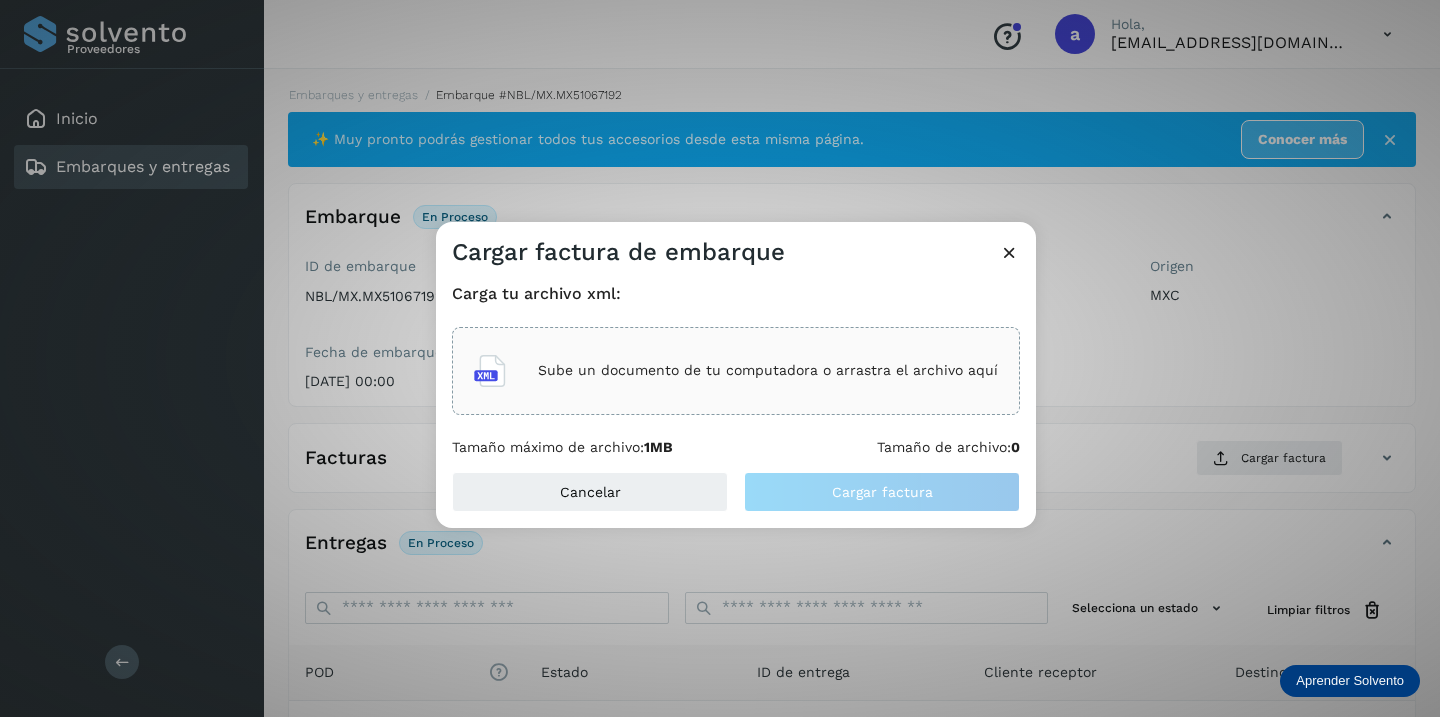 click on "Sube un documento de tu computadora o arrastra el archivo aquí" at bounding box center (768, 370) 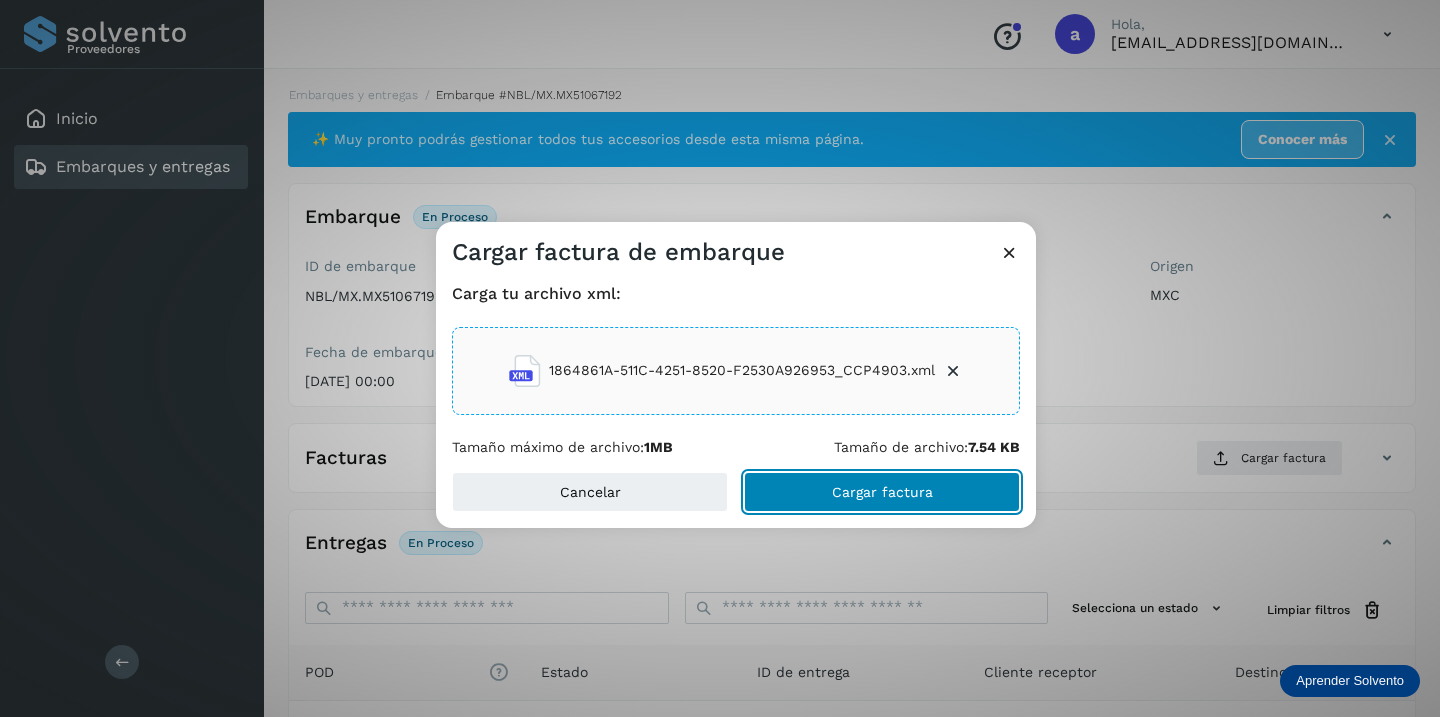 click on "Cargar factura" 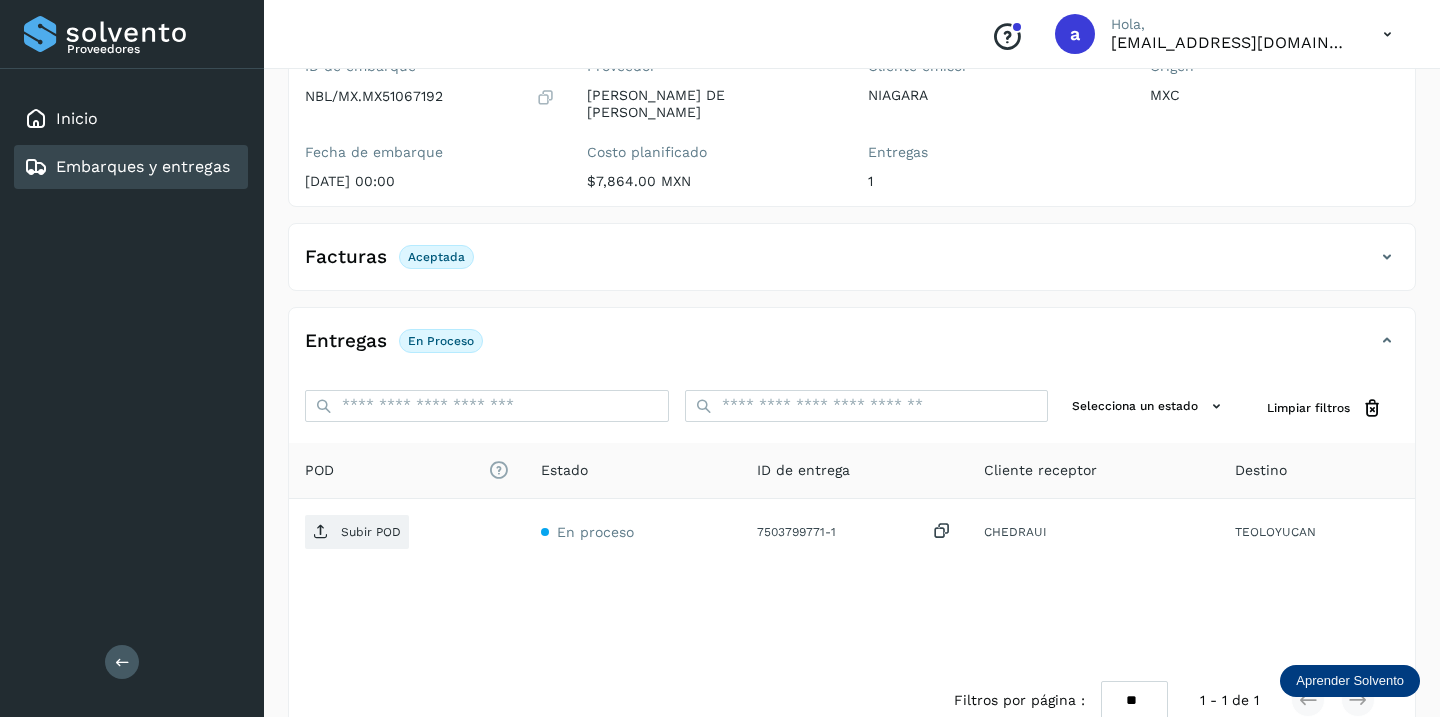 scroll, scrollTop: 230, scrollLeft: 0, axis: vertical 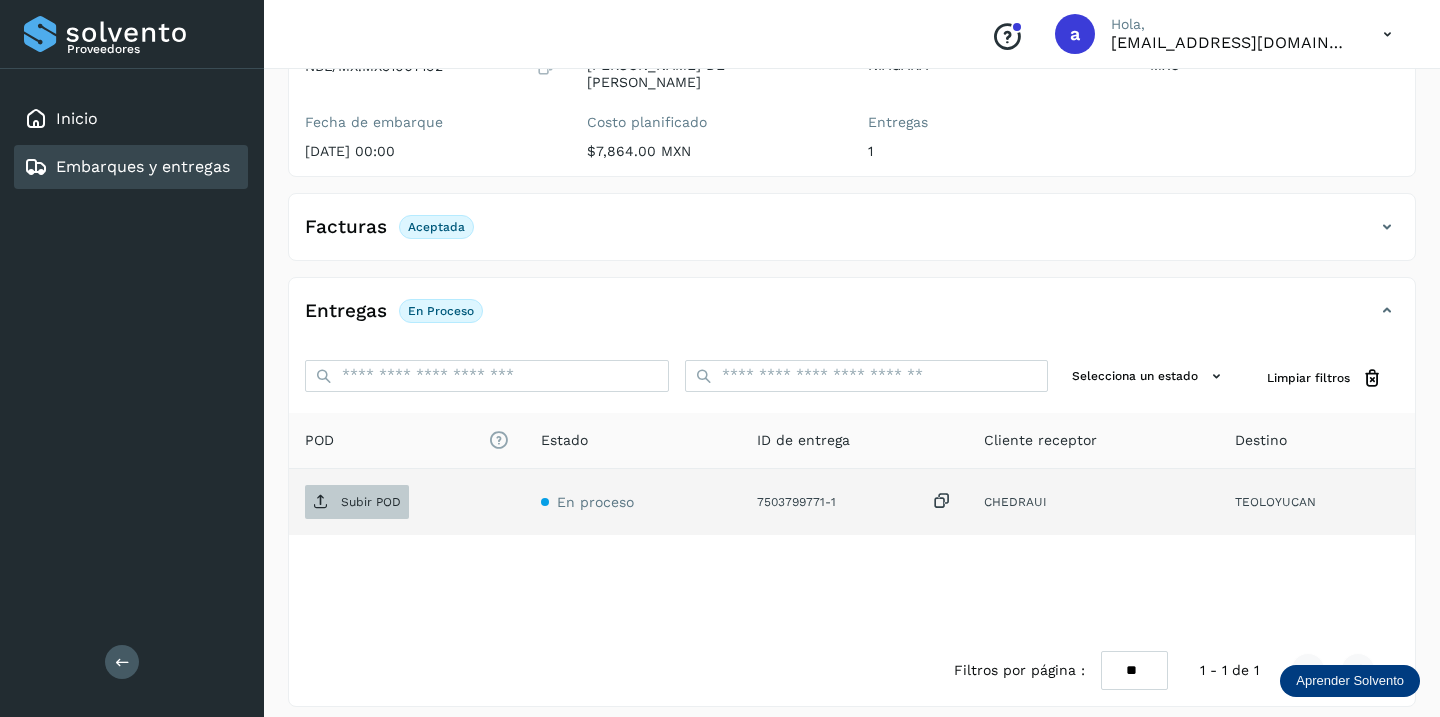 click on "Subir POD" at bounding box center (371, 502) 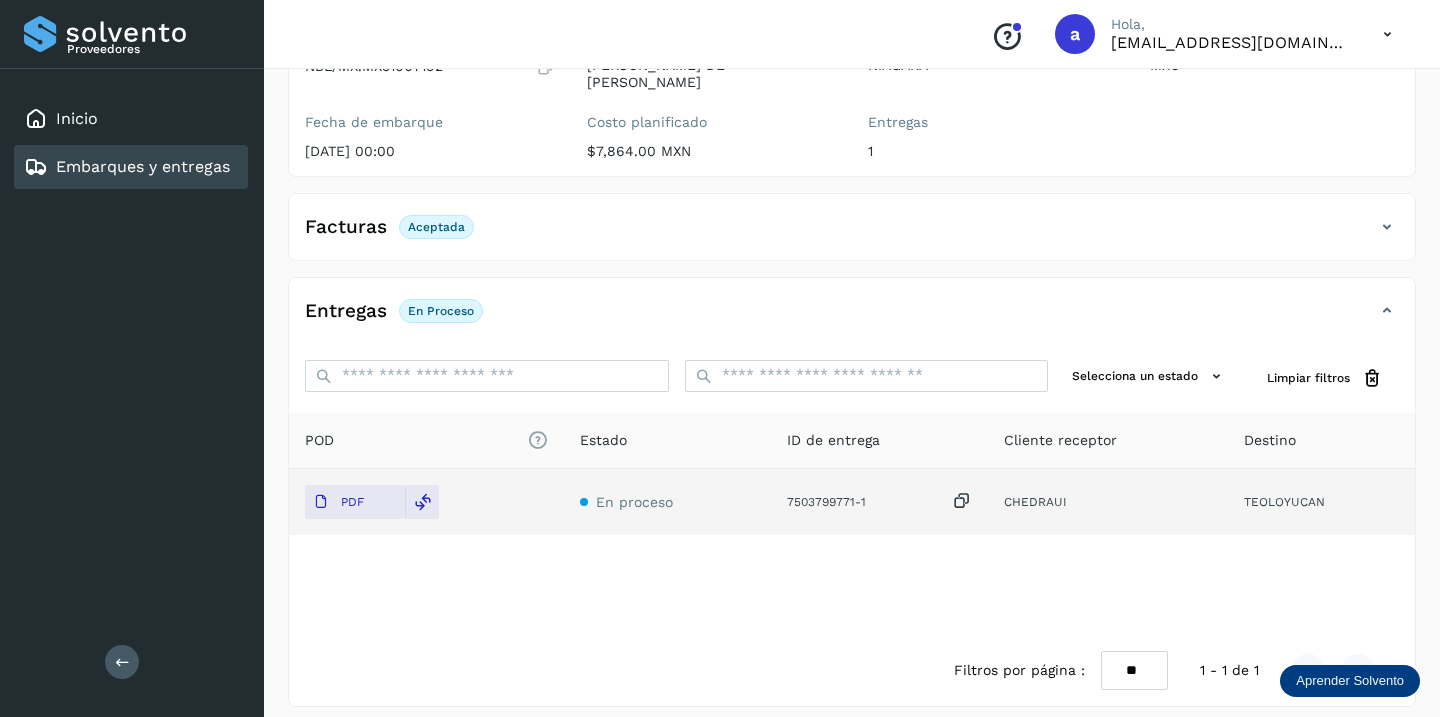 click on "Embarques y entregas" at bounding box center (143, 166) 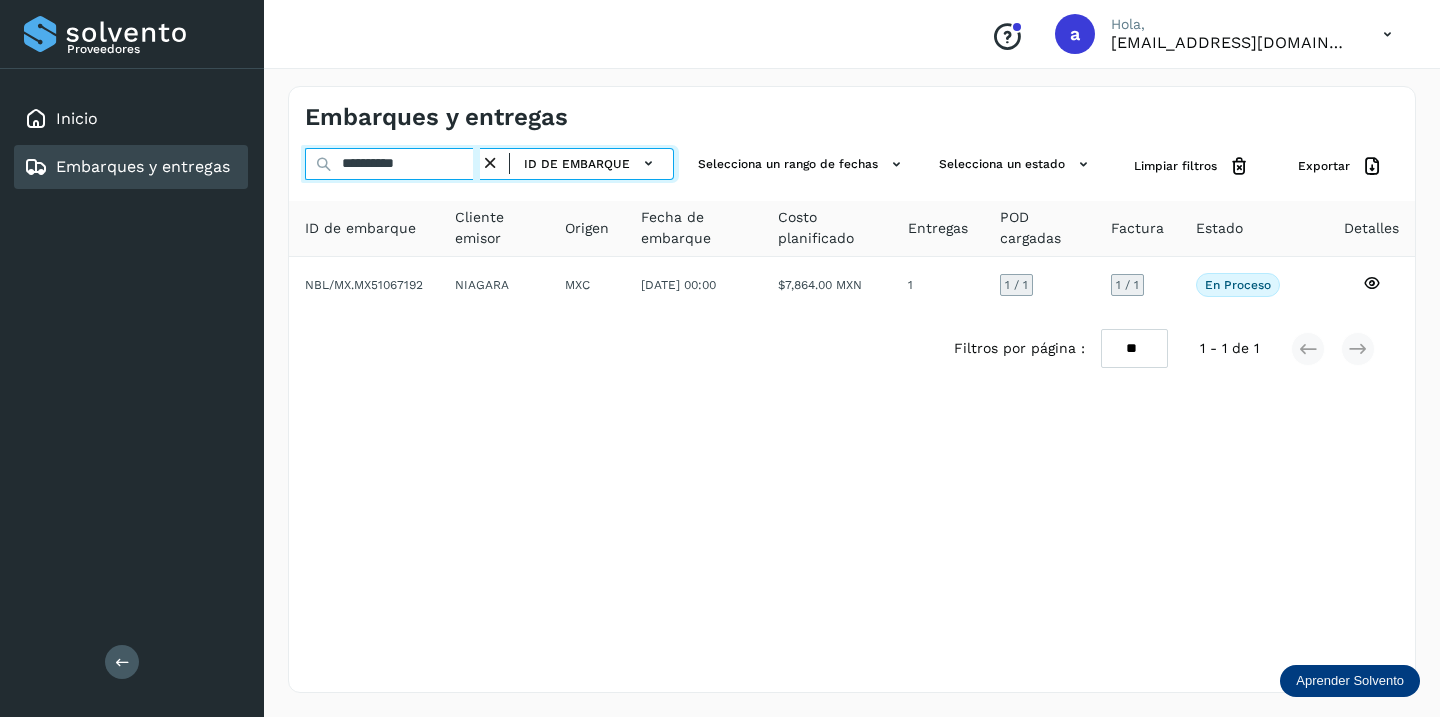 drag, startPoint x: 442, startPoint y: 167, endPoint x: 121, endPoint y: 182, distance: 321.35028 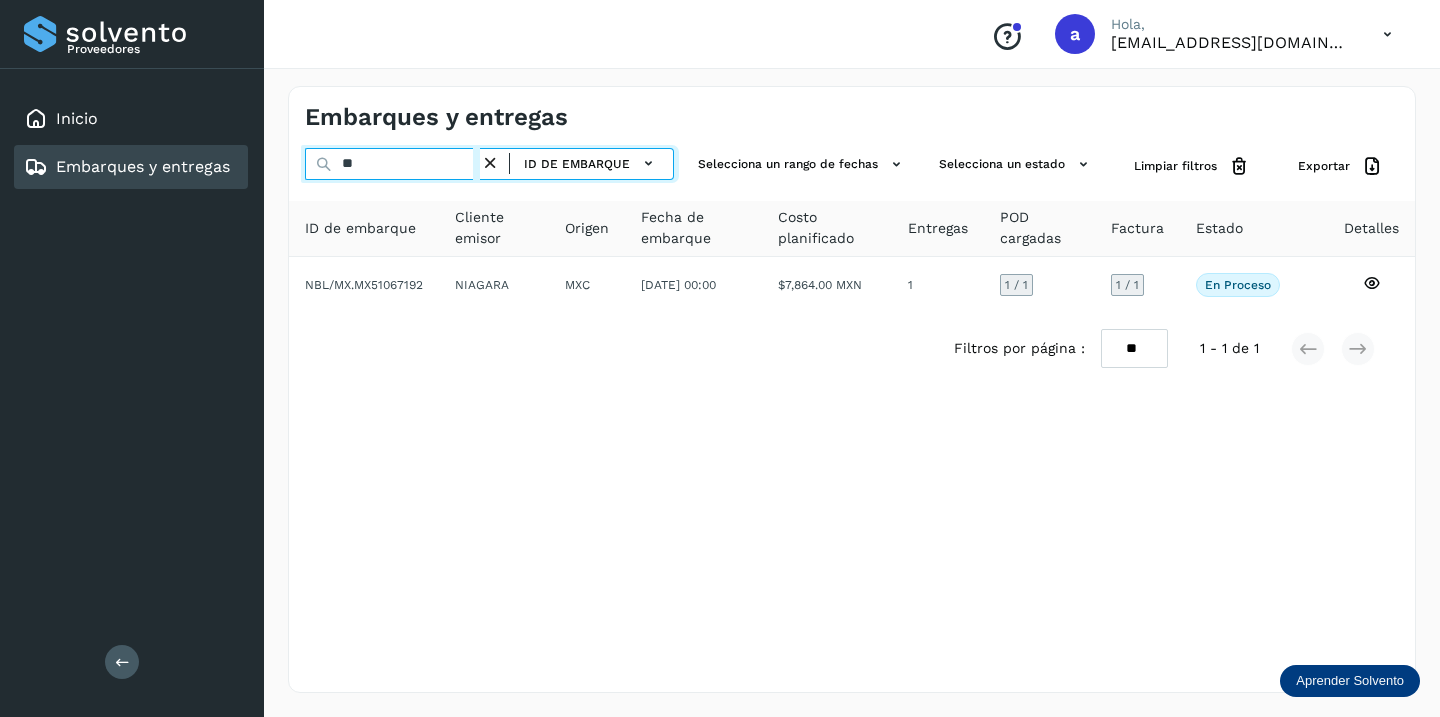 type on "*" 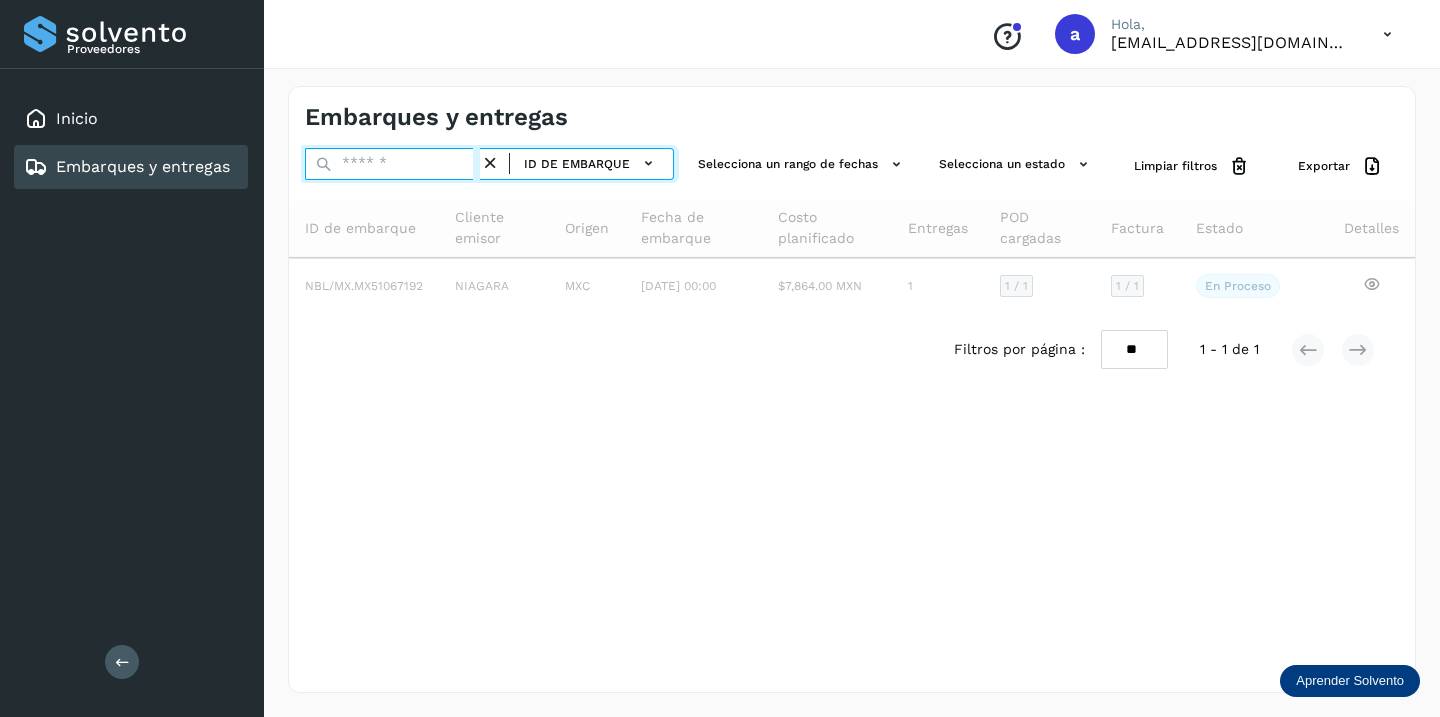 paste on "**********" 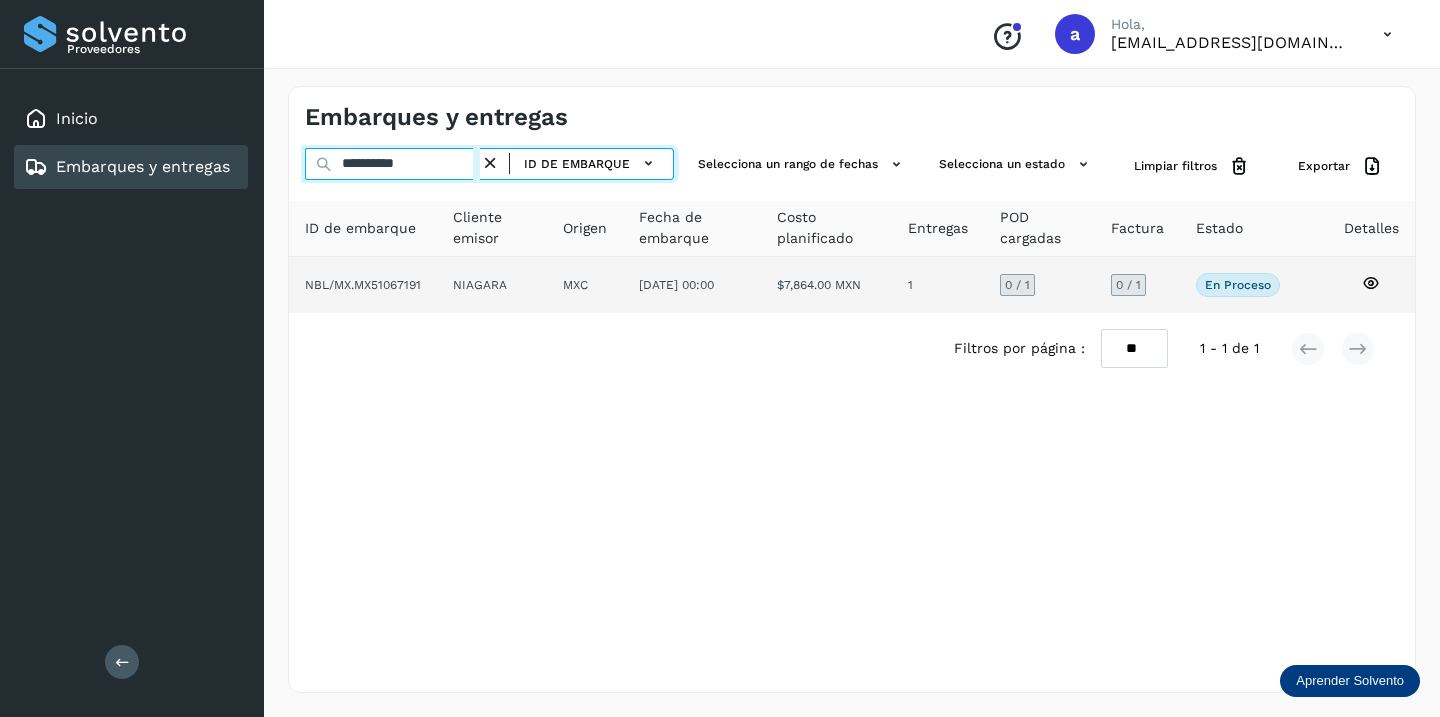 type on "**********" 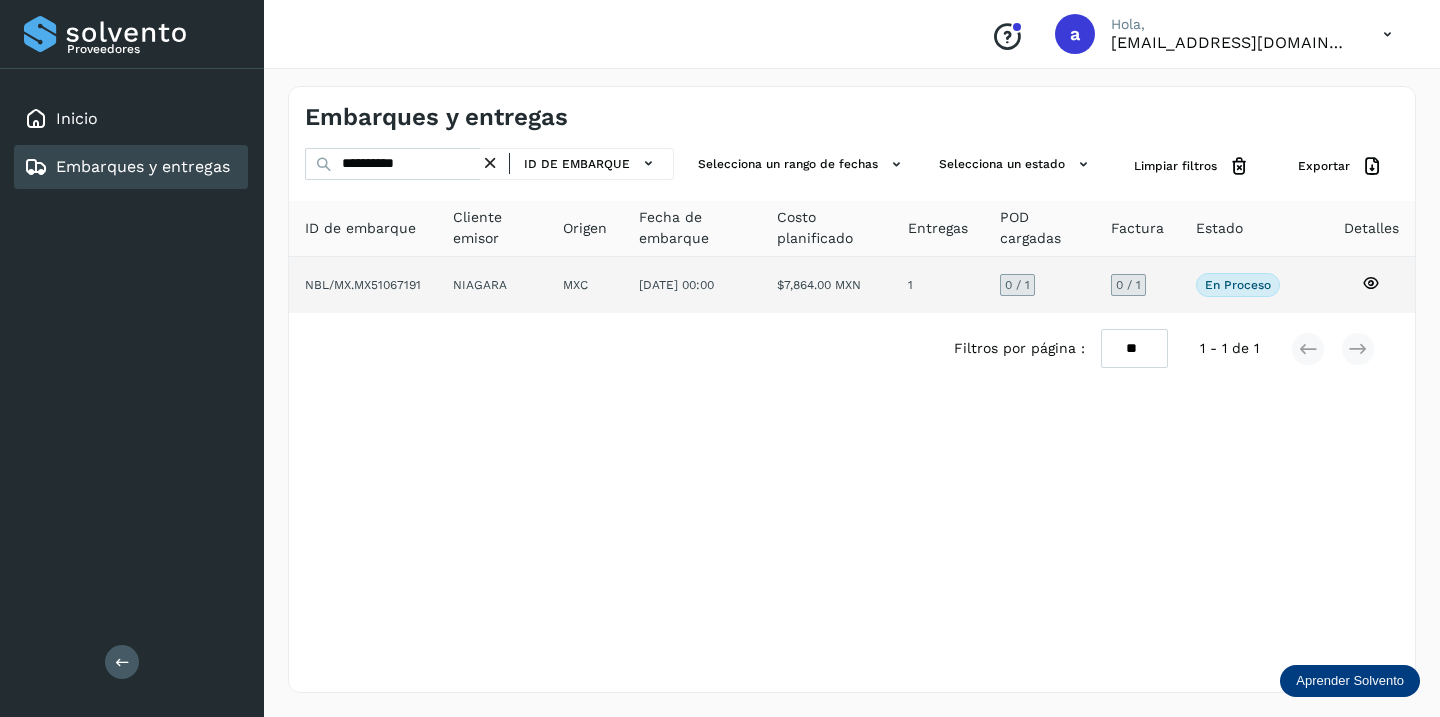 click on "0 / 1" at bounding box center (1128, 285) 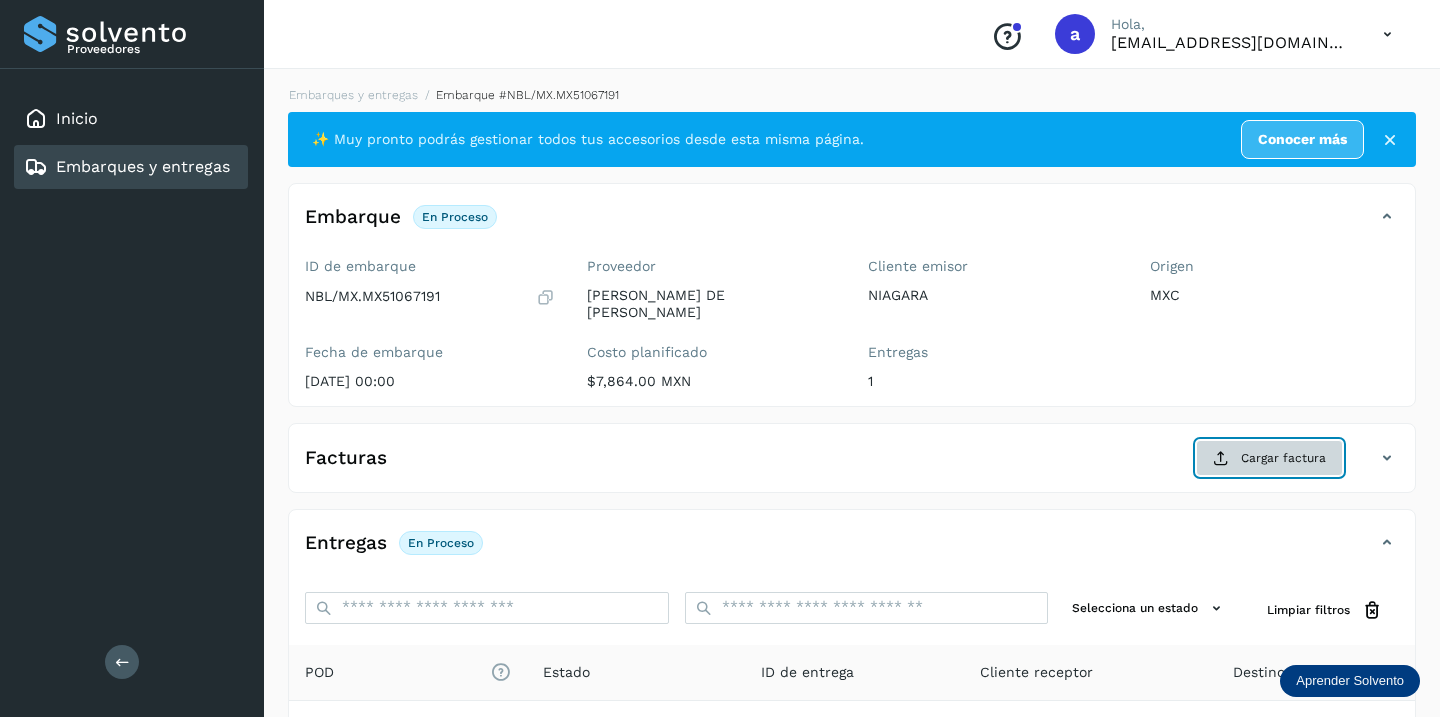 click on "Cargar factura" 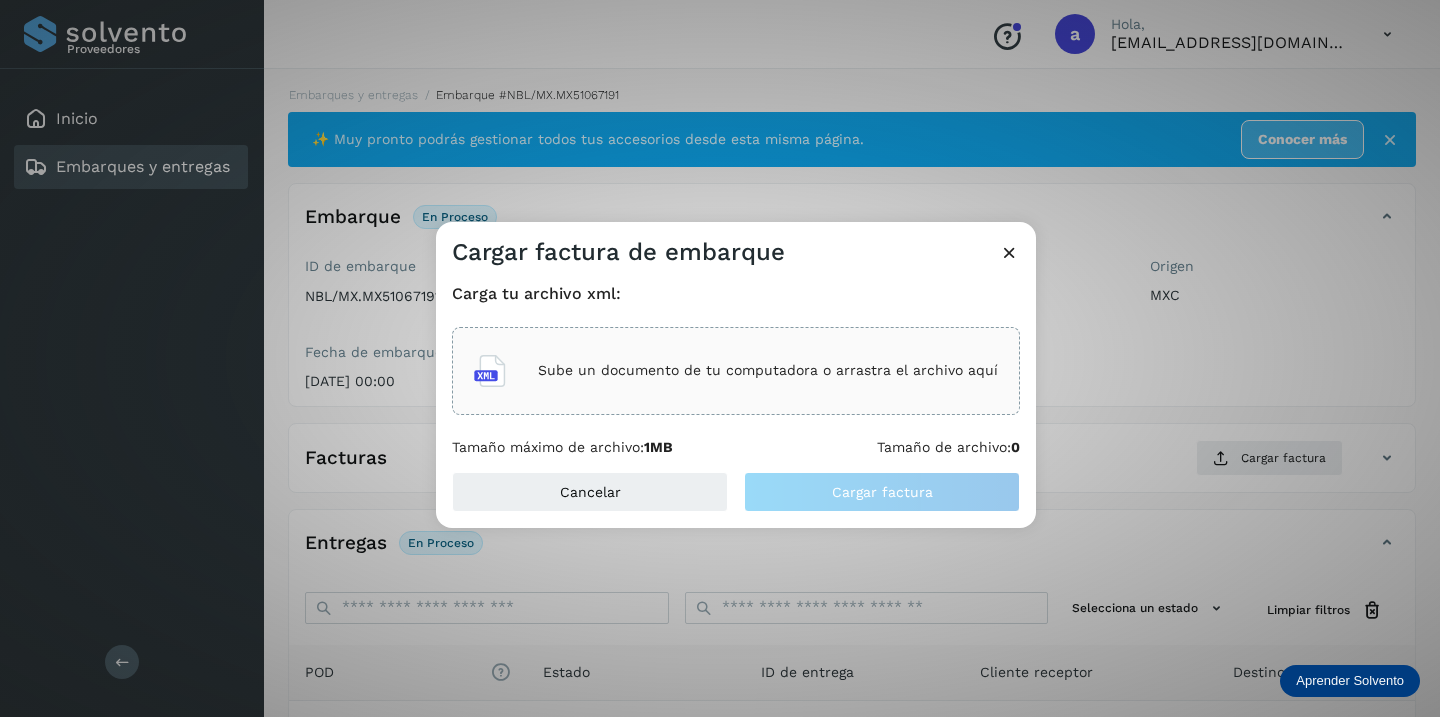 click on "Sube un documento de tu computadora o arrastra el archivo aquí" at bounding box center [768, 370] 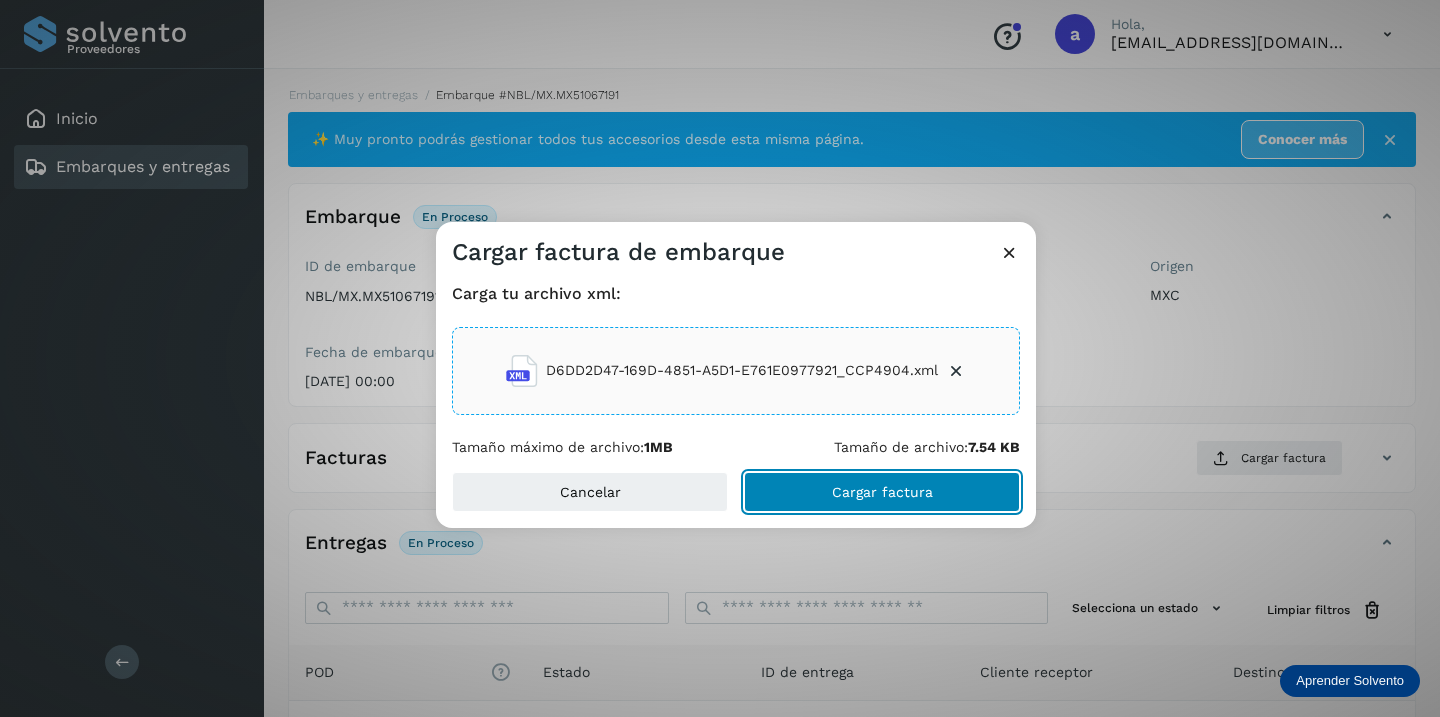click on "Cargar factura" 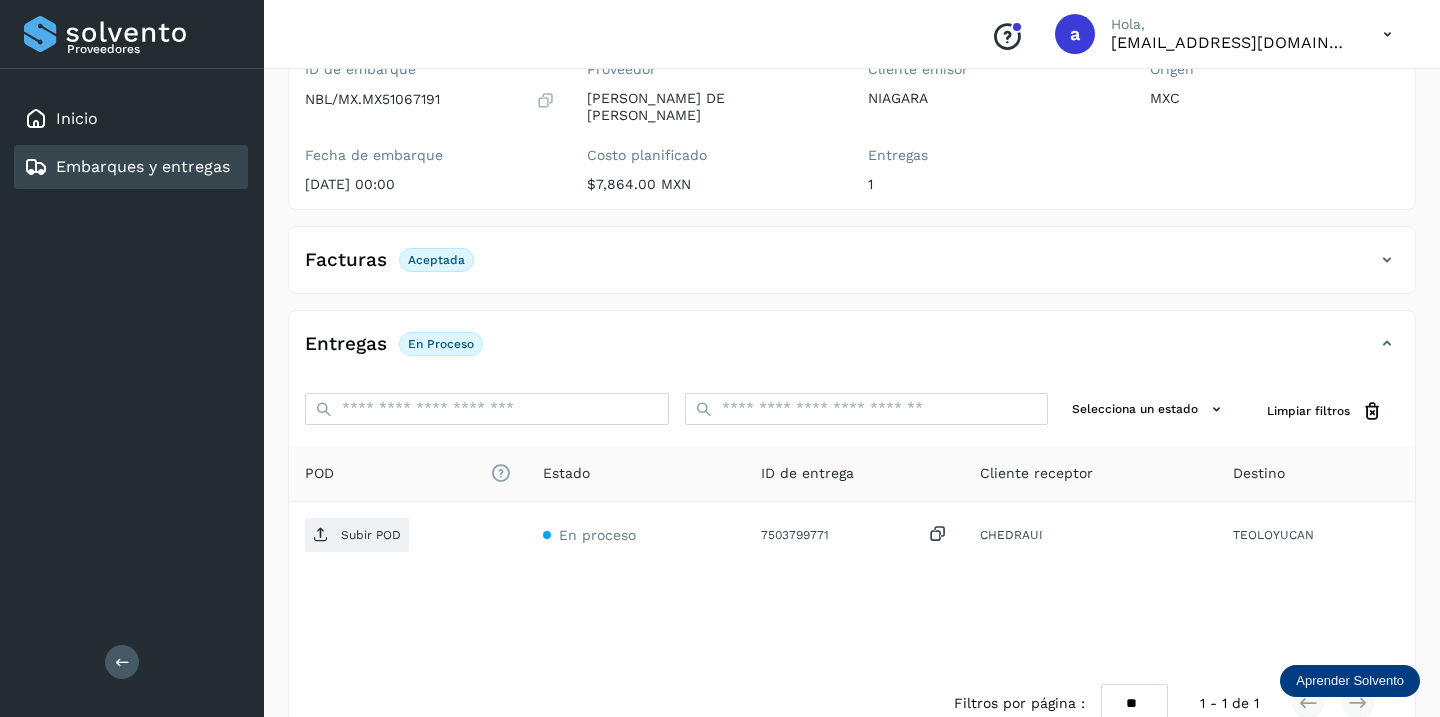 scroll, scrollTop: 230, scrollLeft: 0, axis: vertical 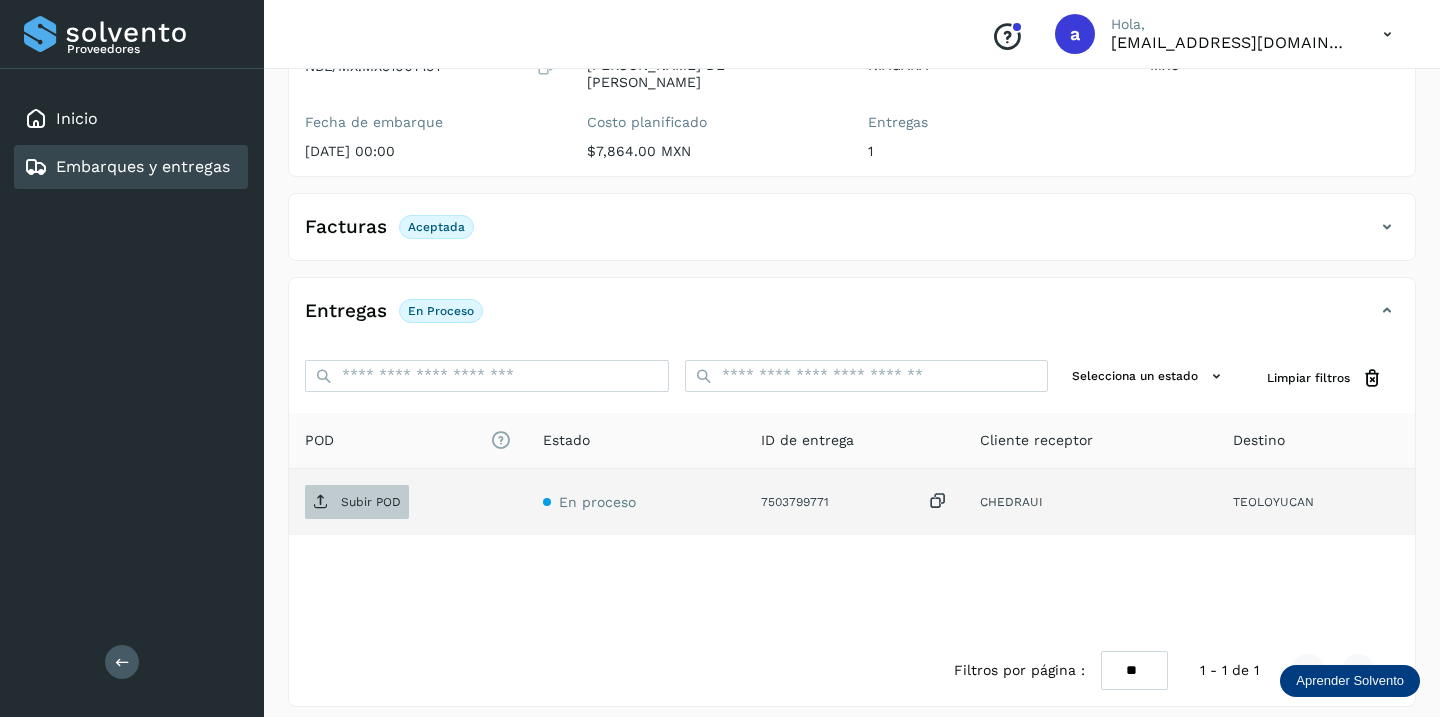 click on "Subir POD" at bounding box center [371, 502] 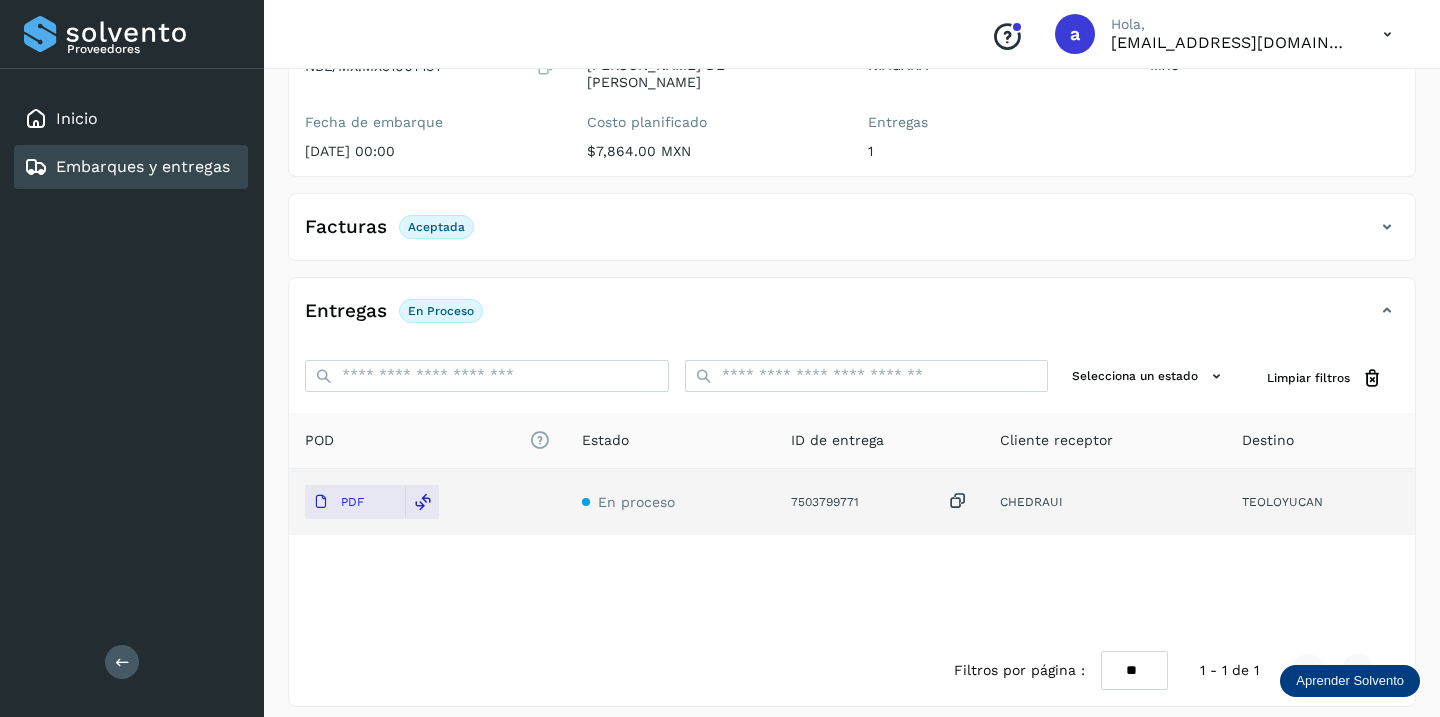 scroll, scrollTop: 0, scrollLeft: 0, axis: both 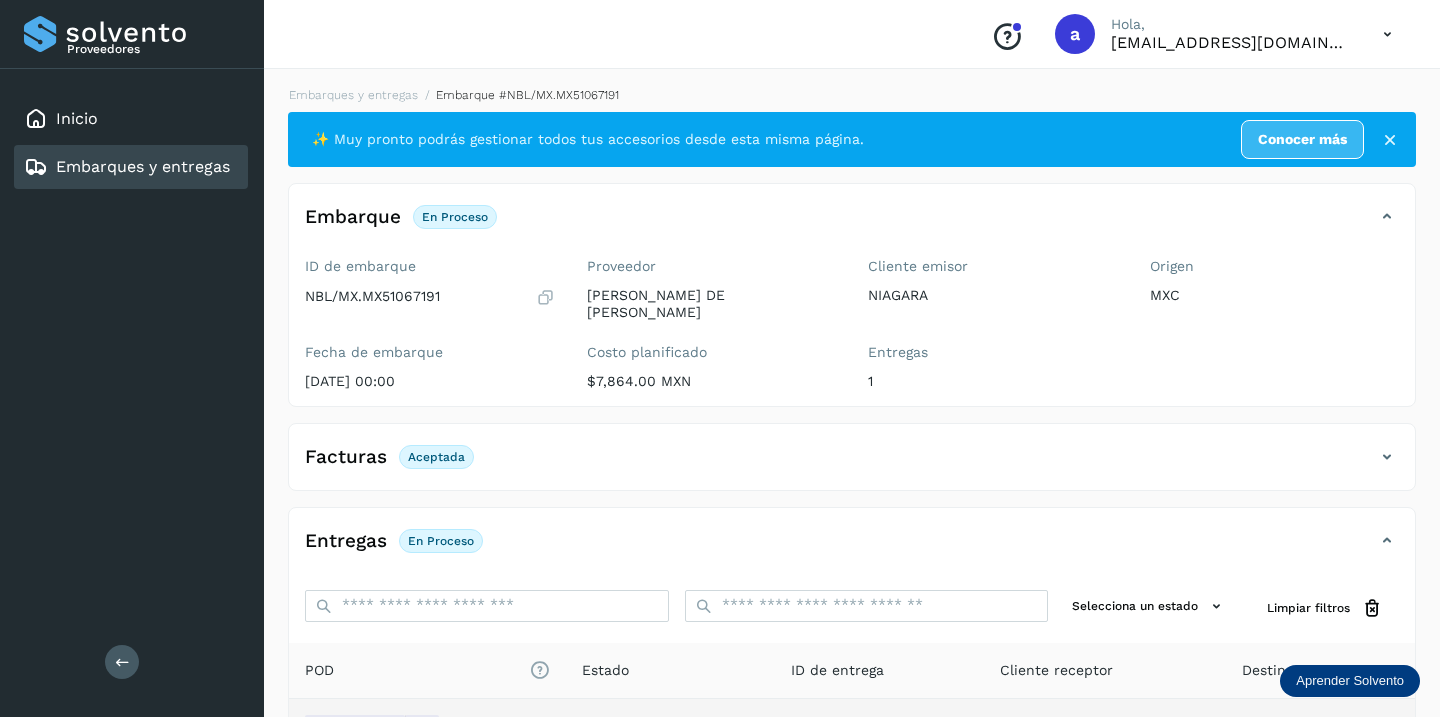 click on "Embarques y entregas" at bounding box center [143, 166] 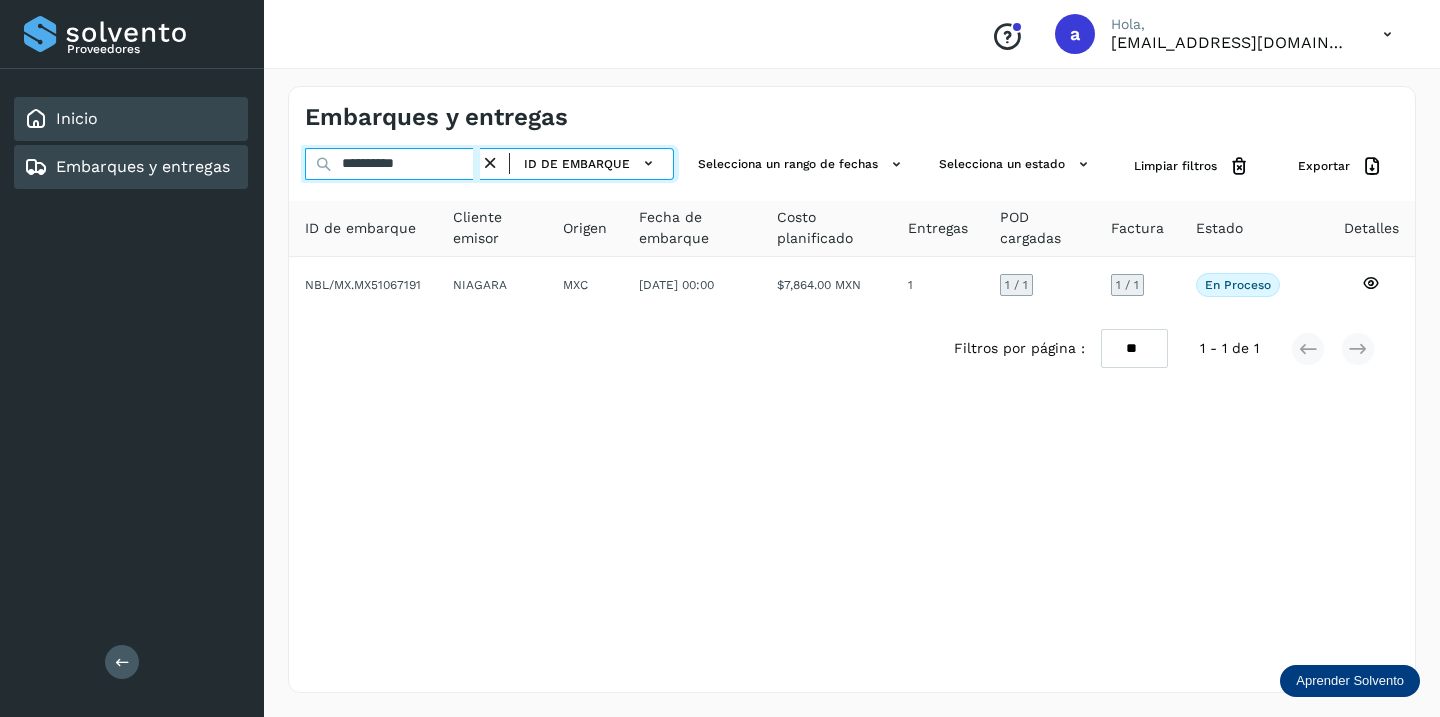 drag, startPoint x: 435, startPoint y: 166, endPoint x: 187, endPoint y: 132, distance: 250.3198 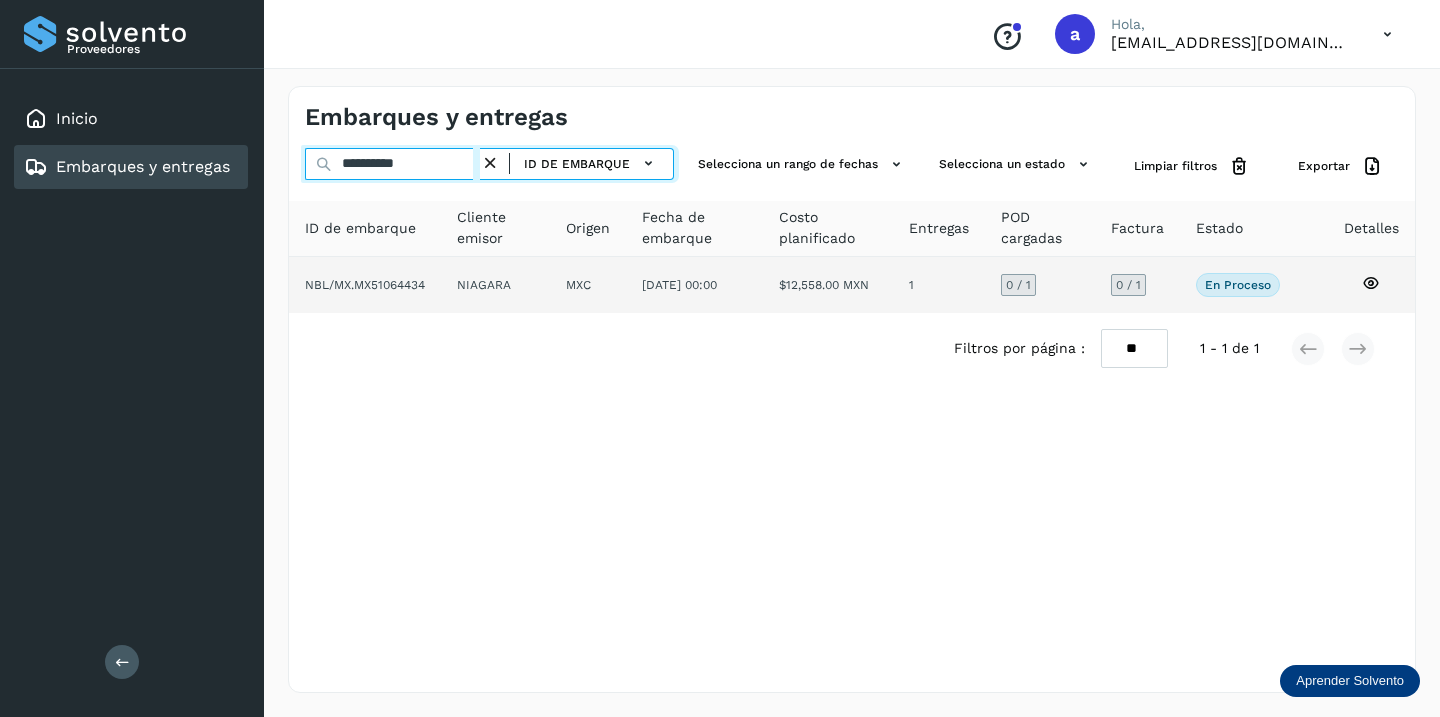 type on "**********" 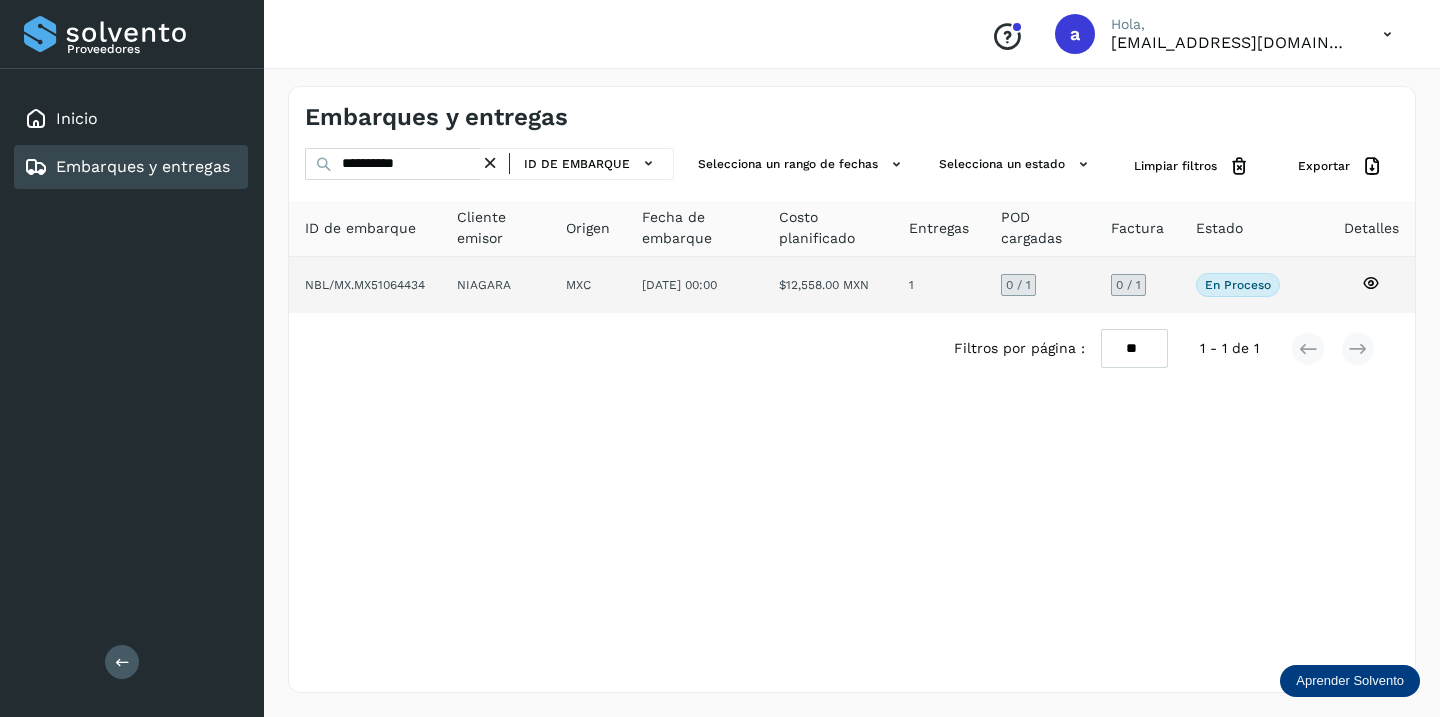 click on "0 / 1" at bounding box center [1128, 285] 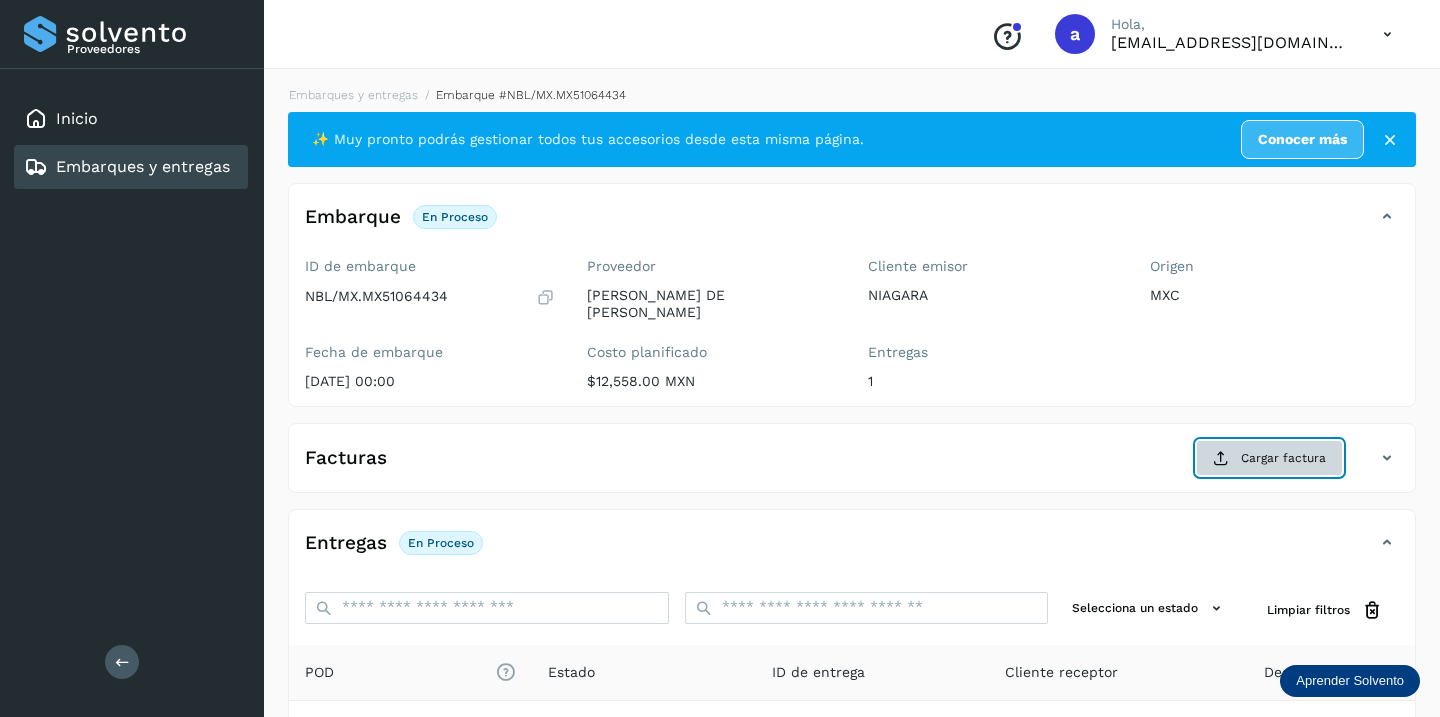 click on "Cargar factura" at bounding box center (1269, 458) 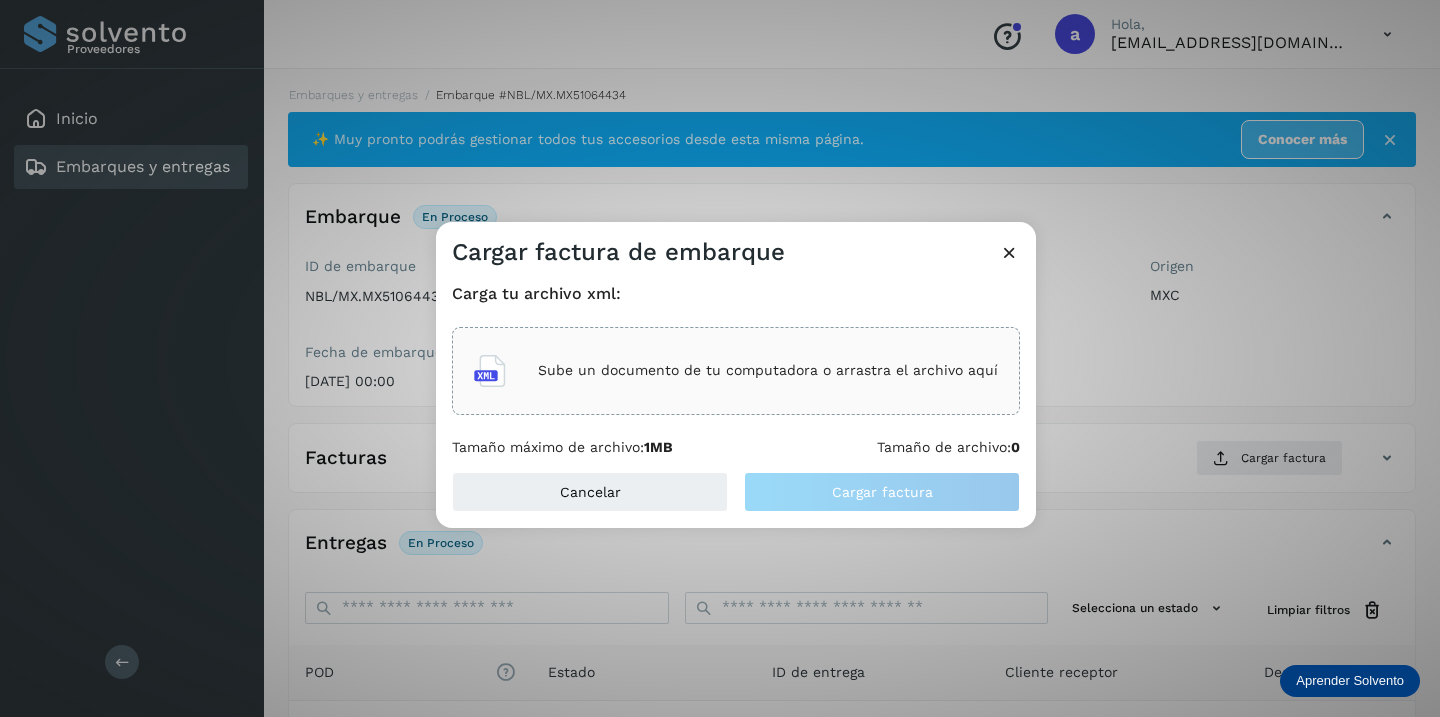 click on "Sube un documento de tu computadora o arrastra el archivo aquí" at bounding box center (768, 370) 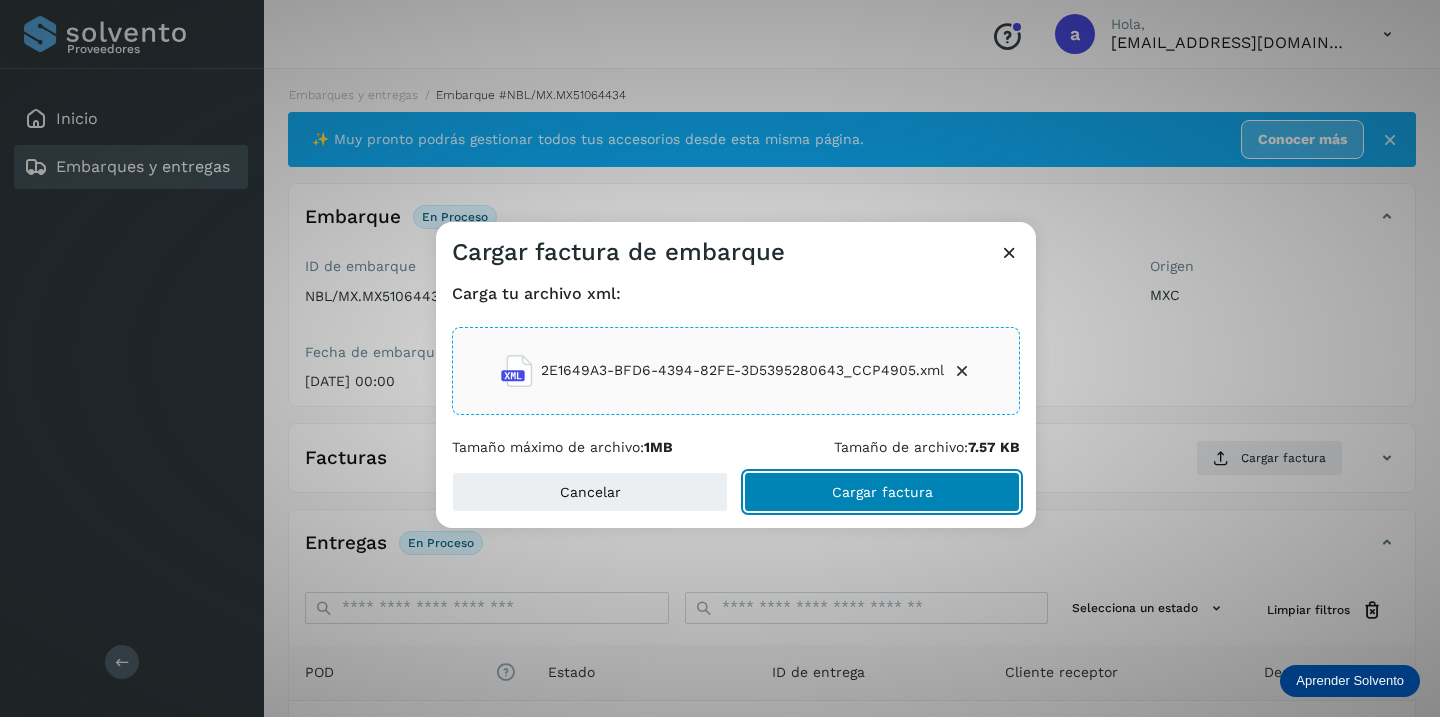 click on "Cargar factura" 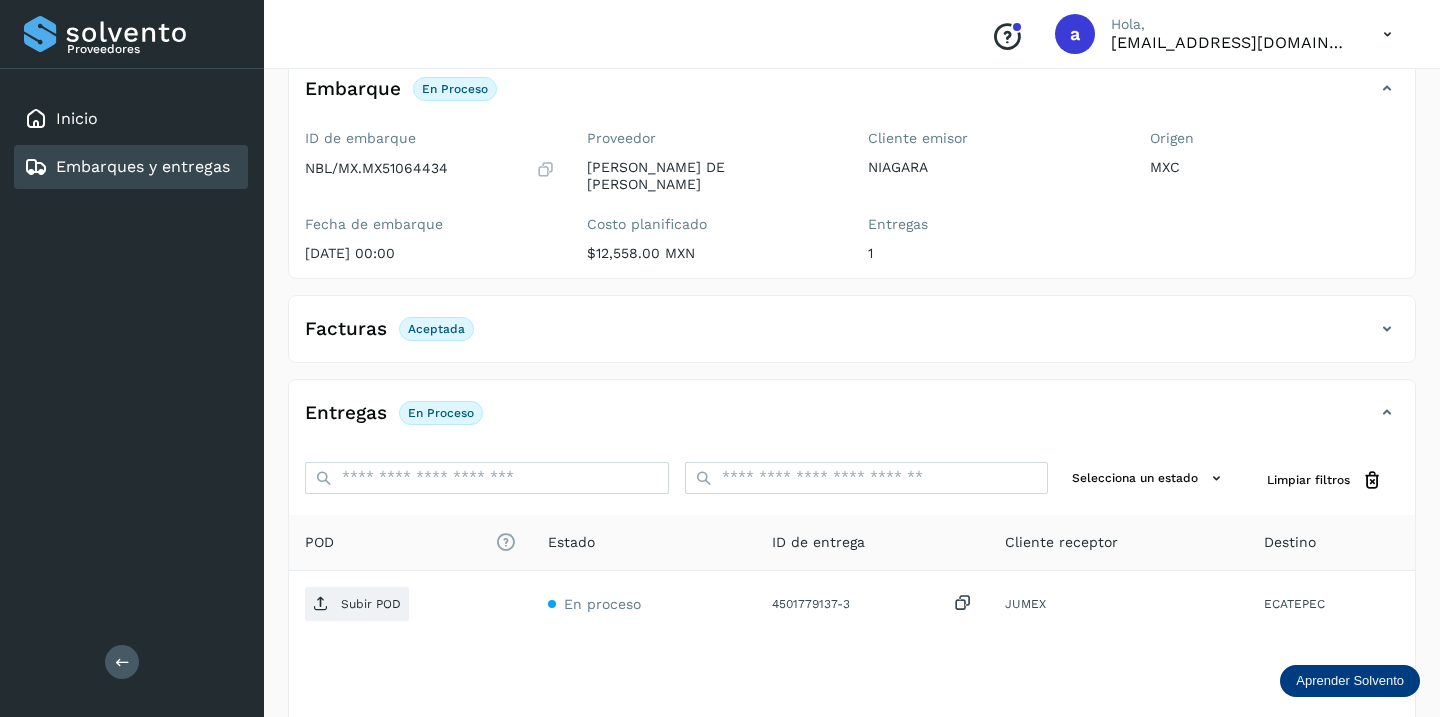 scroll, scrollTop: 230, scrollLeft: 0, axis: vertical 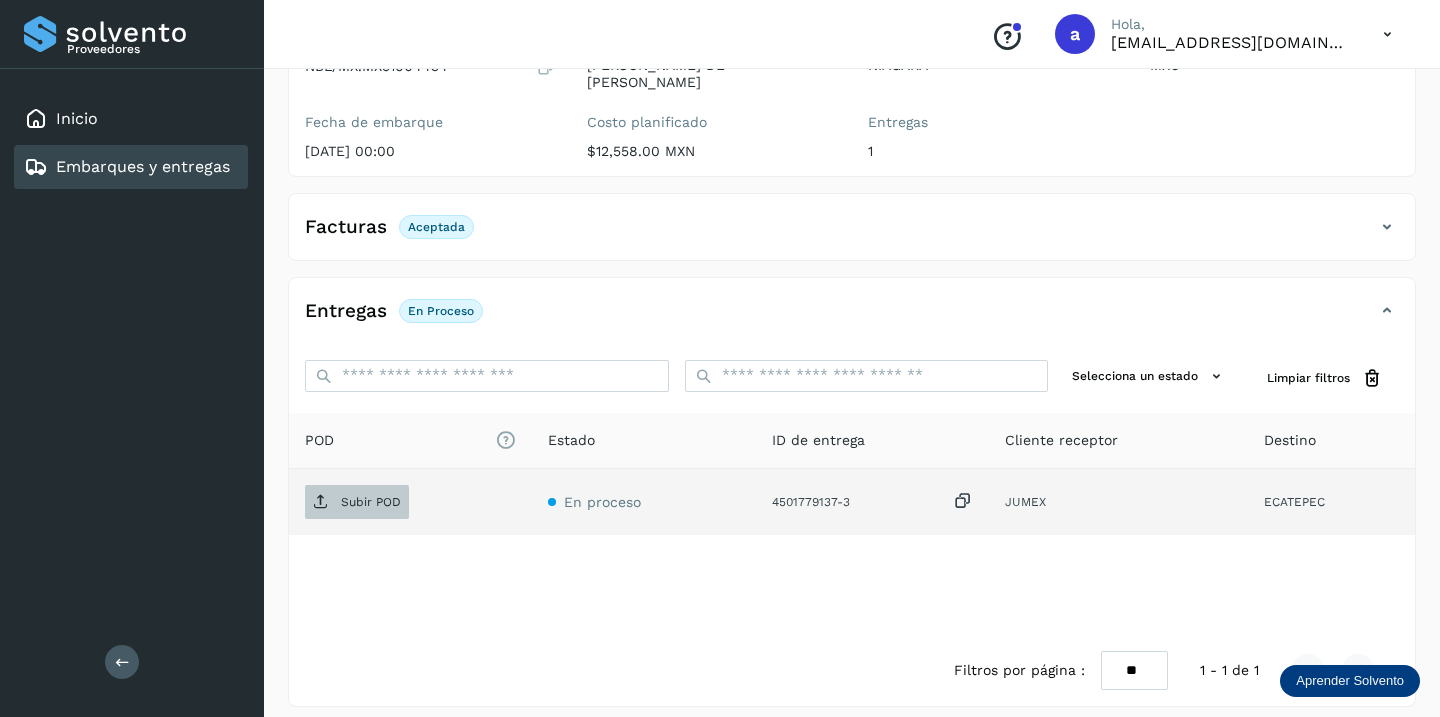 click on "Subir POD" at bounding box center (371, 502) 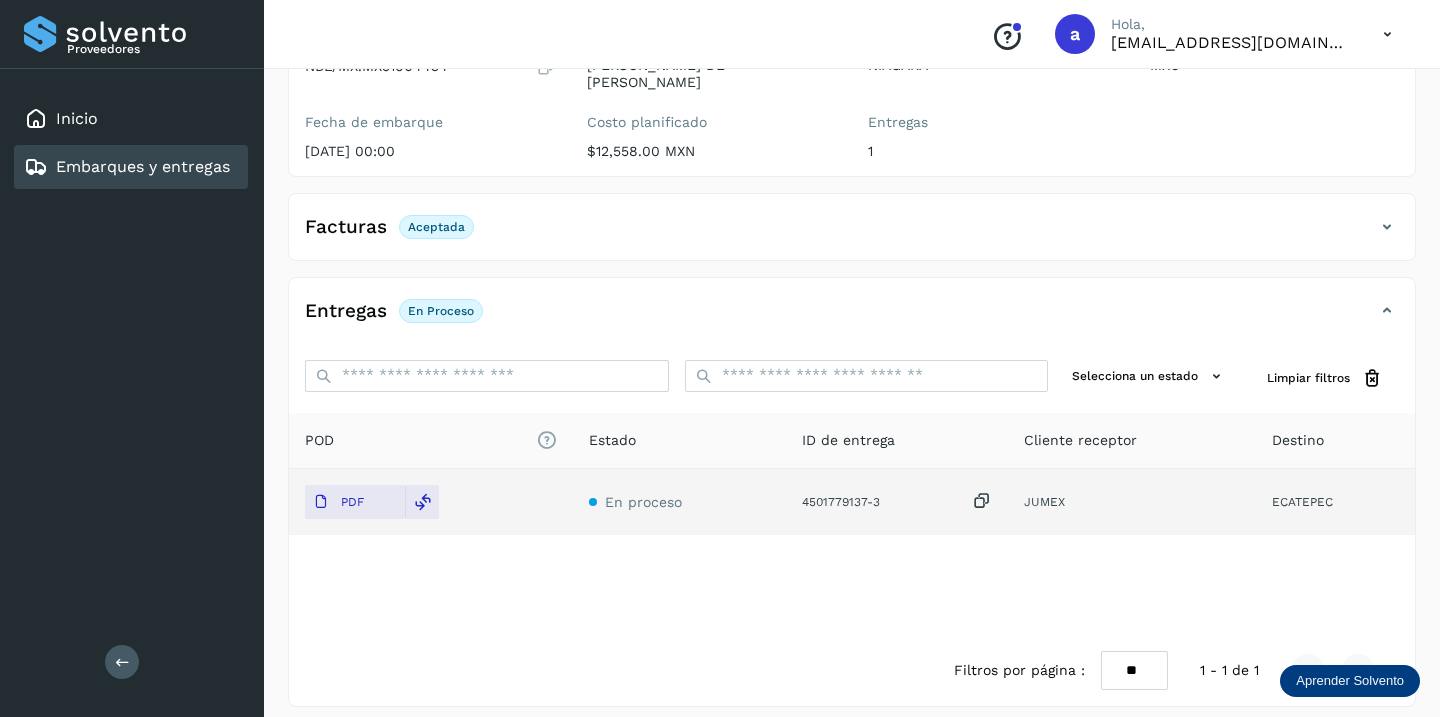 click on "Embarques y entregas" at bounding box center [143, 166] 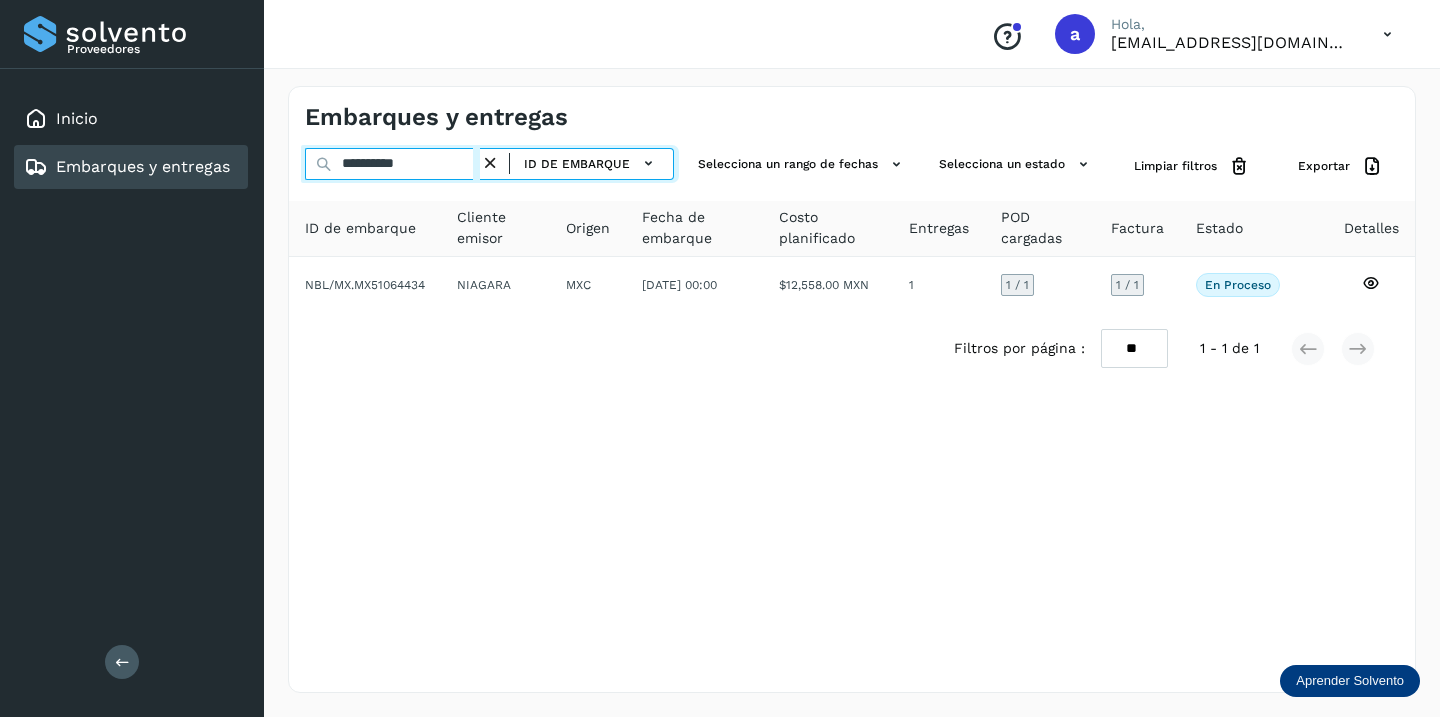 drag, startPoint x: 452, startPoint y: 161, endPoint x: 88, endPoint y: 154, distance: 364.0673 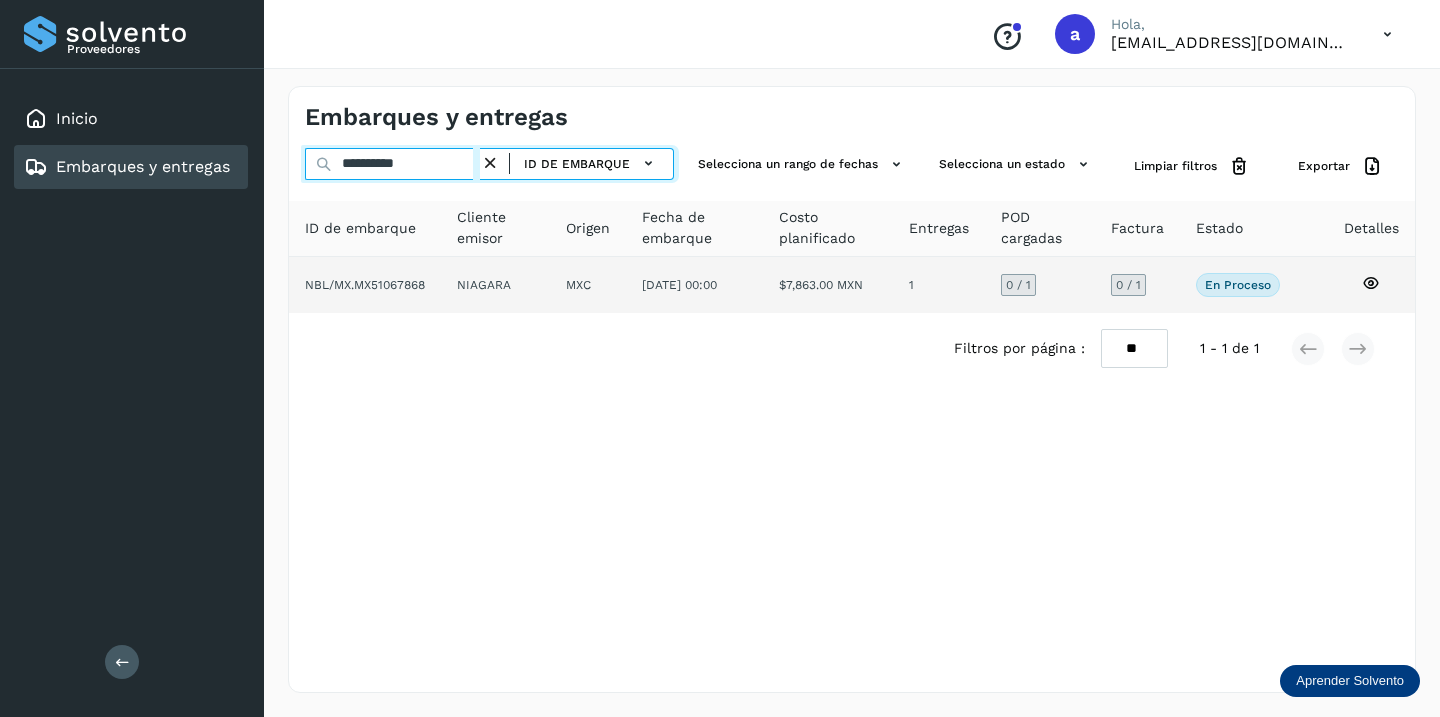 type on "**********" 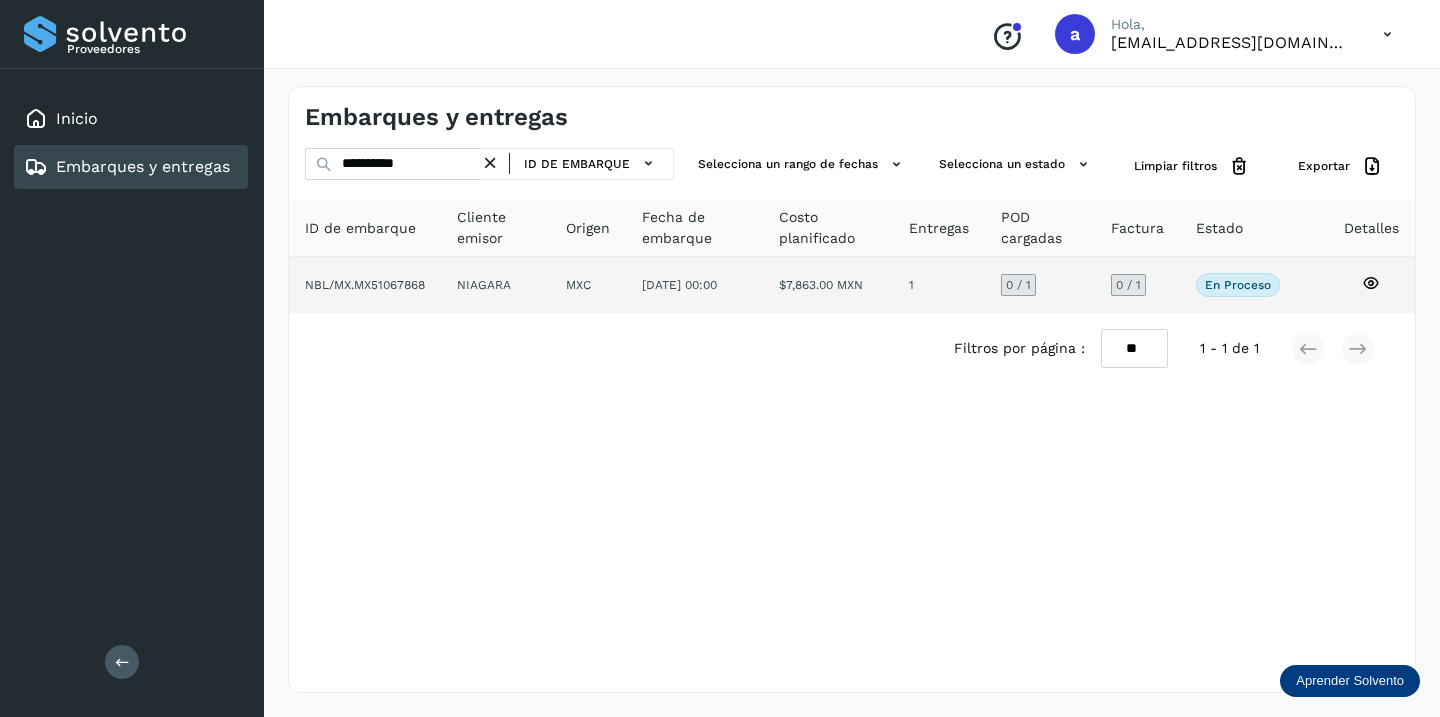 click on "0 / 1" at bounding box center [1128, 285] 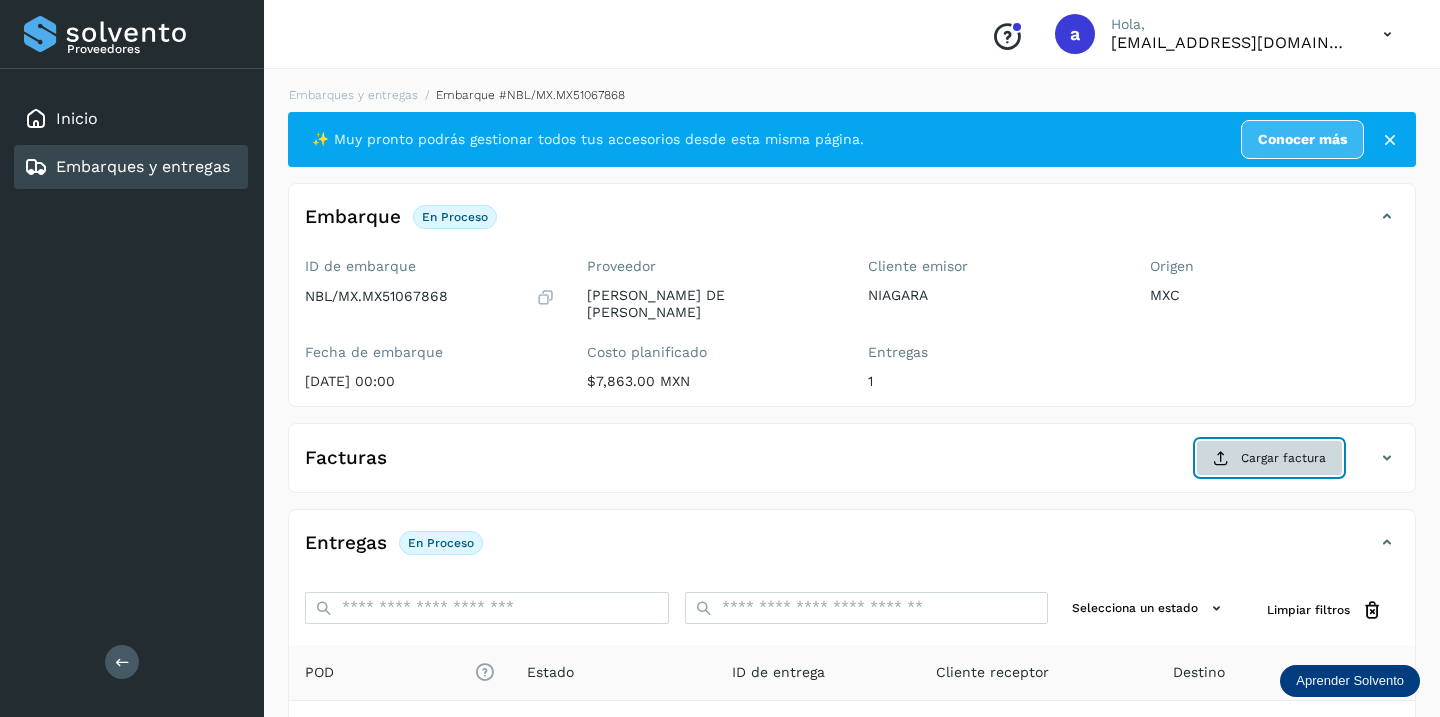click on "Cargar factura" 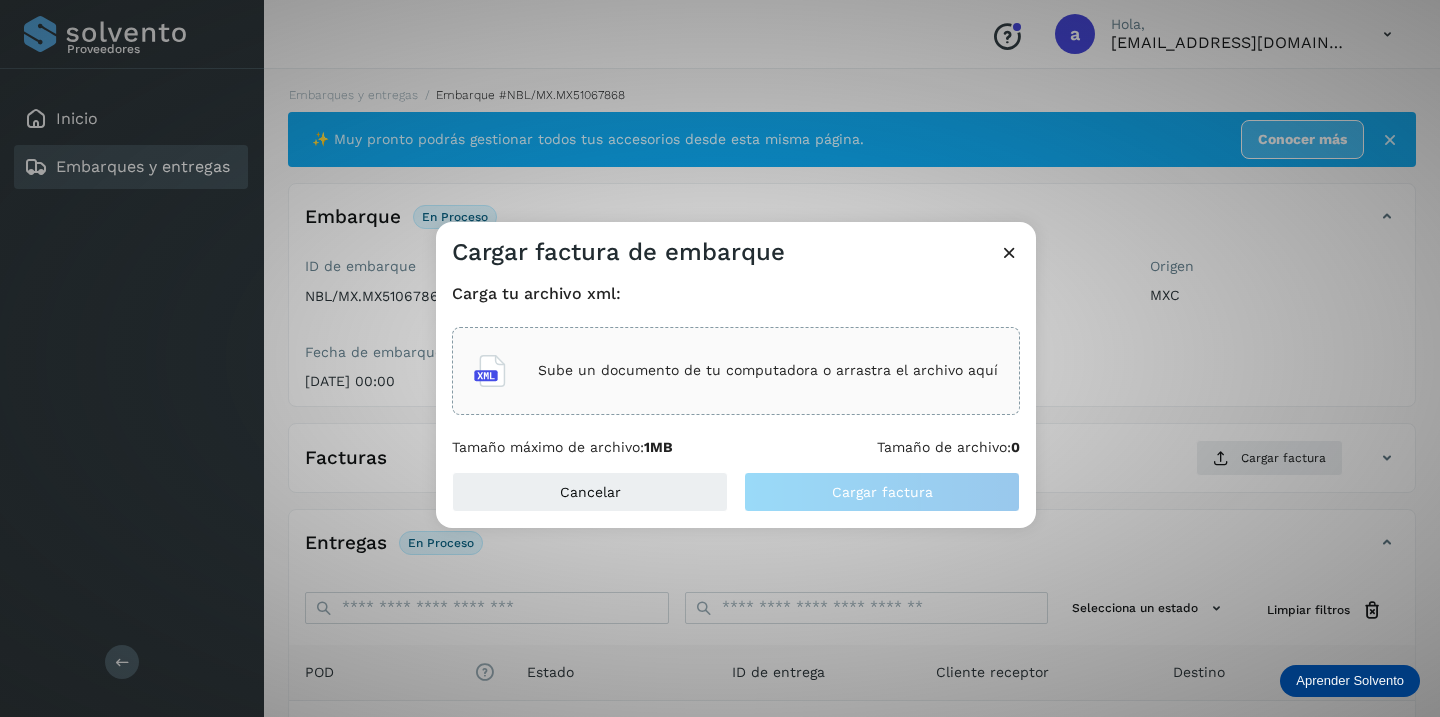 click on "Sube un documento de tu computadora o arrastra el archivo aquí" 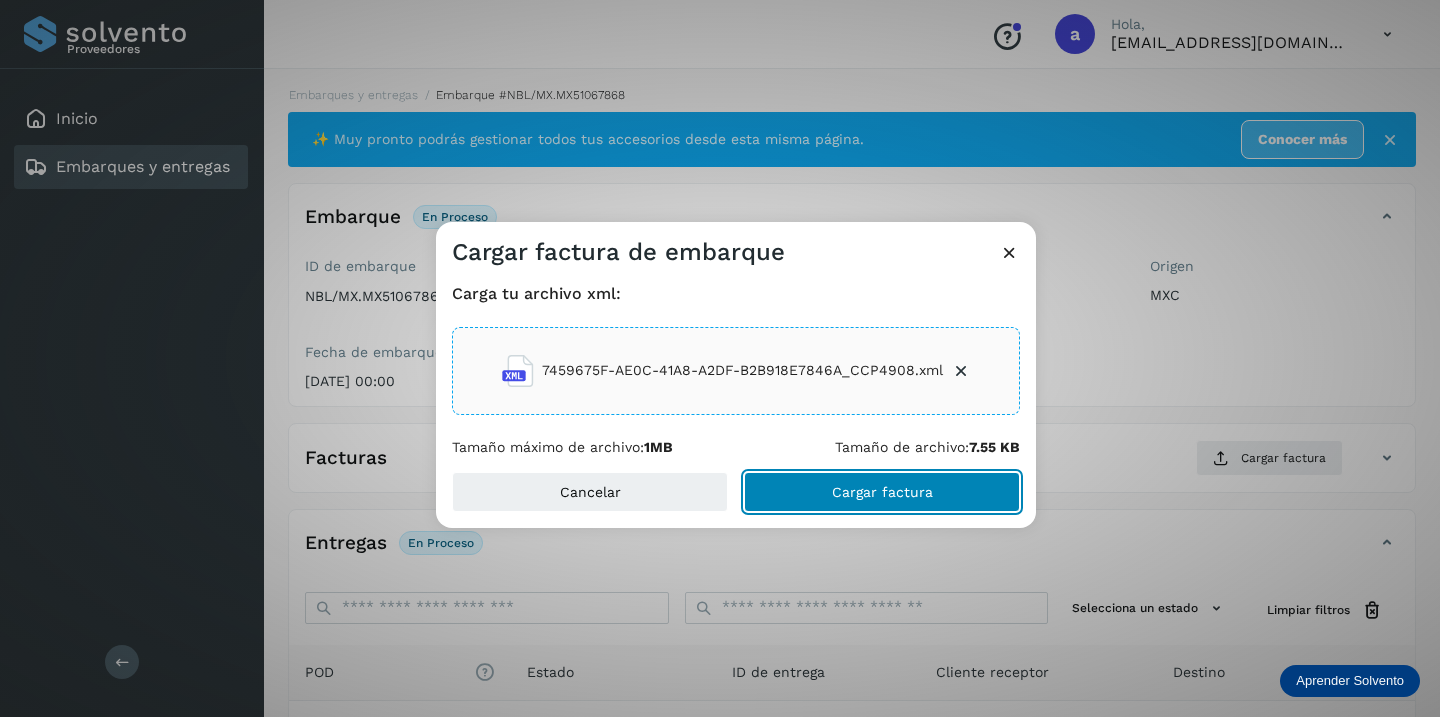 click on "Cargar factura" 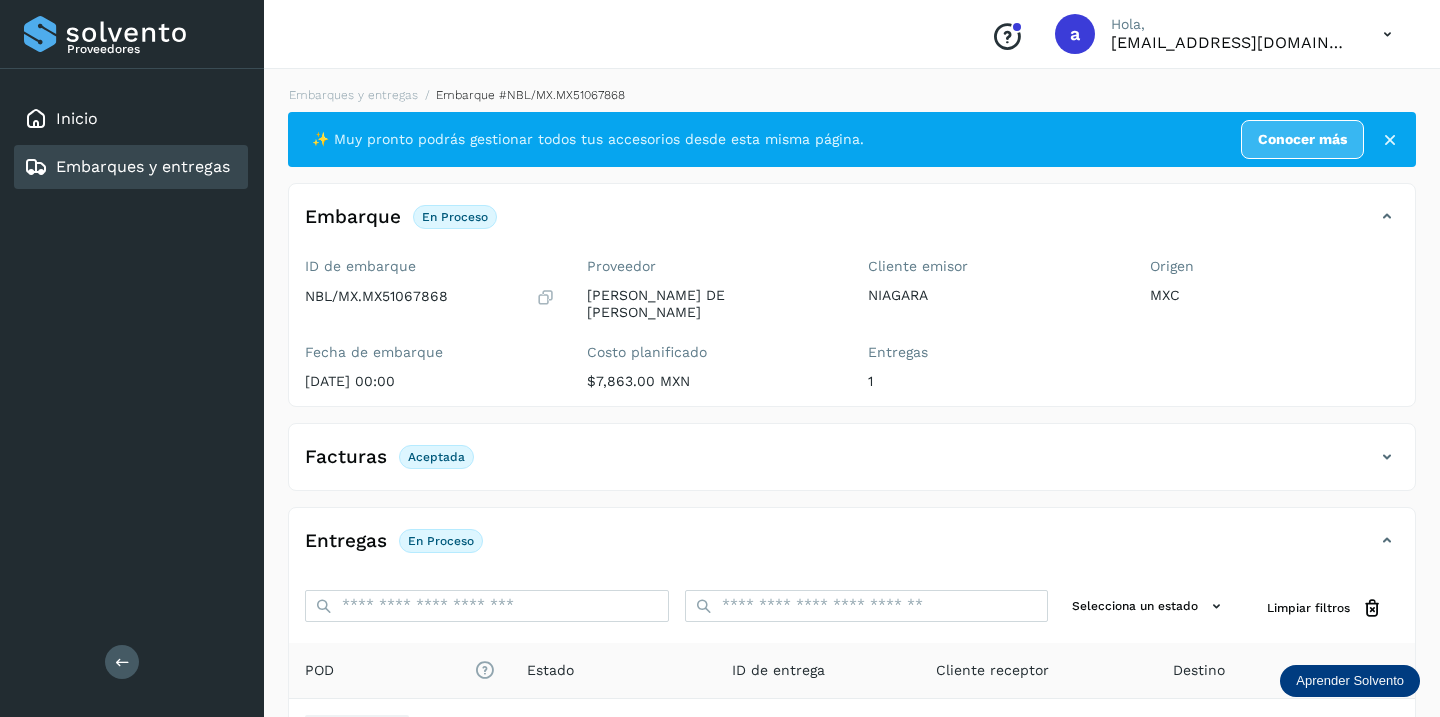 scroll, scrollTop: 230, scrollLeft: 0, axis: vertical 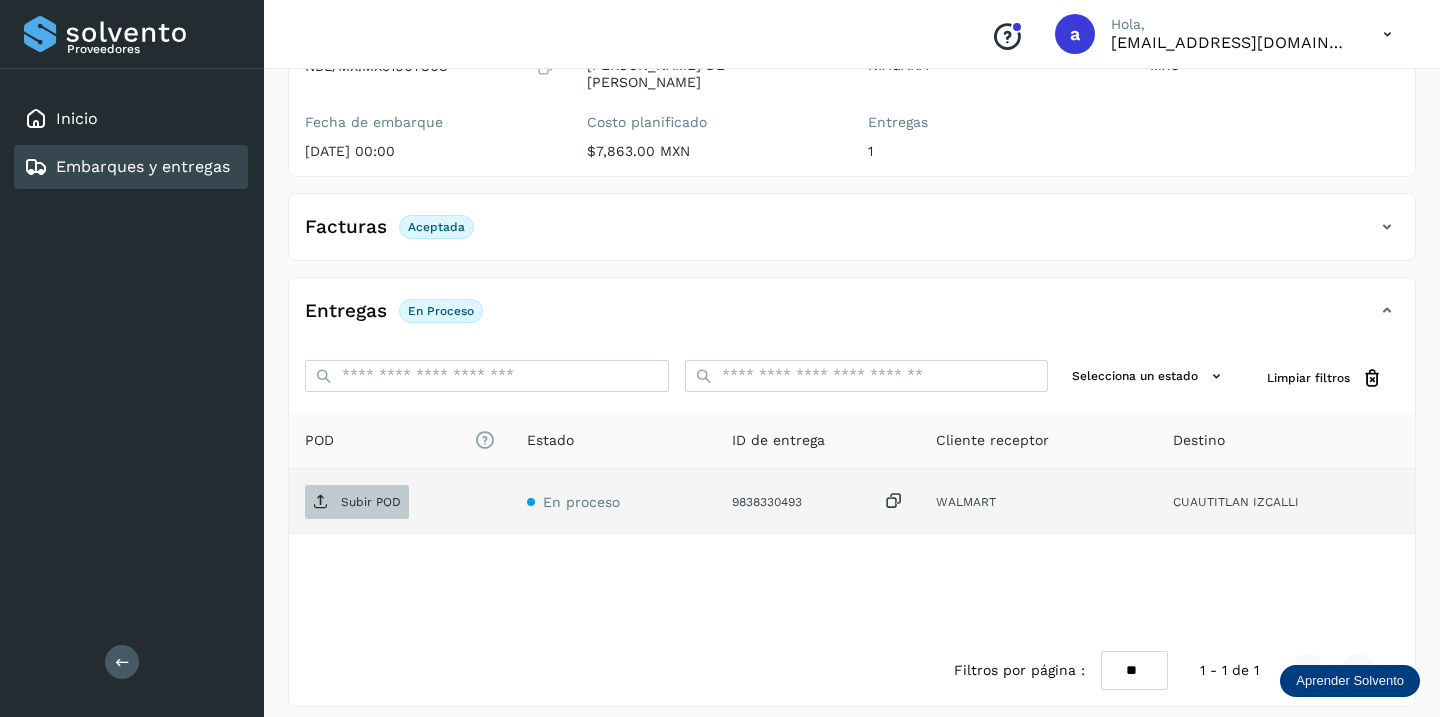 click on "Subir POD" at bounding box center (357, 502) 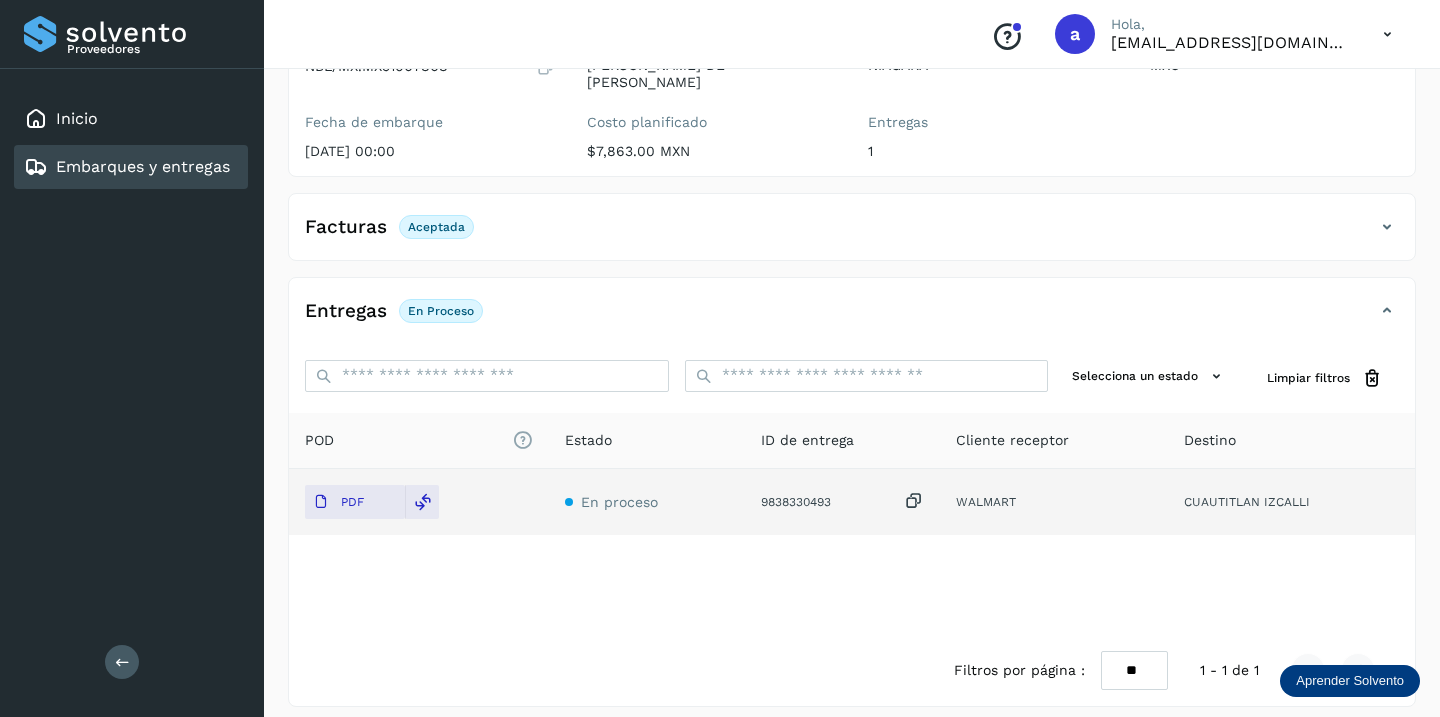 click on "Embarques y entregas" at bounding box center [143, 166] 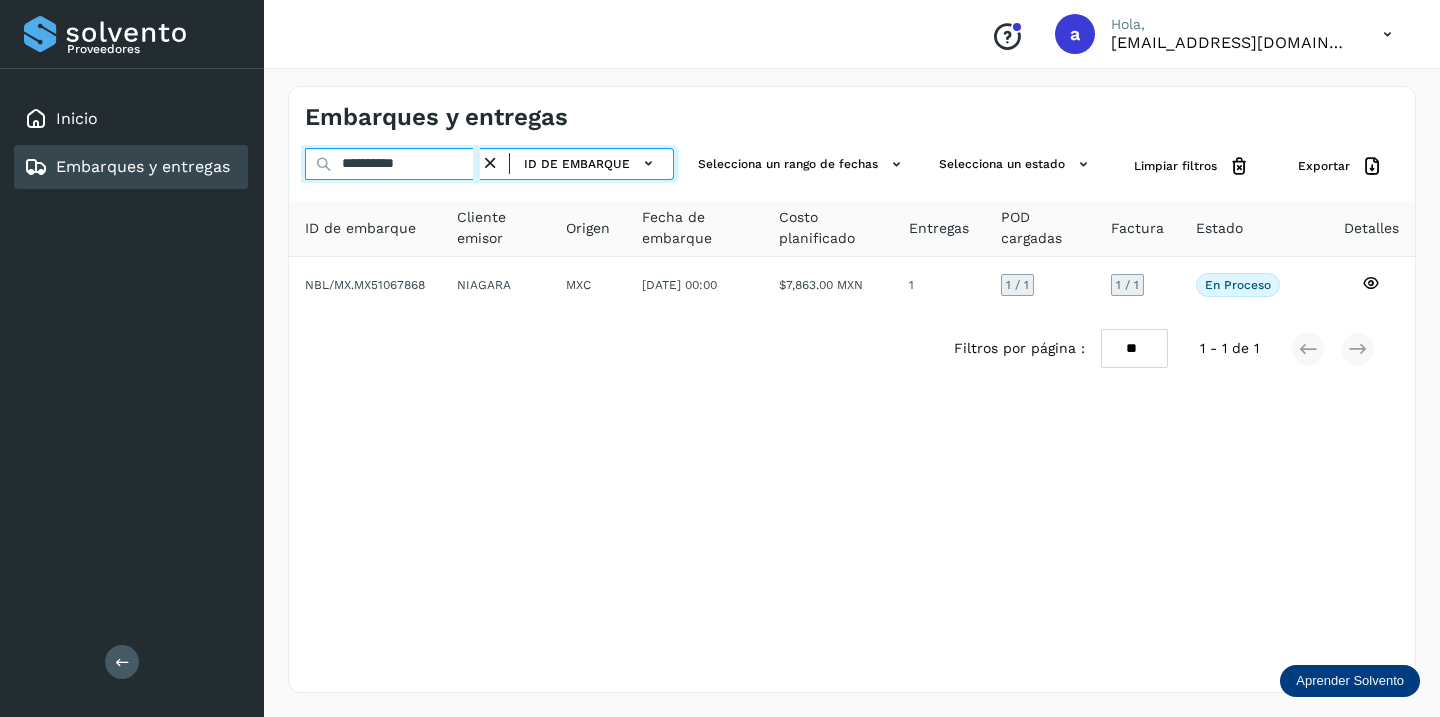 drag, startPoint x: 442, startPoint y: 163, endPoint x: 296, endPoint y: 158, distance: 146.08559 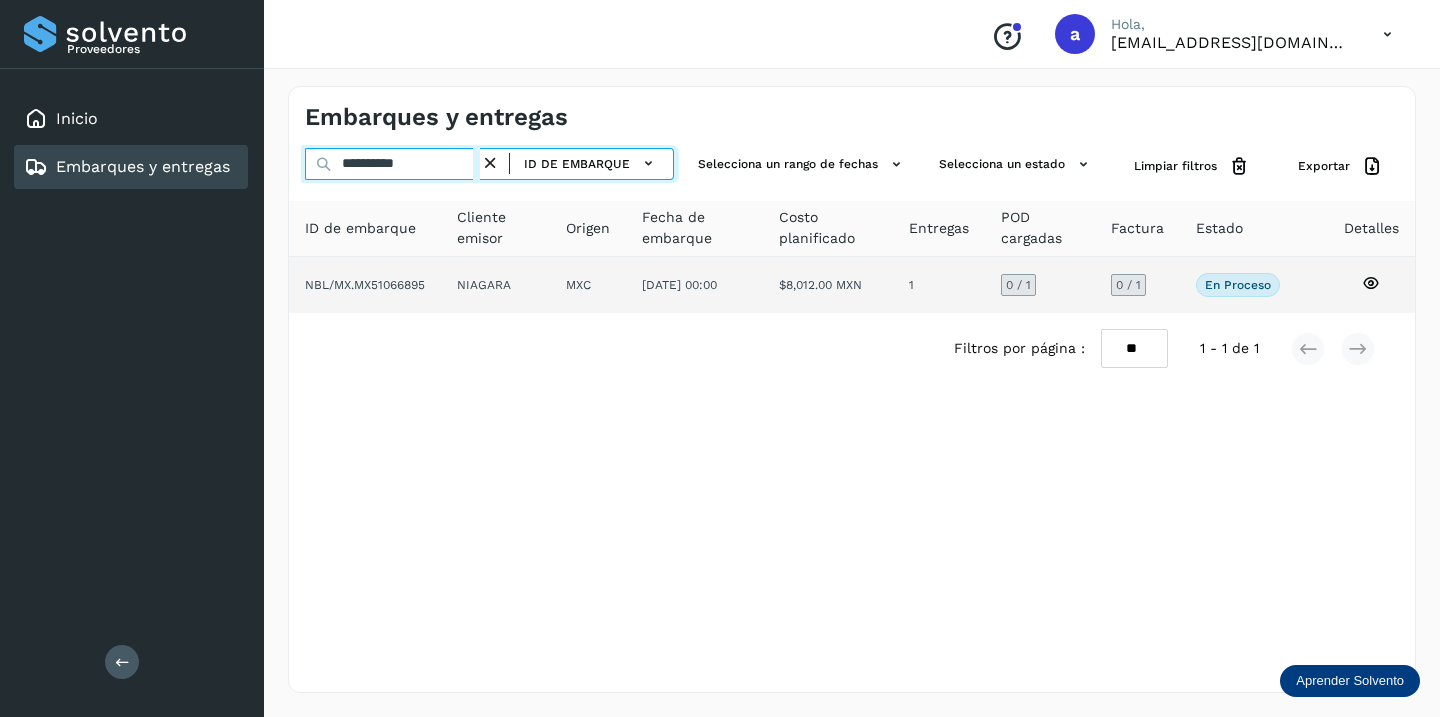 type on "**********" 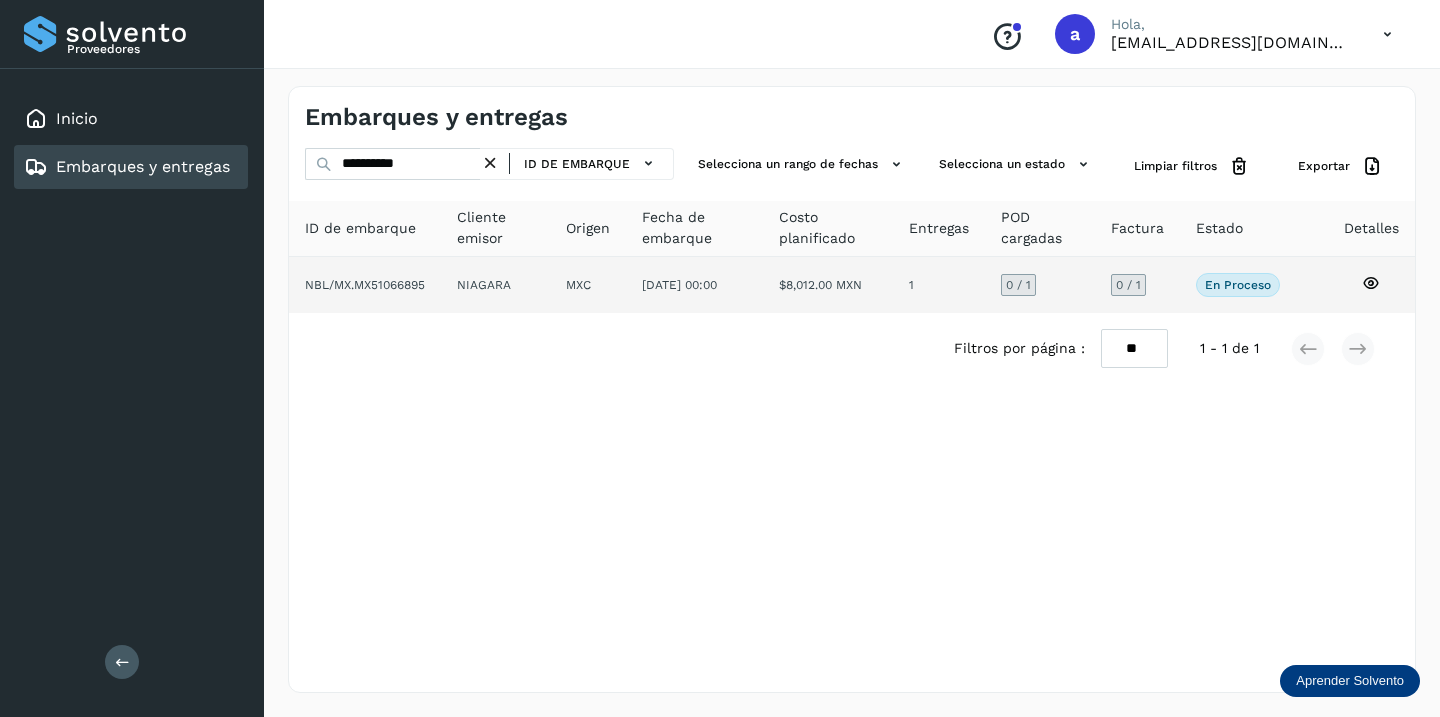 click on "0 / 1" at bounding box center (1128, 285) 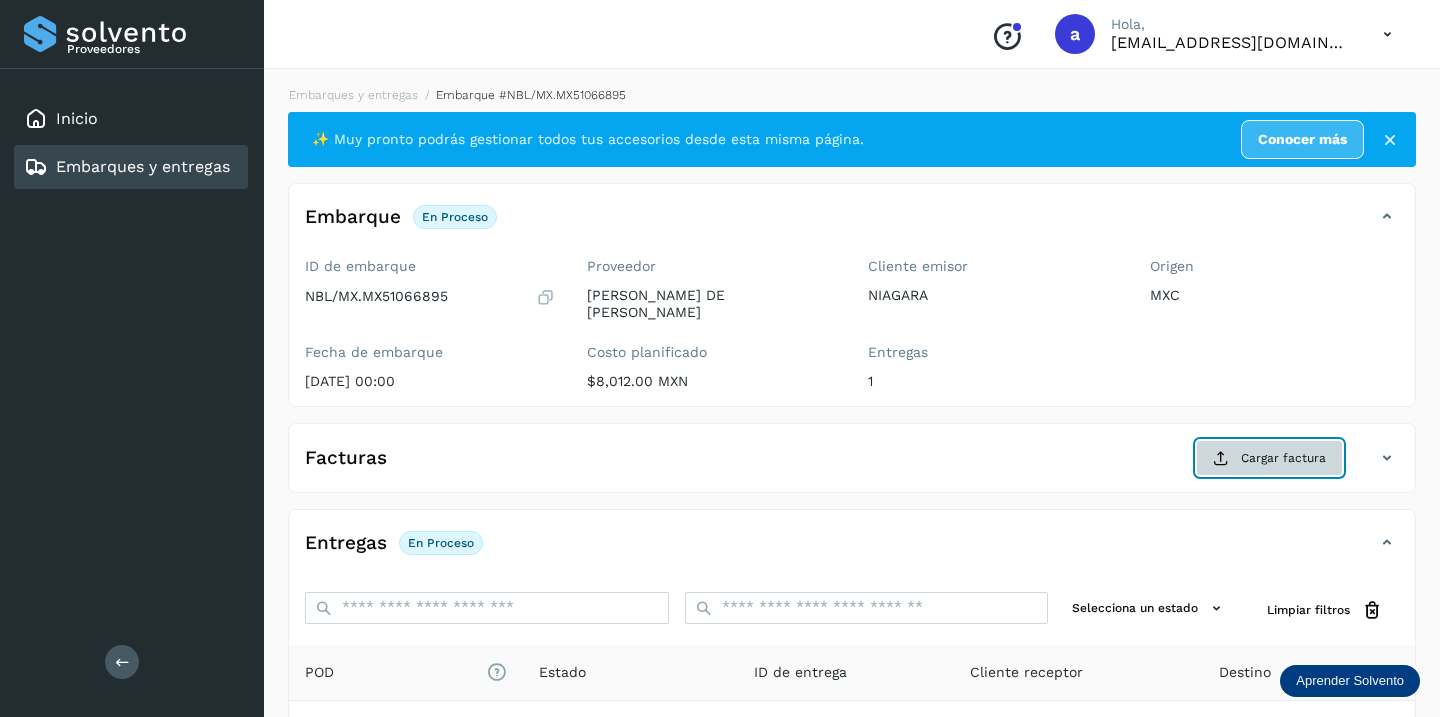 click on "Cargar factura" 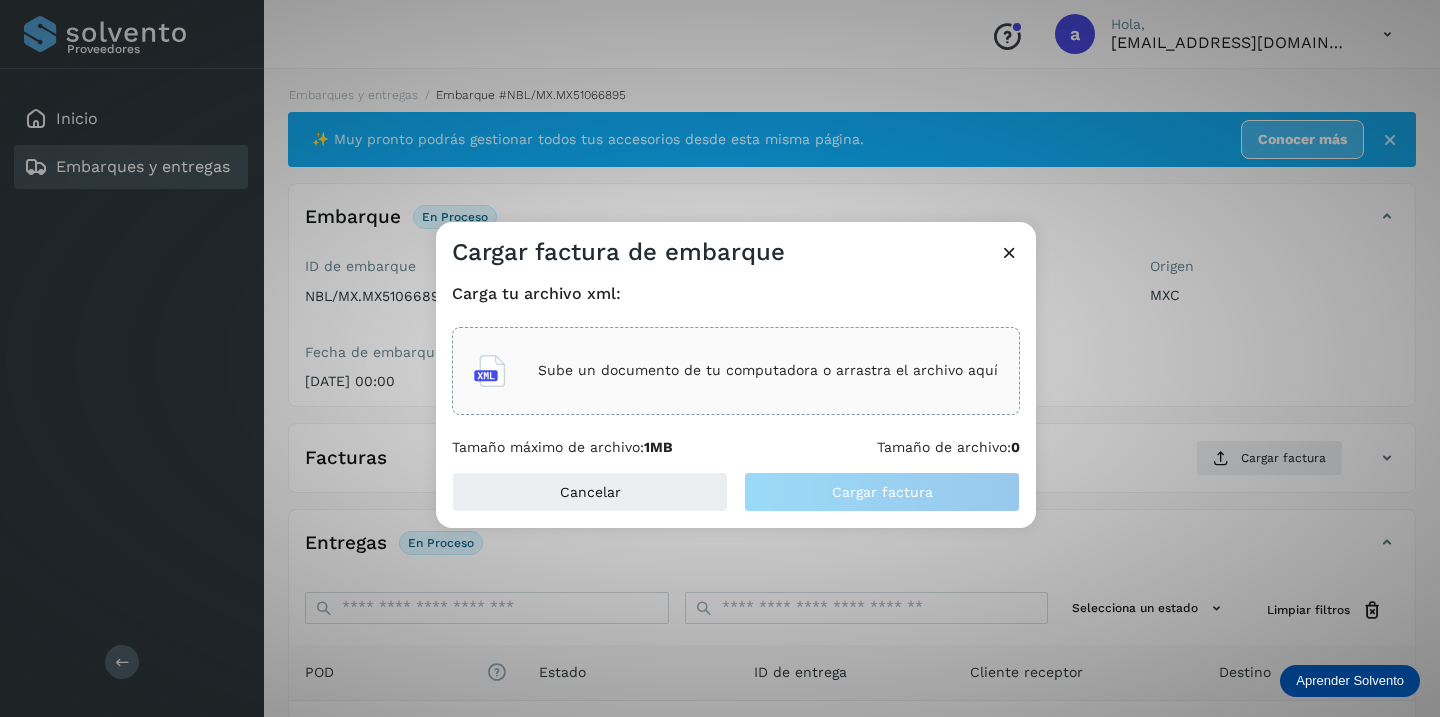 click on "Sube un documento de tu computadora o arrastra el archivo aquí" at bounding box center [768, 370] 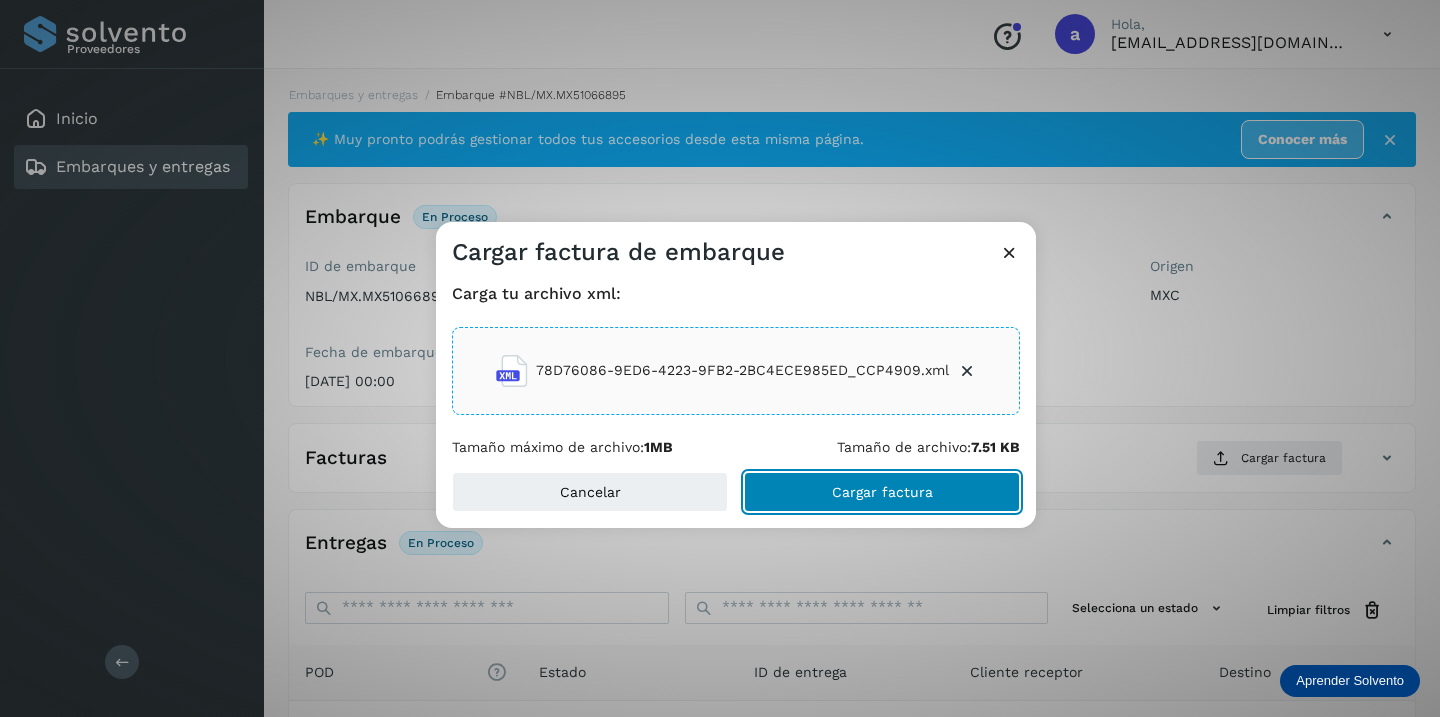 click on "Cargar factura" 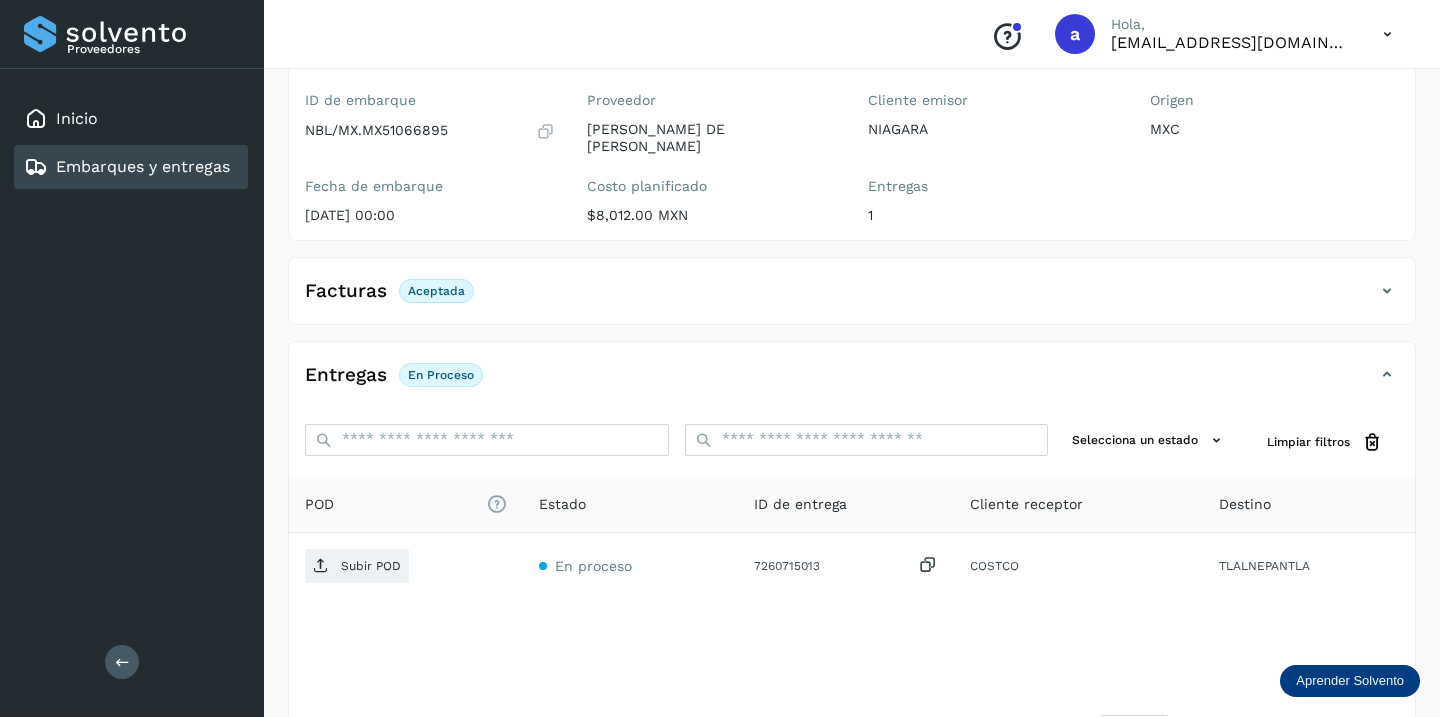 scroll, scrollTop: 230, scrollLeft: 0, axis: vertical 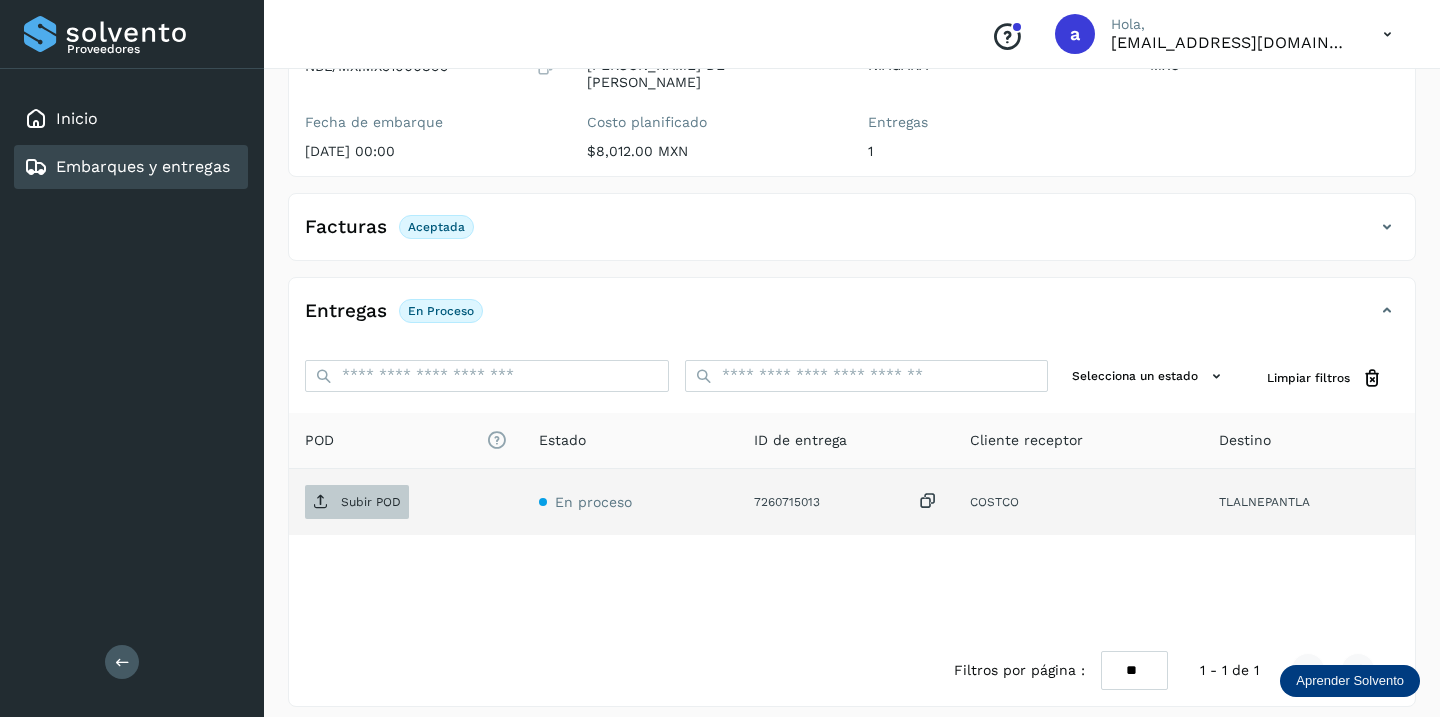click on "Subir POD" at bounding box center (371, 502) 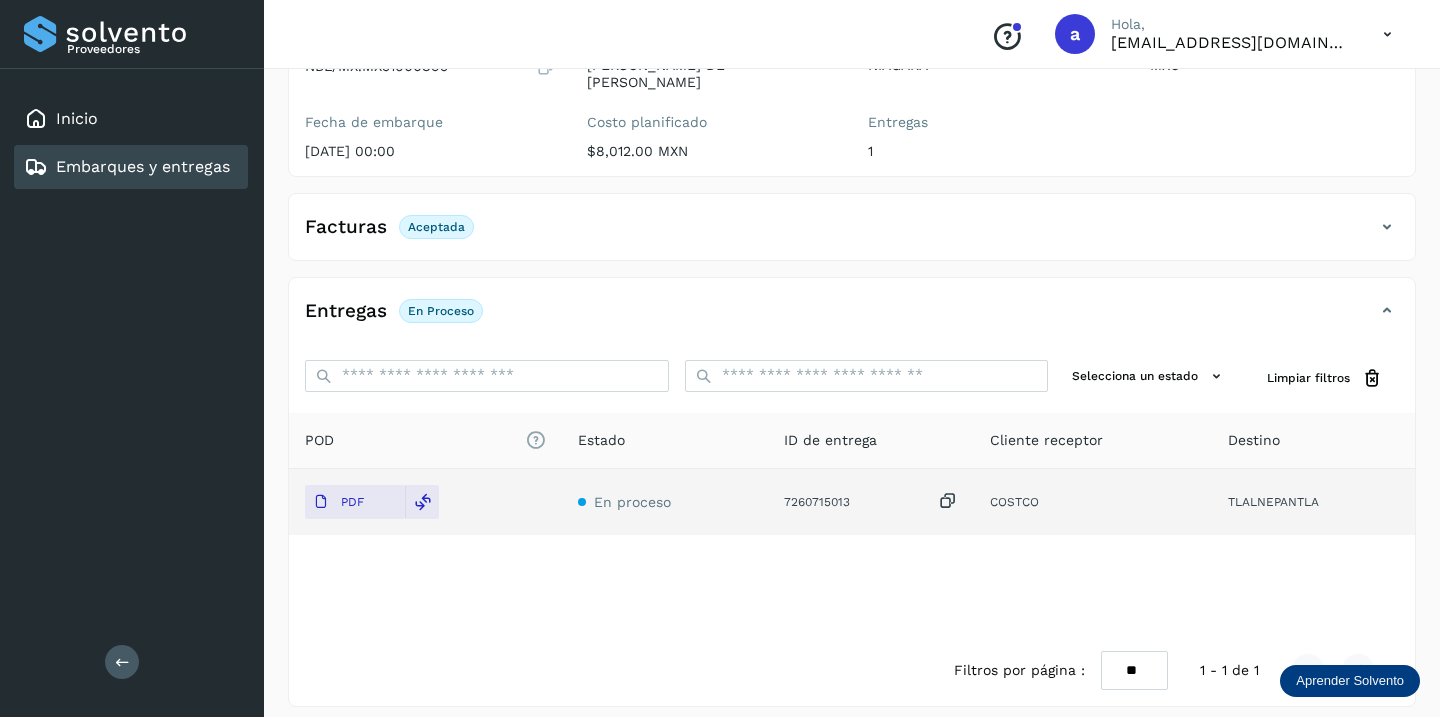 click on "Embarques y entregas" at bounding box center (143, 166) 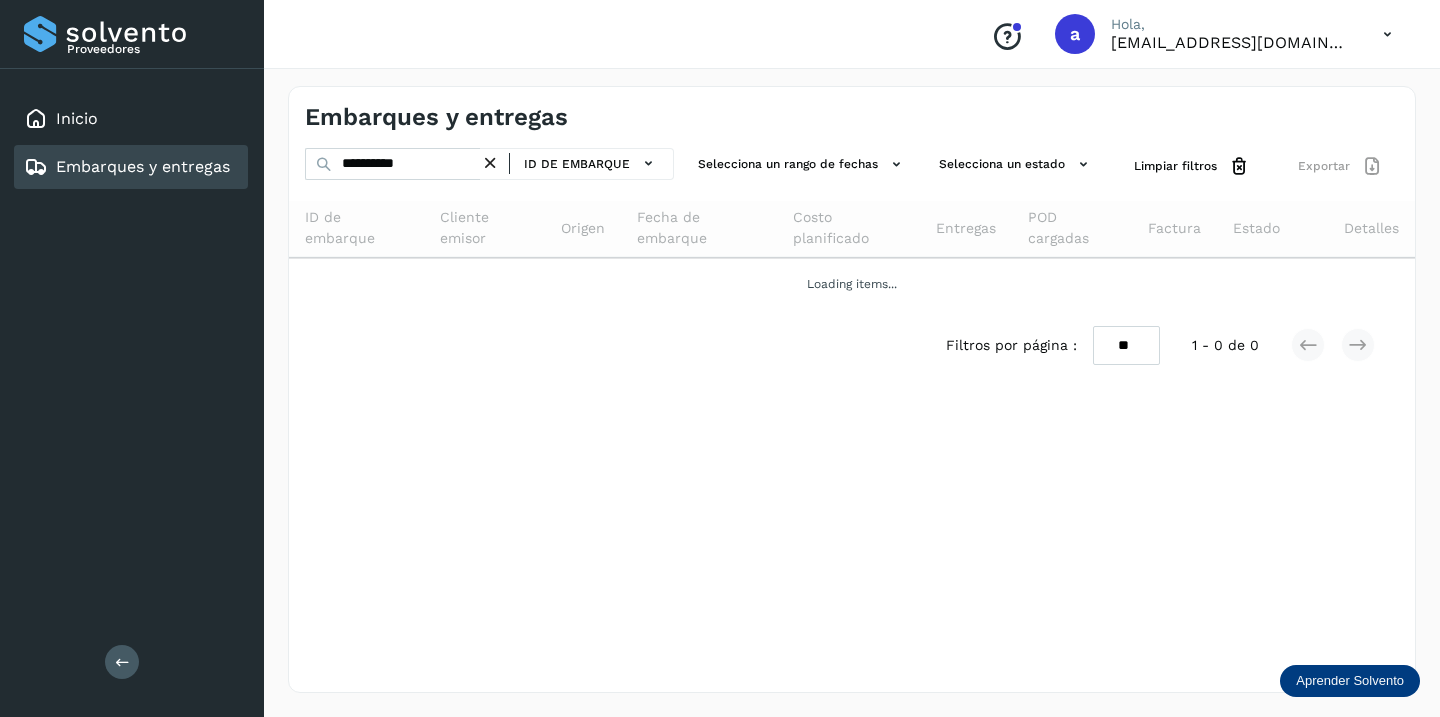 scroll, scrollTop: 0, scrollLeft: 0, axis: both 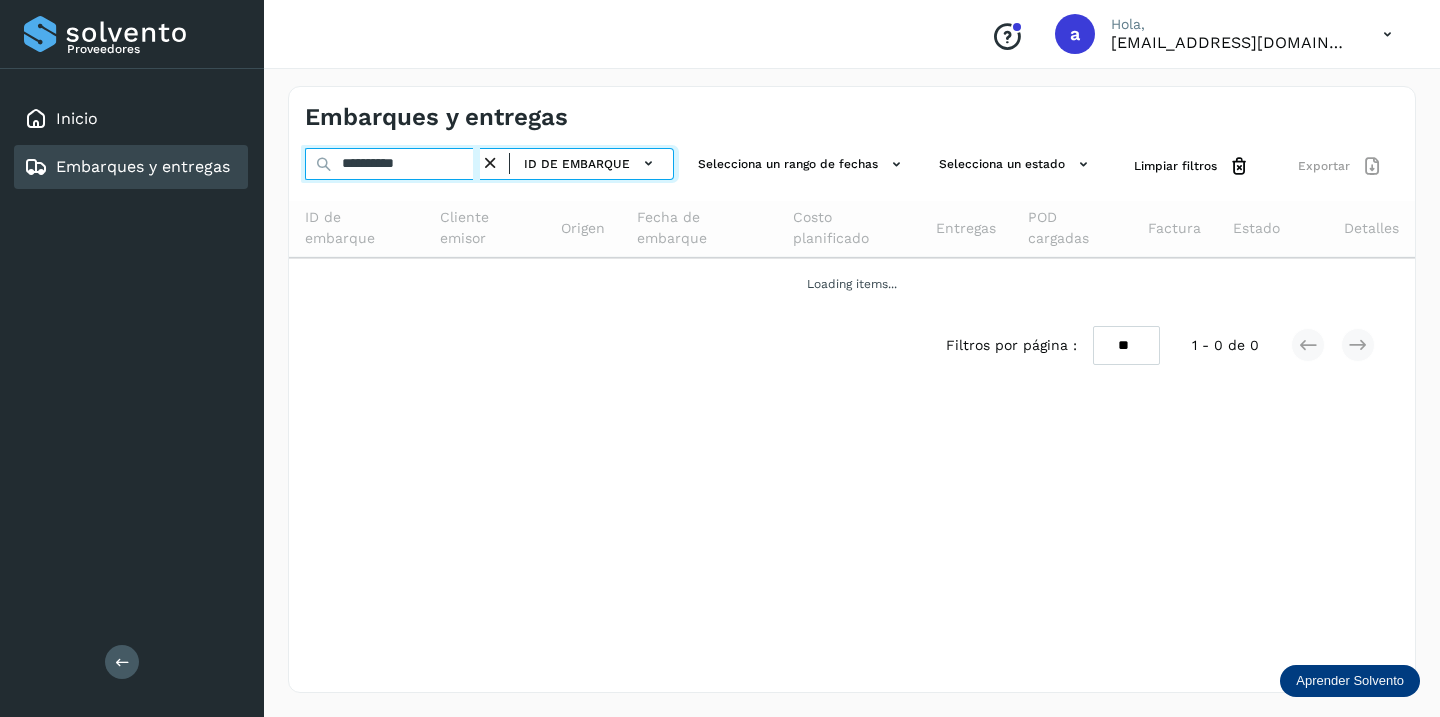 drag, startPoint x: 447, startPoint y: 167, endPoint x: 144, endPoint y: 165, distance: 303.0066 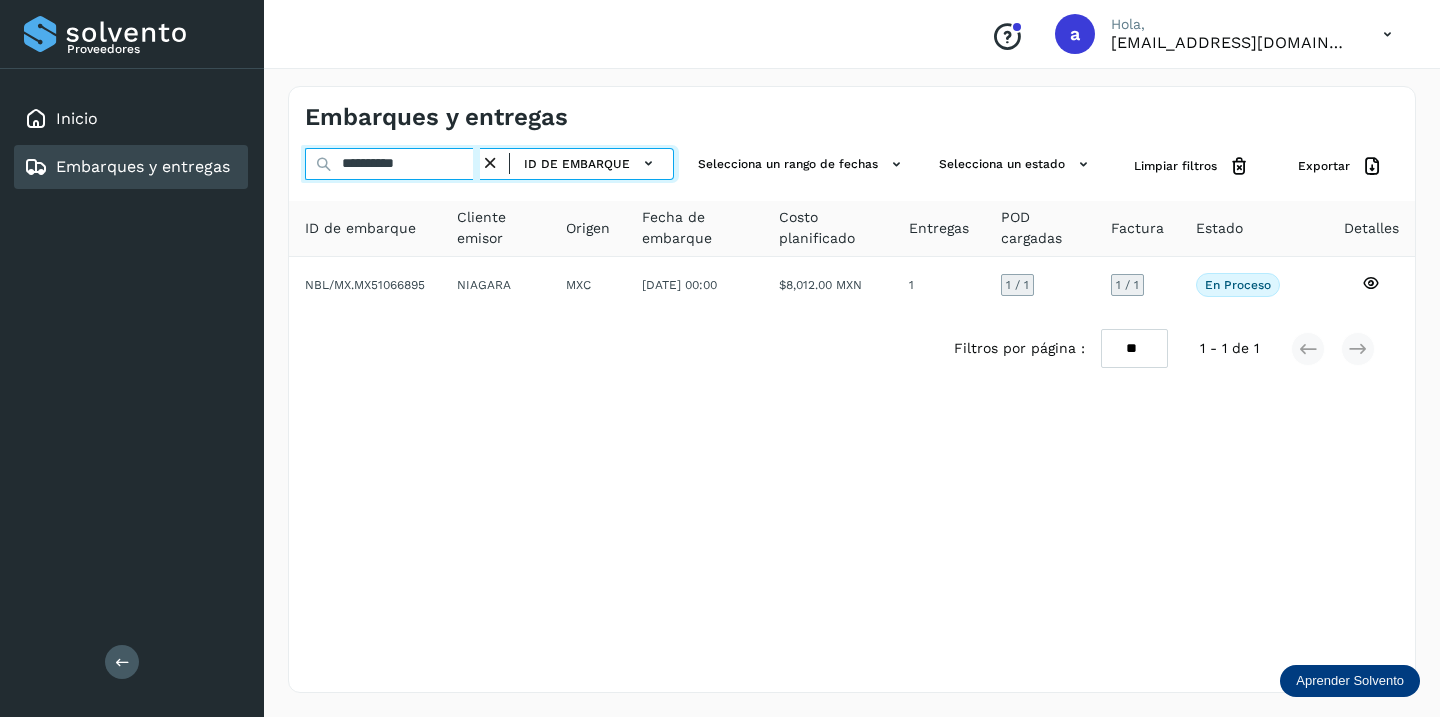 paste 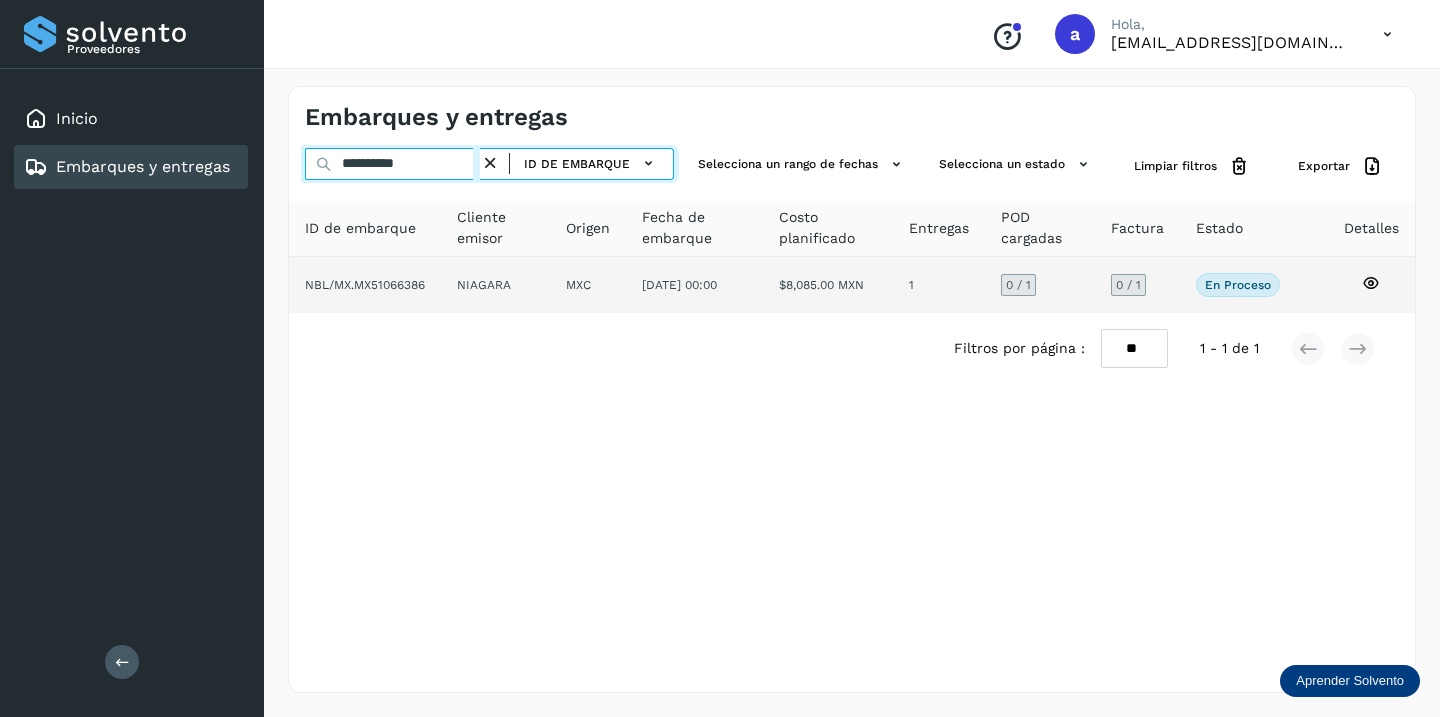 type on "**********" 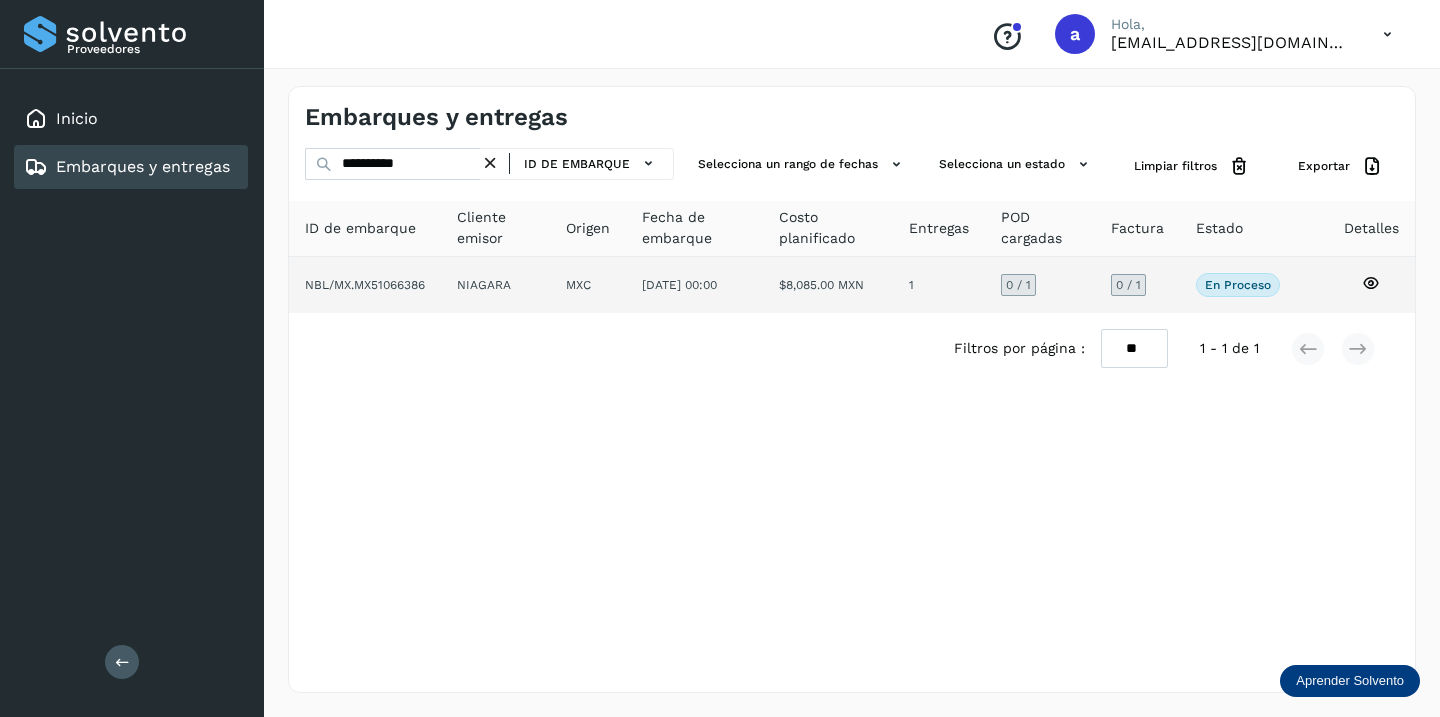 click on "0 / 1" at bounding box center [1128, 285] 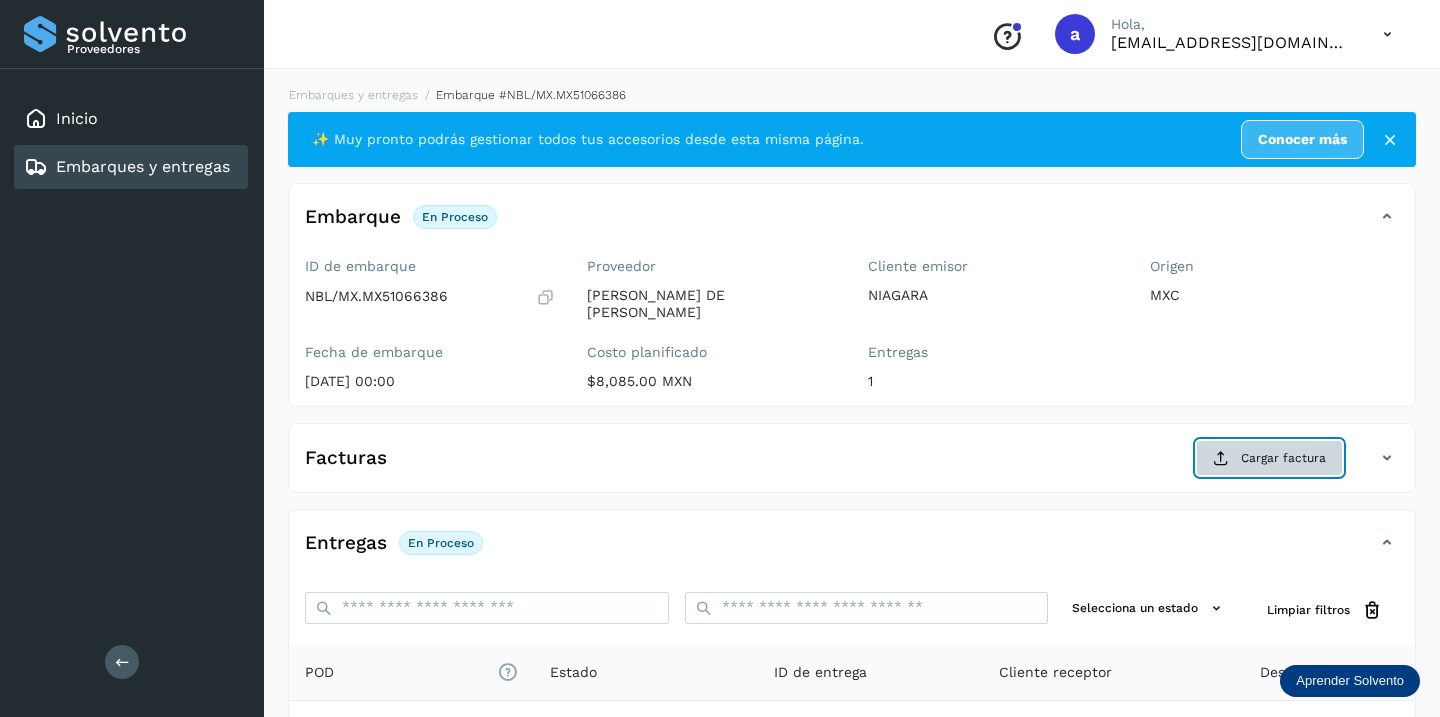click on "Cargar factura" 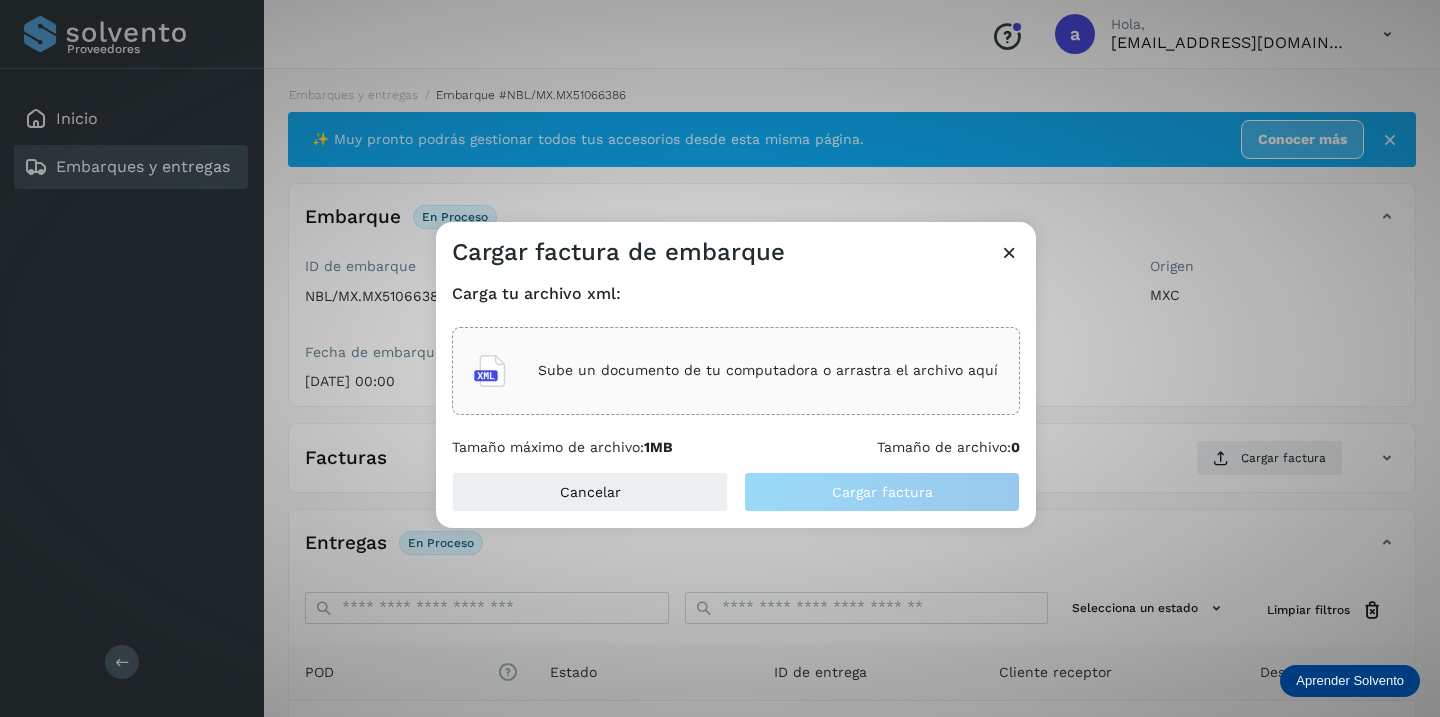 click on "Sube un documento de tu computadora o arrastra el archivo aquí" at bounding box center (768, 370) 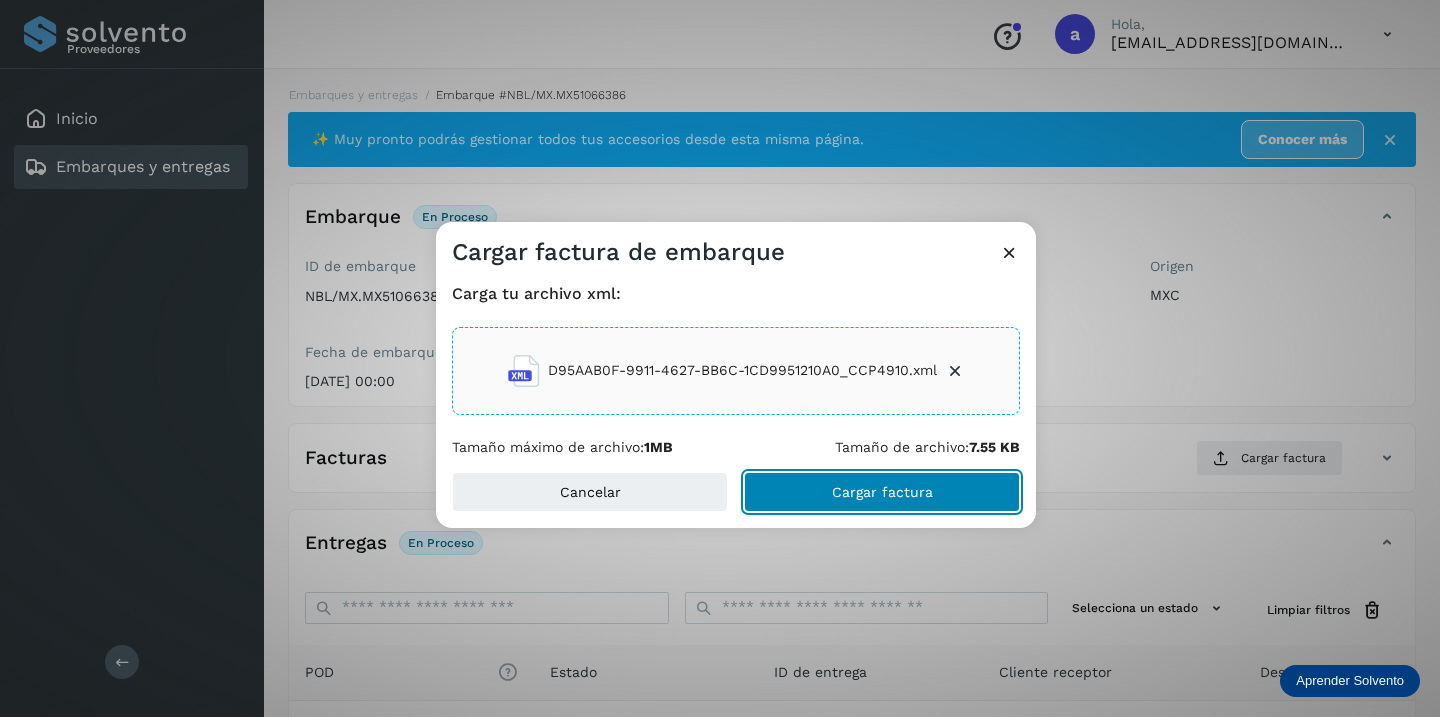 click on "Cargar factura" 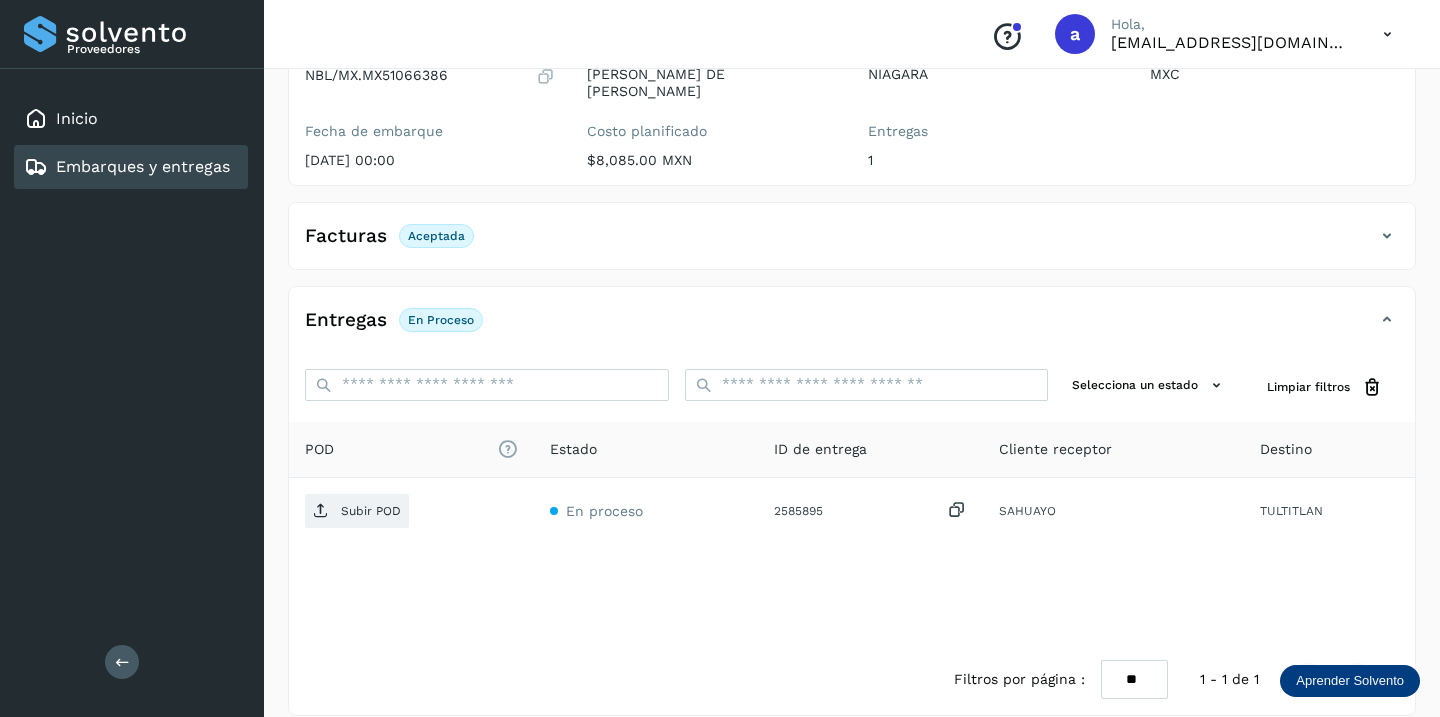 scroll, scrollTop: 230, scrollLeft: 0, axis: vertical 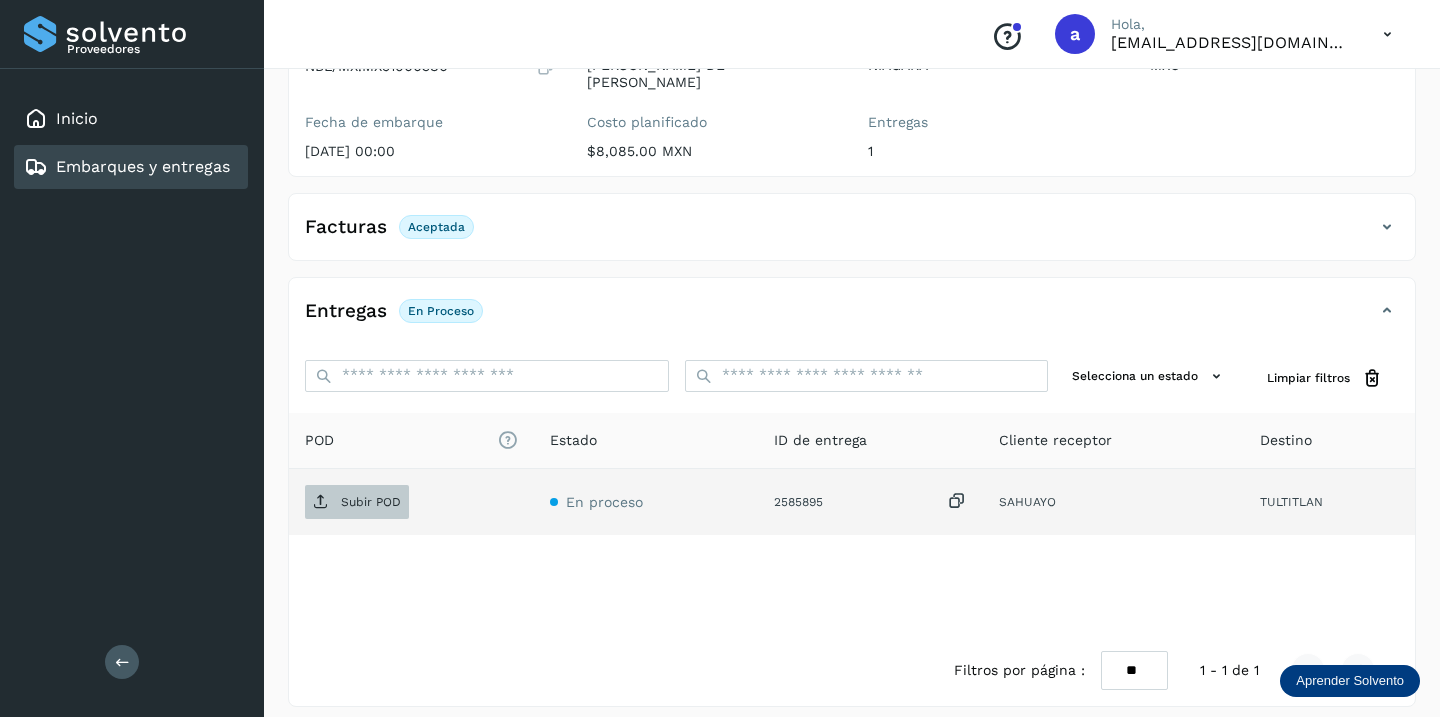 click on "Subir POD" at bounding box center (371, 502) 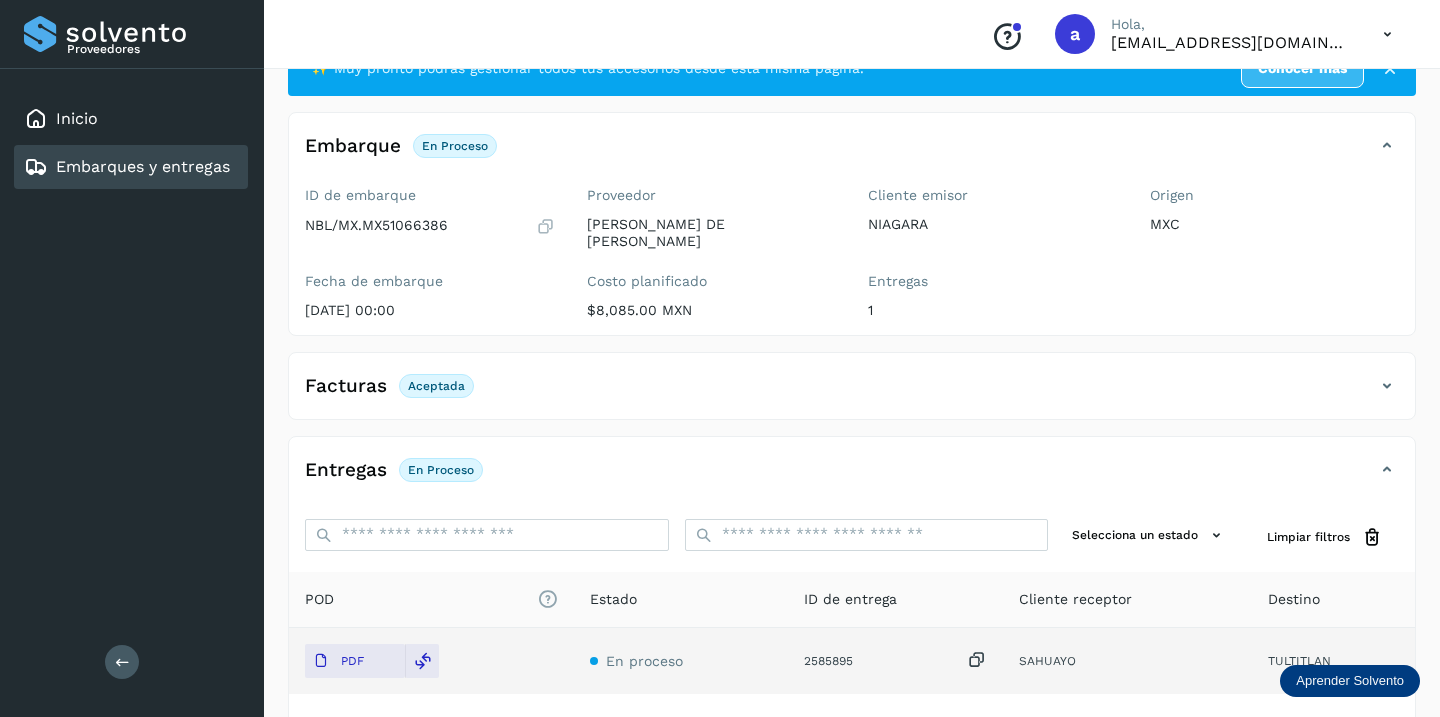 scroll, scrollTop: 230, scrollLeft: 0, axis: vertical 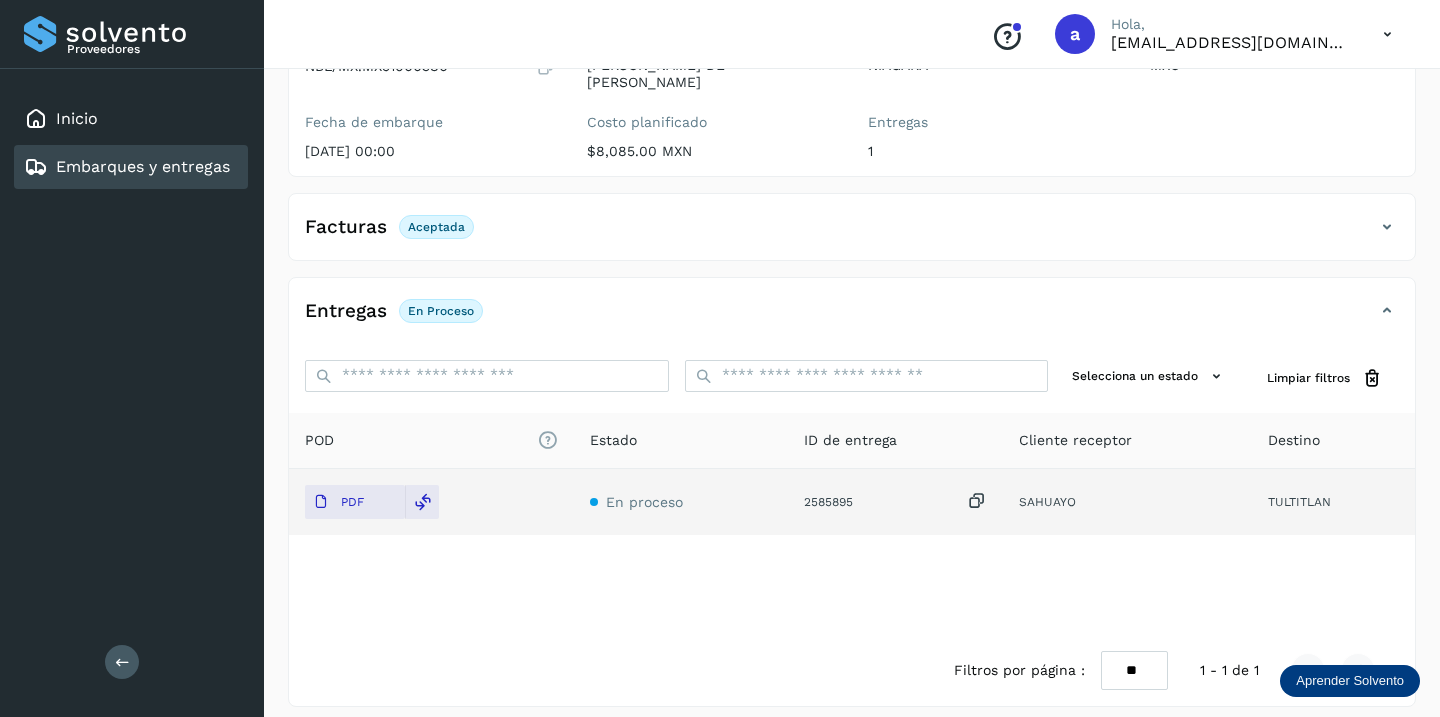 click on "Embarques y entregas" at bounding box center (143, 166) 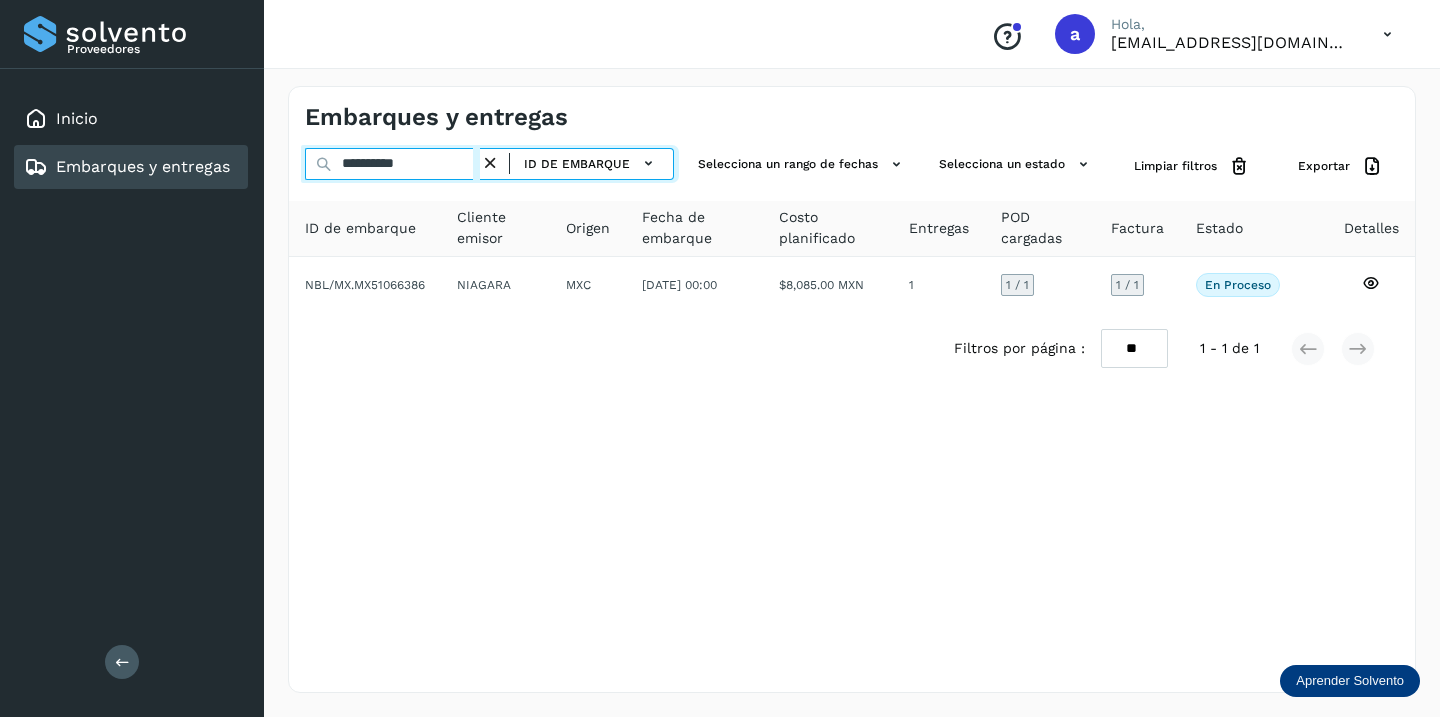 drag, startPoint x: 448, startPoint y: 162, endPoint x: 129, endPoint y: 155, distance: 319.07678 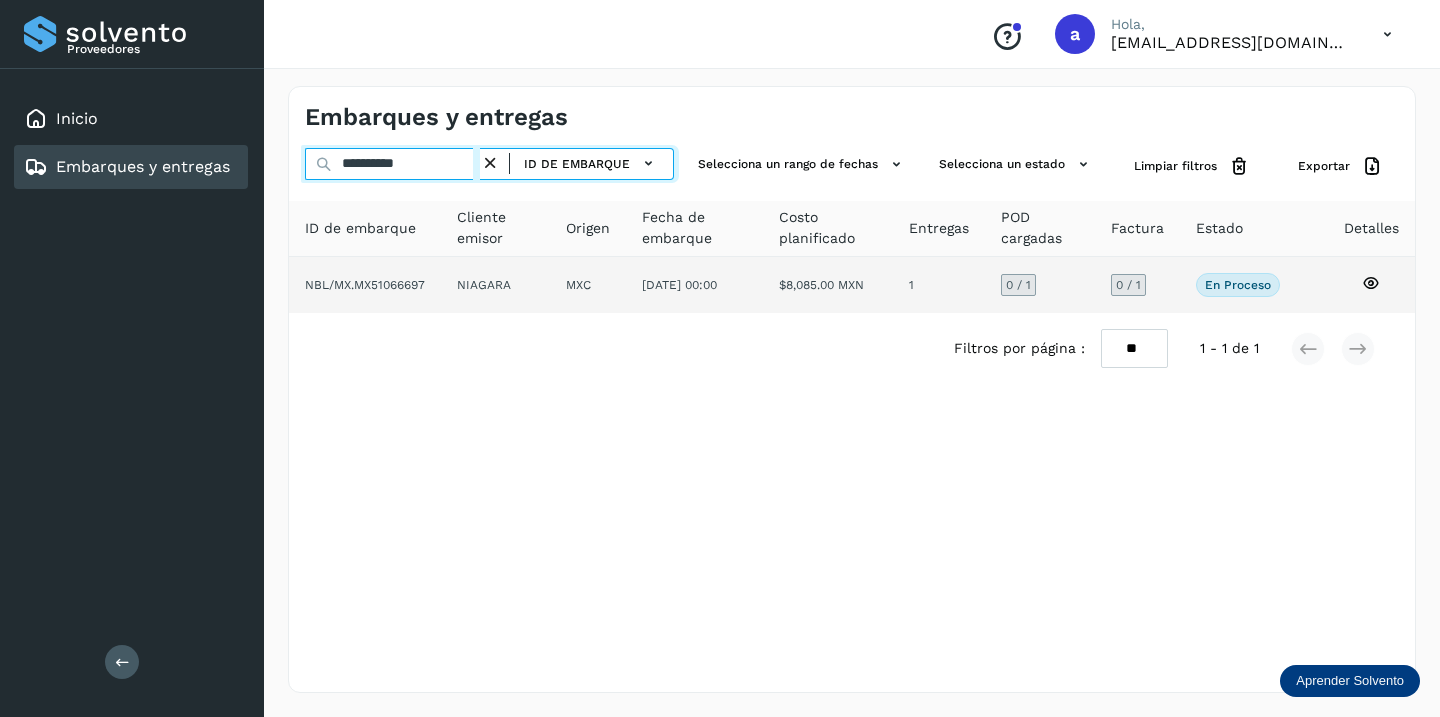 type on "**********" 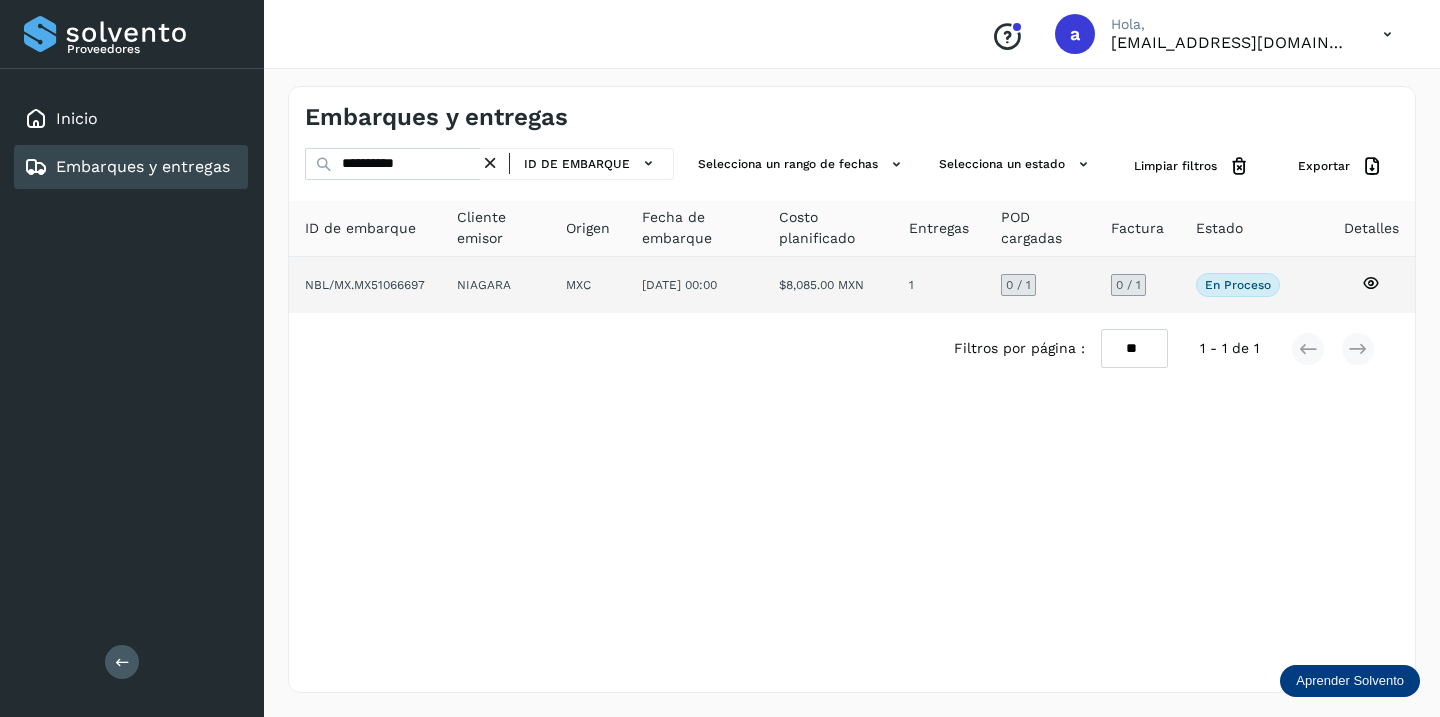 click on "0 / 1" at bounding box center (1128, 285) 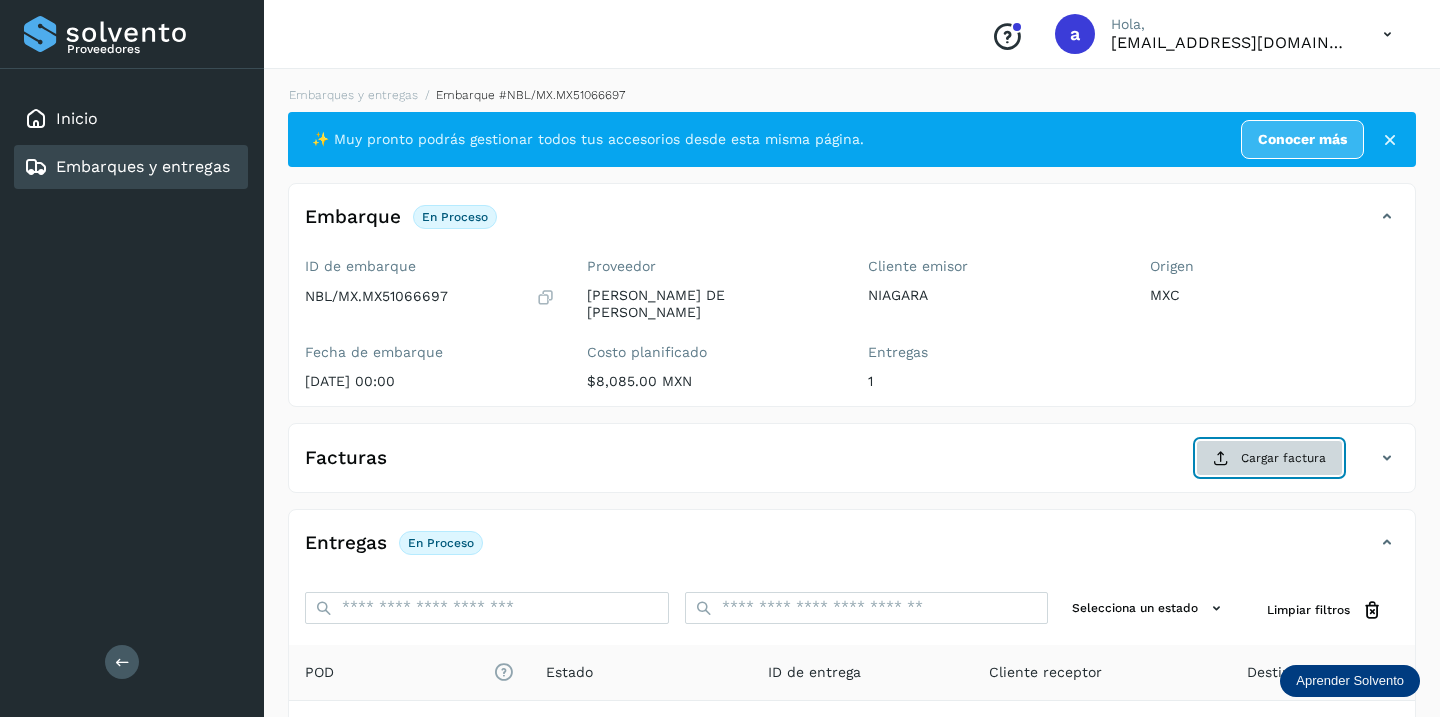 click on "Cargar factura" 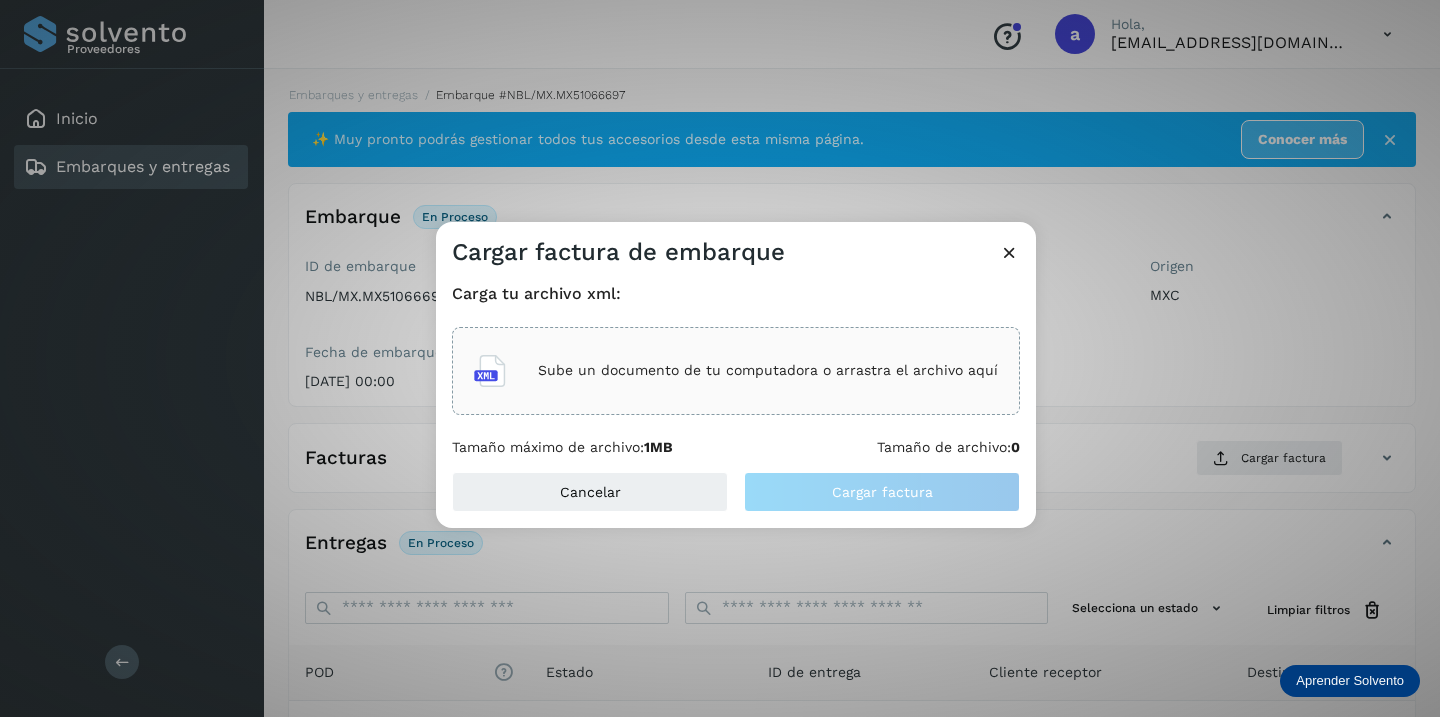 click on "Sube un documento de tu computadora o arrastra el archivo aquí" at bounding box center [768, 370] 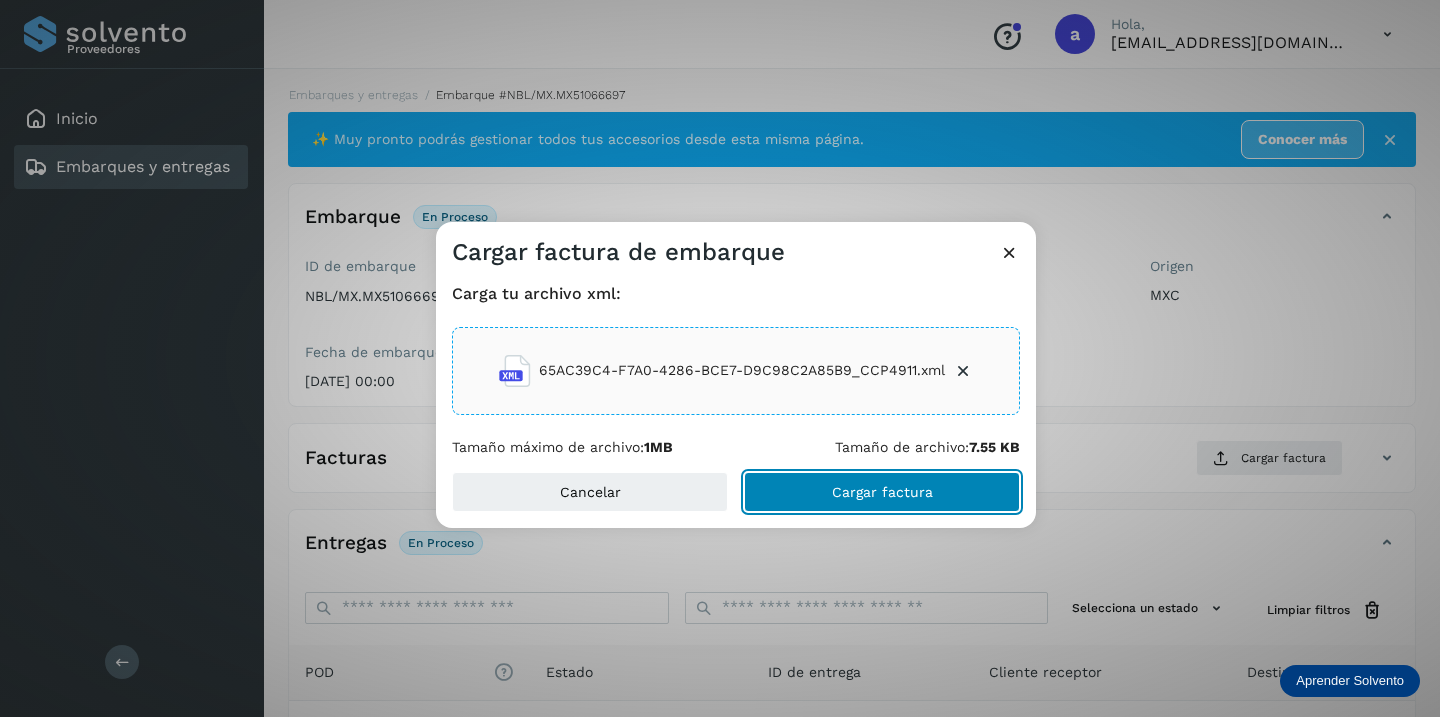 click on "Cargar factura" 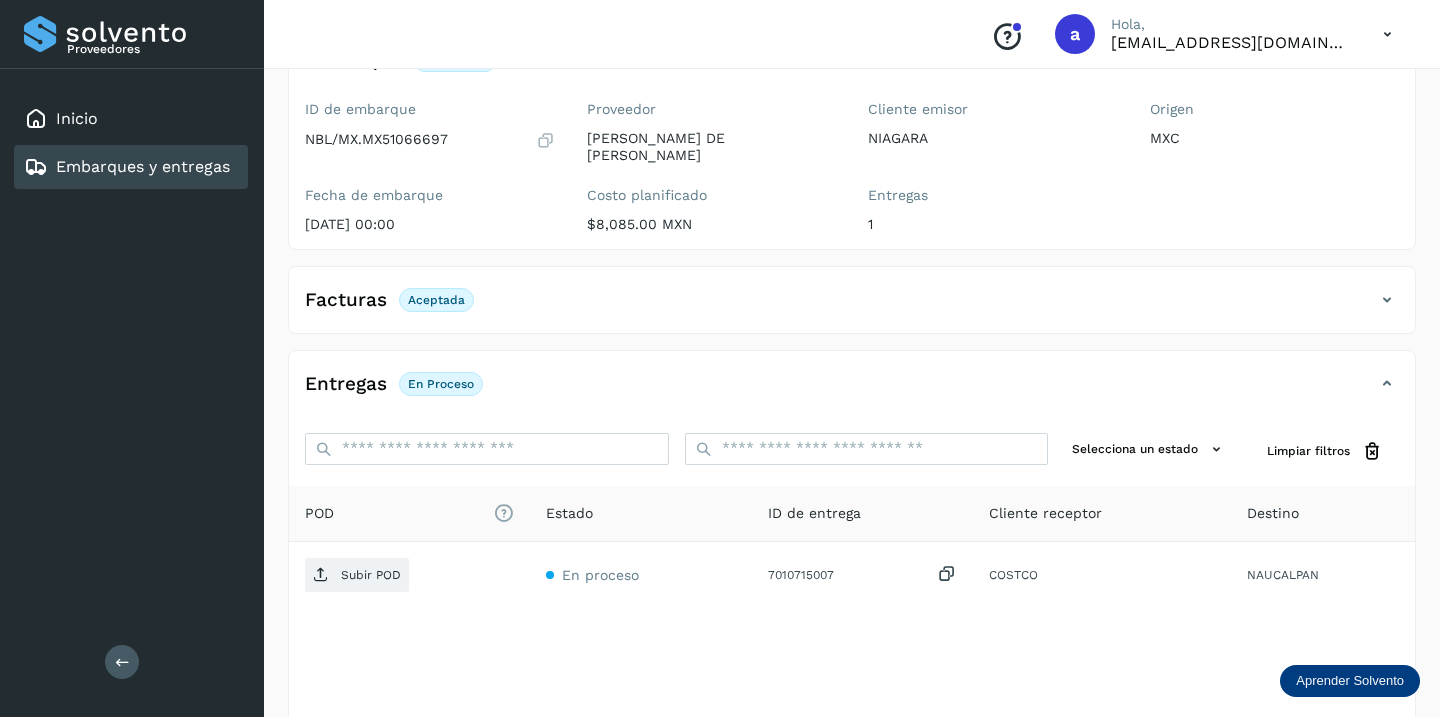 scroll, scrollTop: 230, scrollLeft: 0, axis: vertical 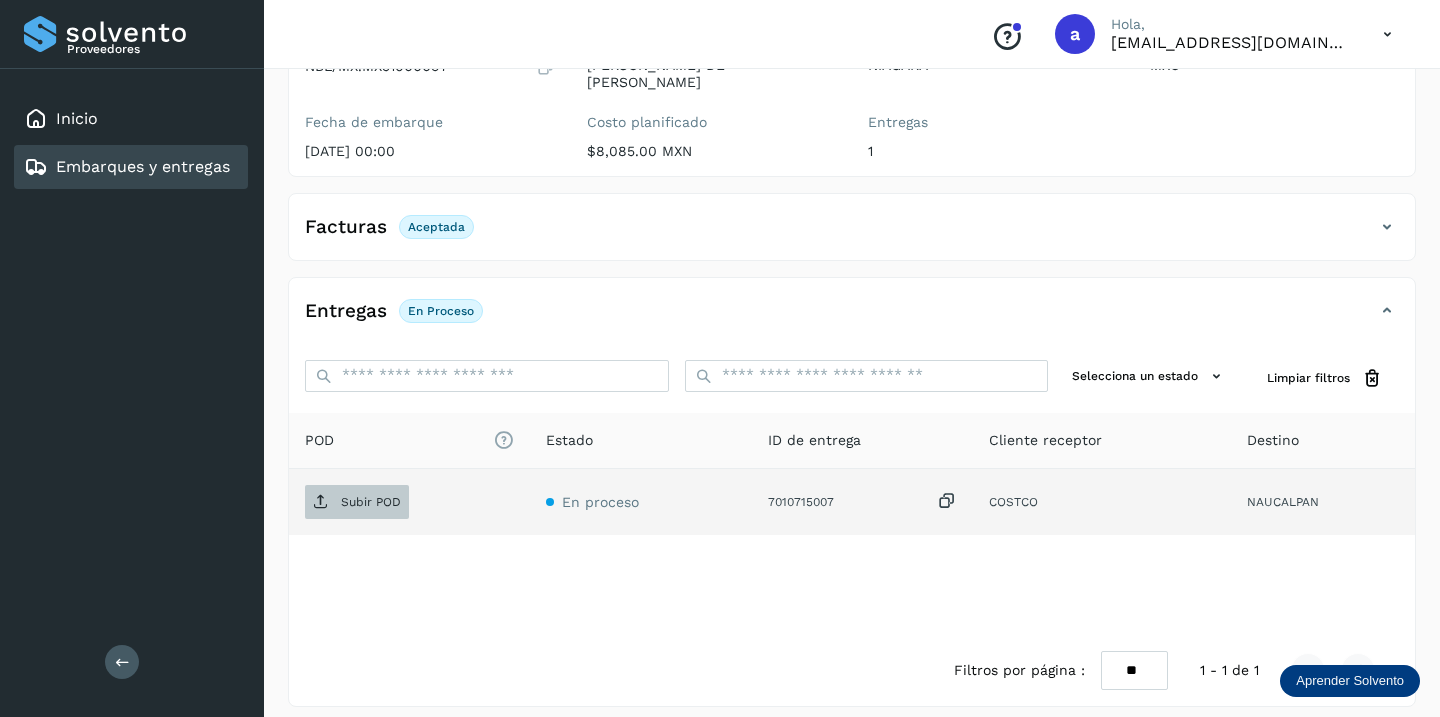 click on "Subir POD" at bounding box center (371, 502) 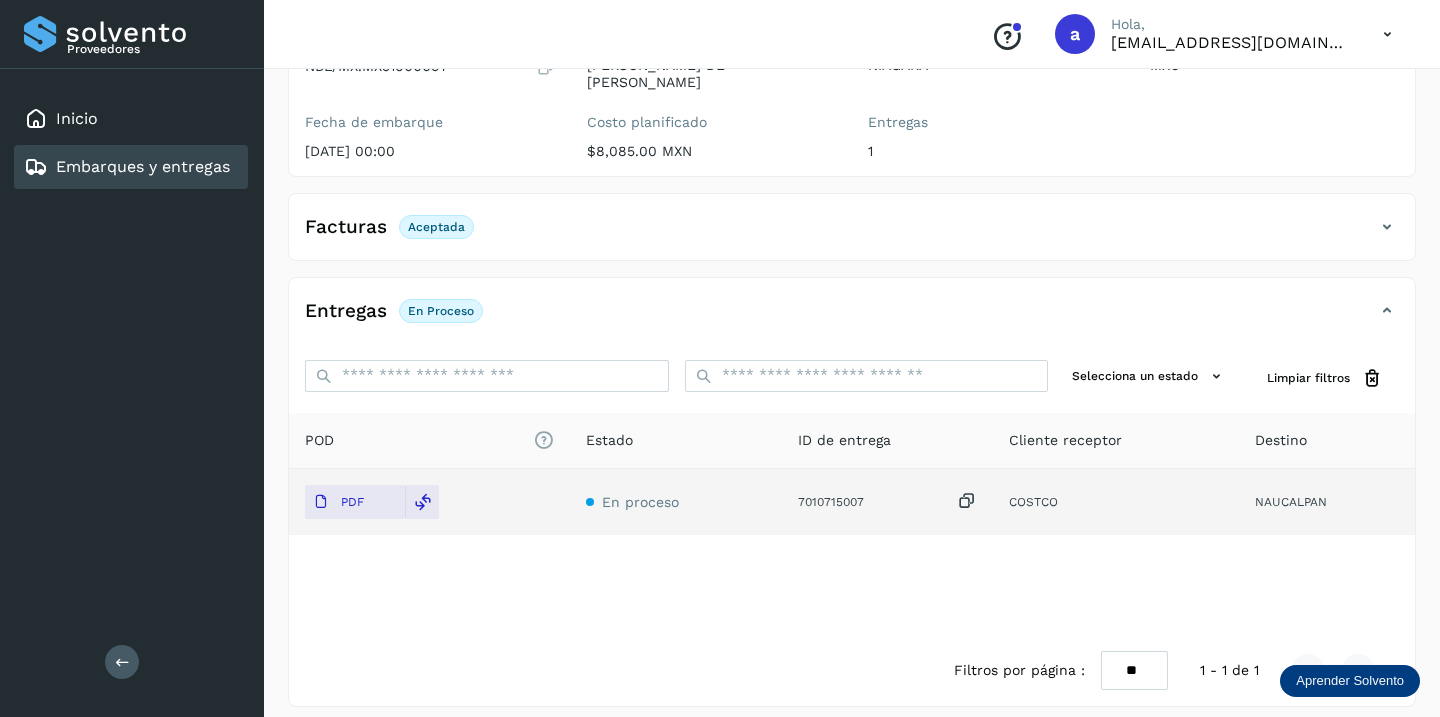 click on "Embarques y entregas" at bounding box center (143, 166) 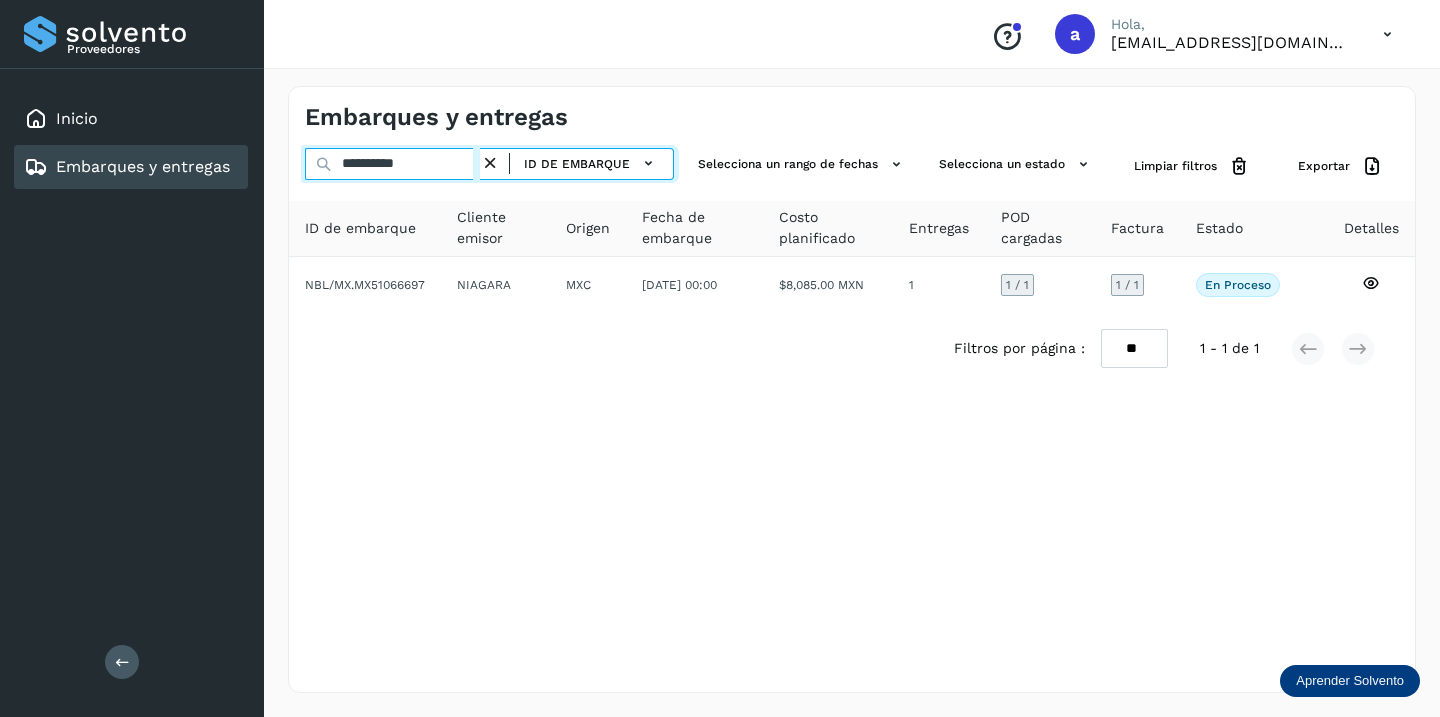 drag, startPoint x: 462, startPoint y: 166, endPoint x: 205, endPoint y: 144, distance: 257.9399 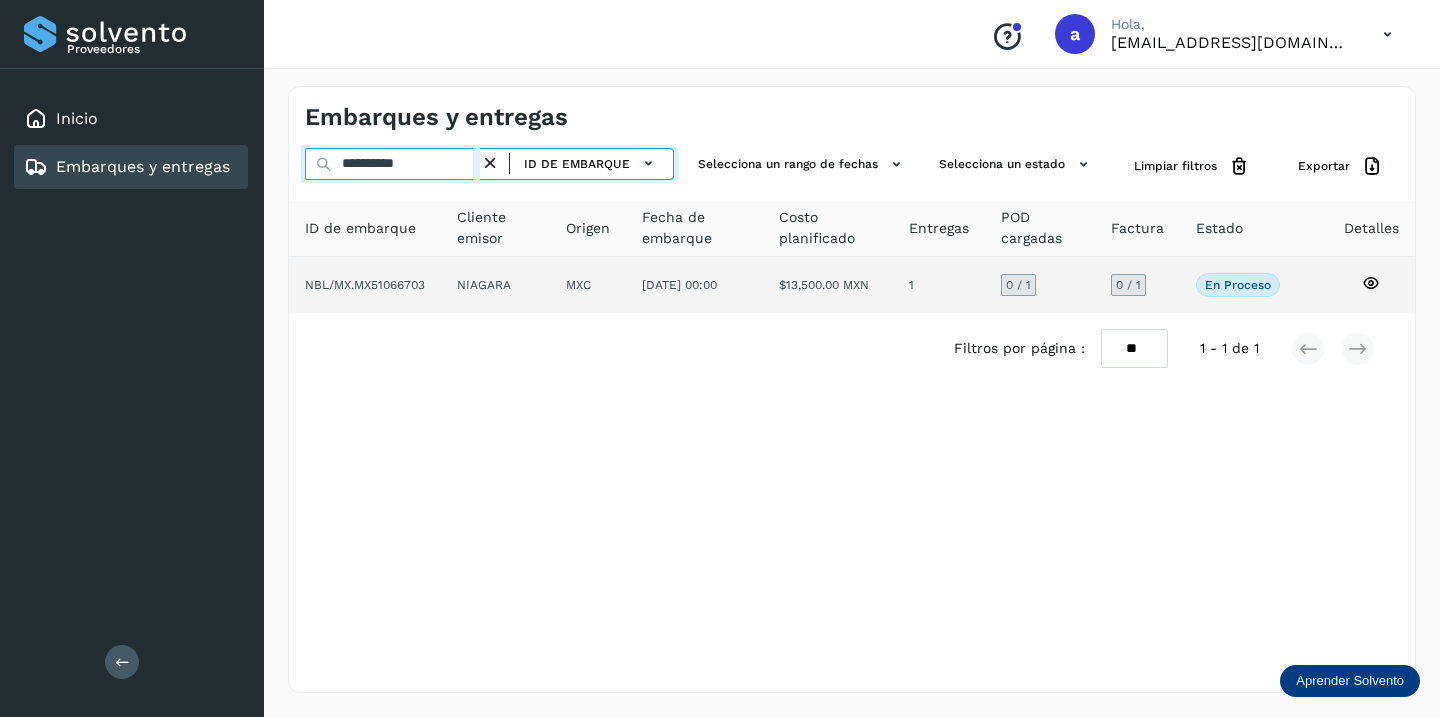 type on "**********" 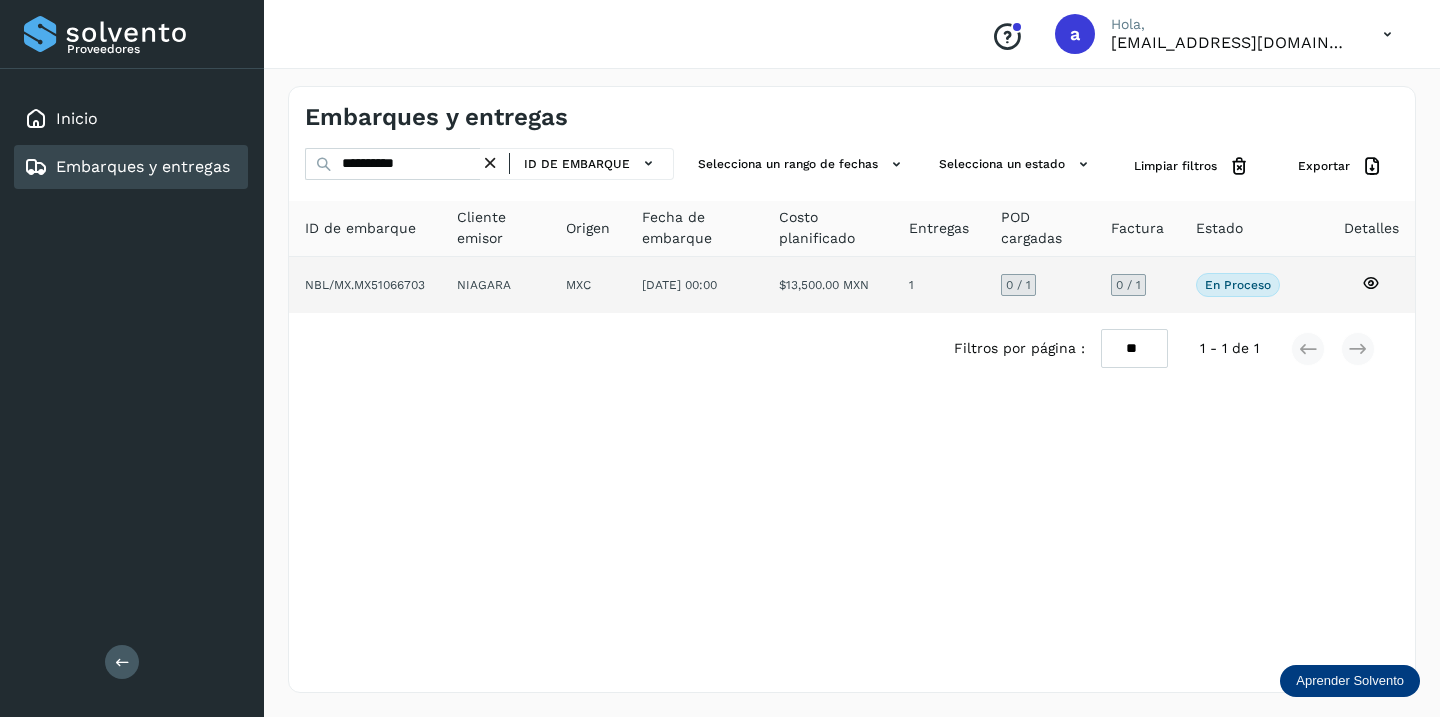 click on "0 / 1" 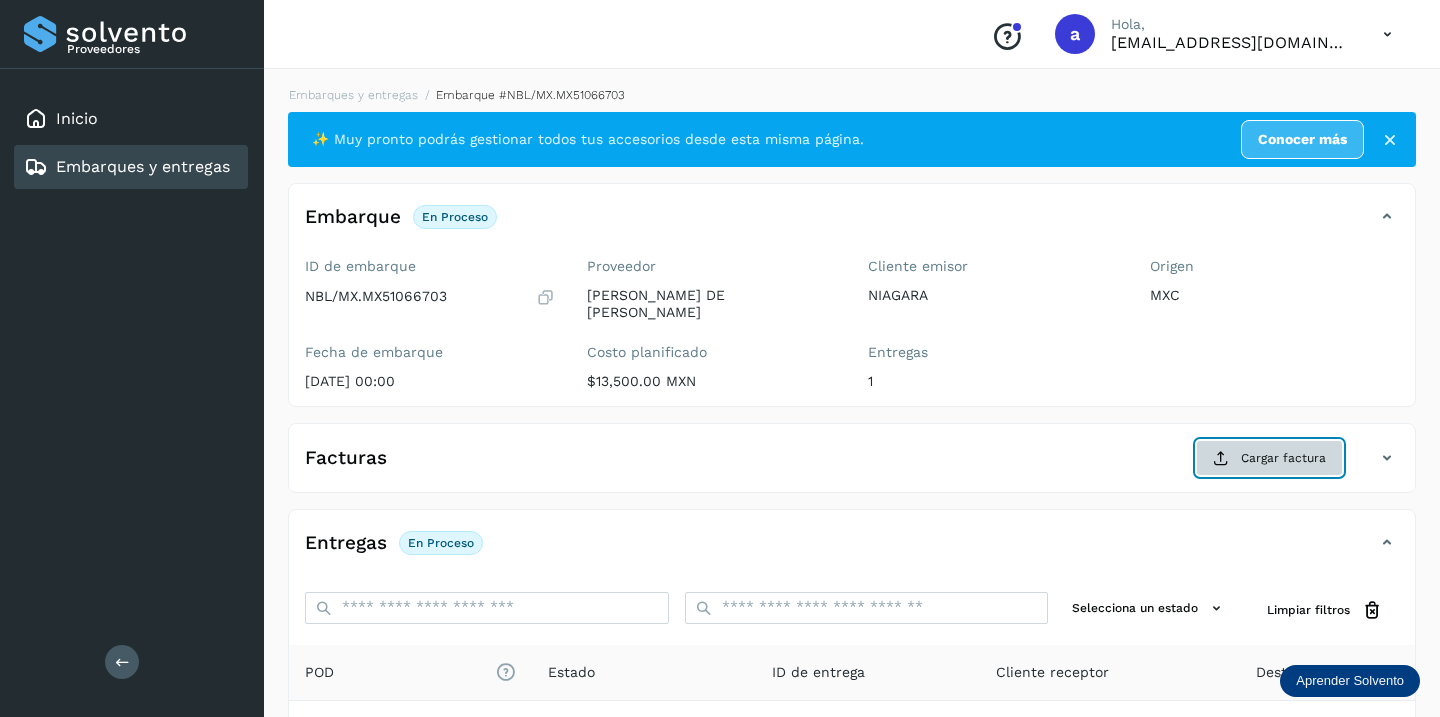 click on "Cargar factura" 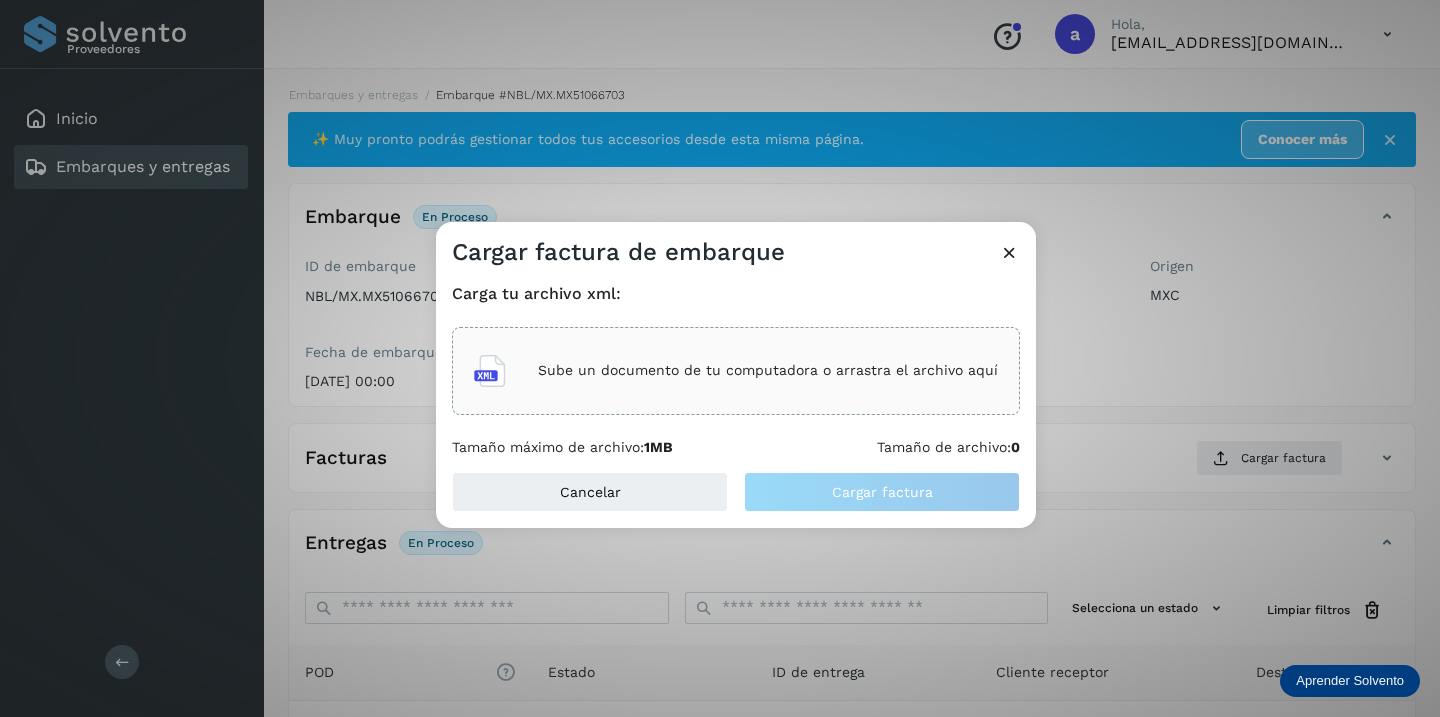 click on "Sube un documento de tu computadora o arrastra el archivo aquí" at bounding box center (768, 370) 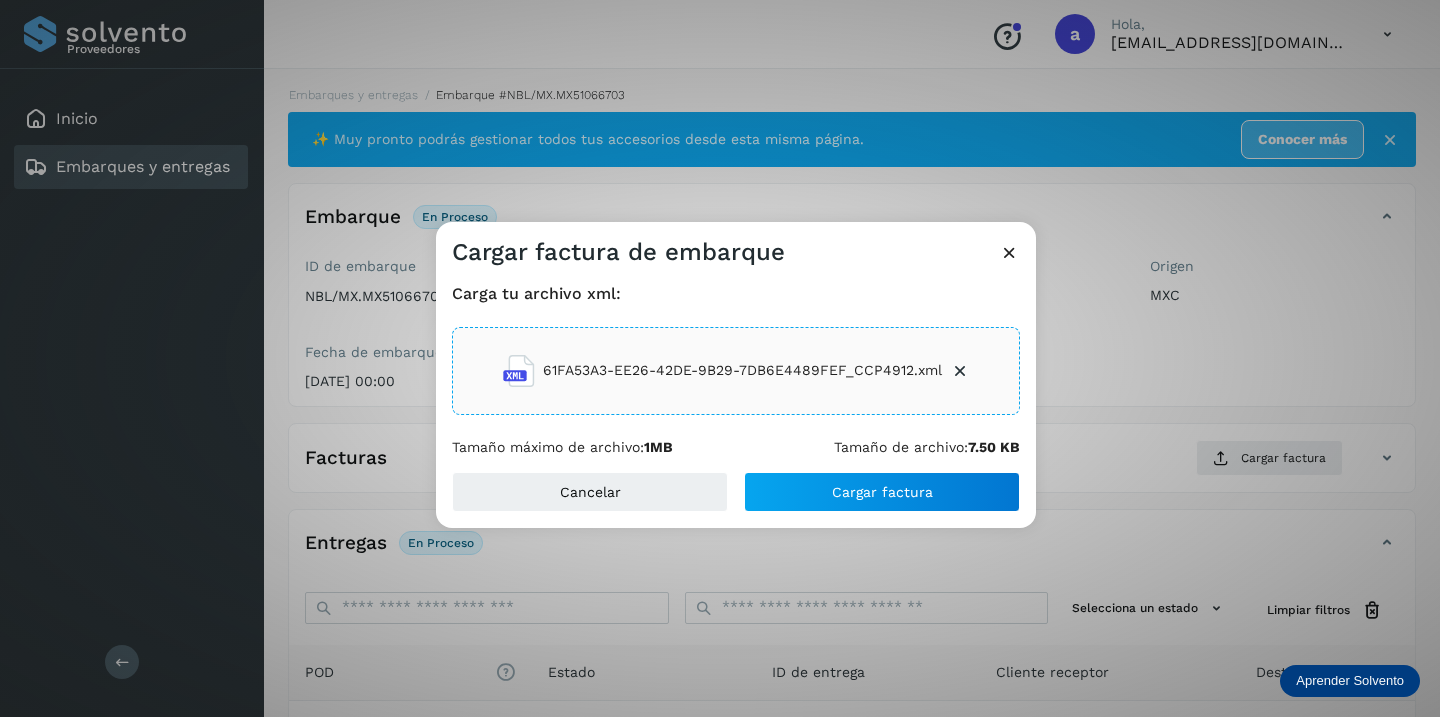 click on "Cancelar Cargar factura" at bounding box center [736, 500] 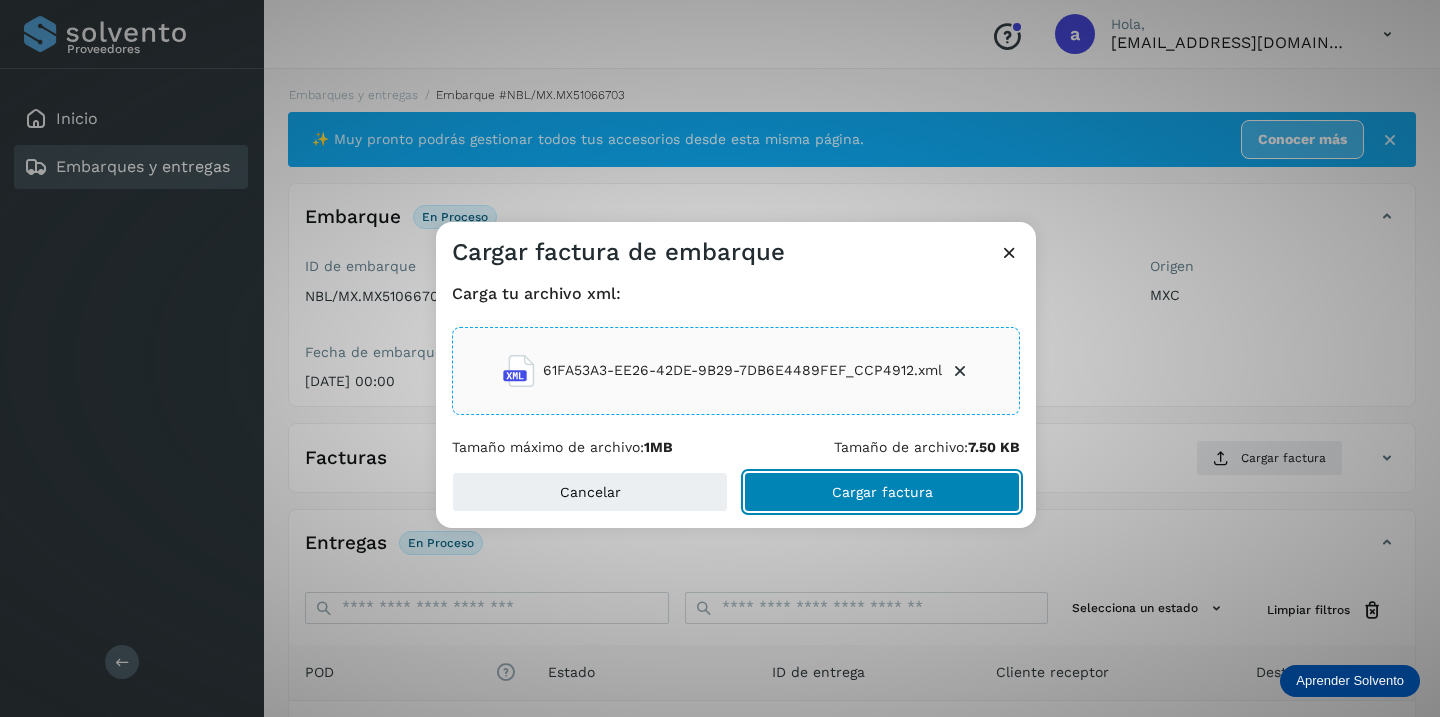 click on "Cargar factura" 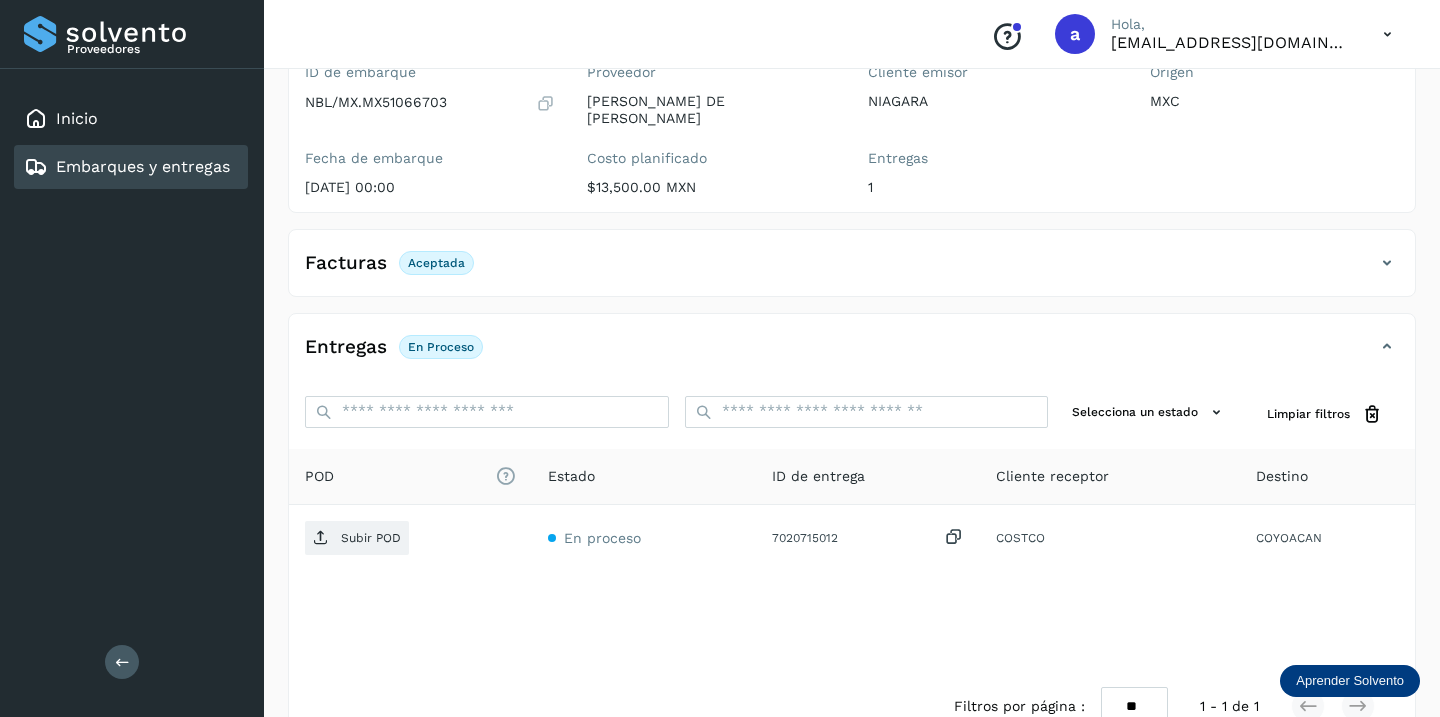scroll, scrollTop: 230, scrollLeft: 0, axis: vertical 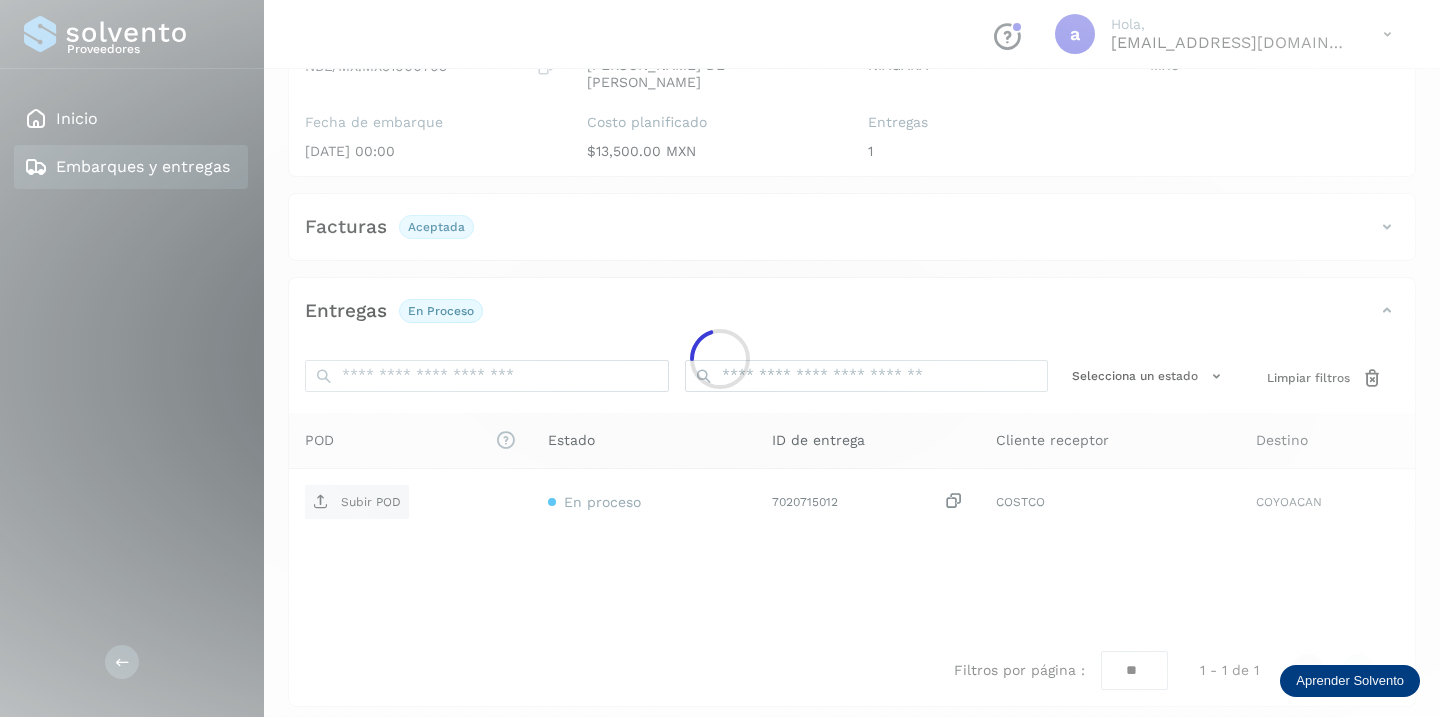 click 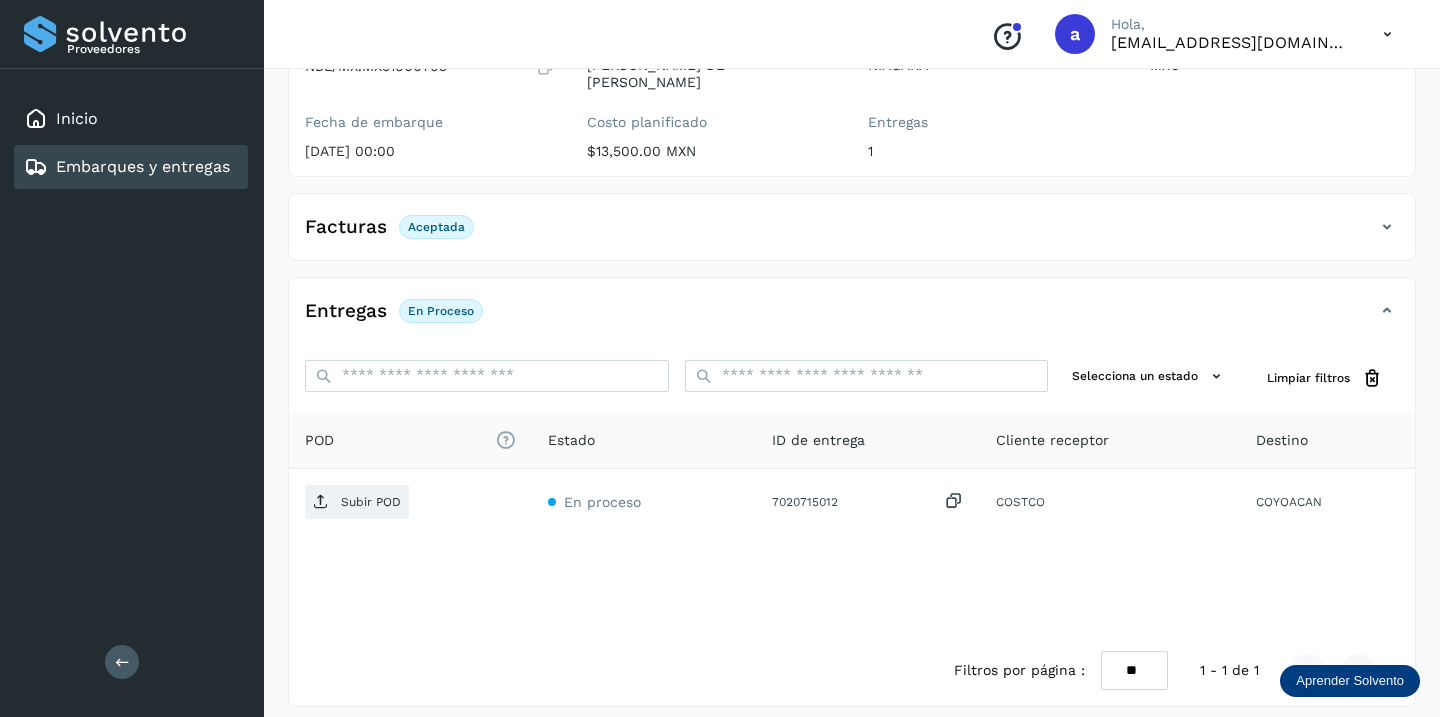 click on "Subir POD" at bounding box center (371, 502) 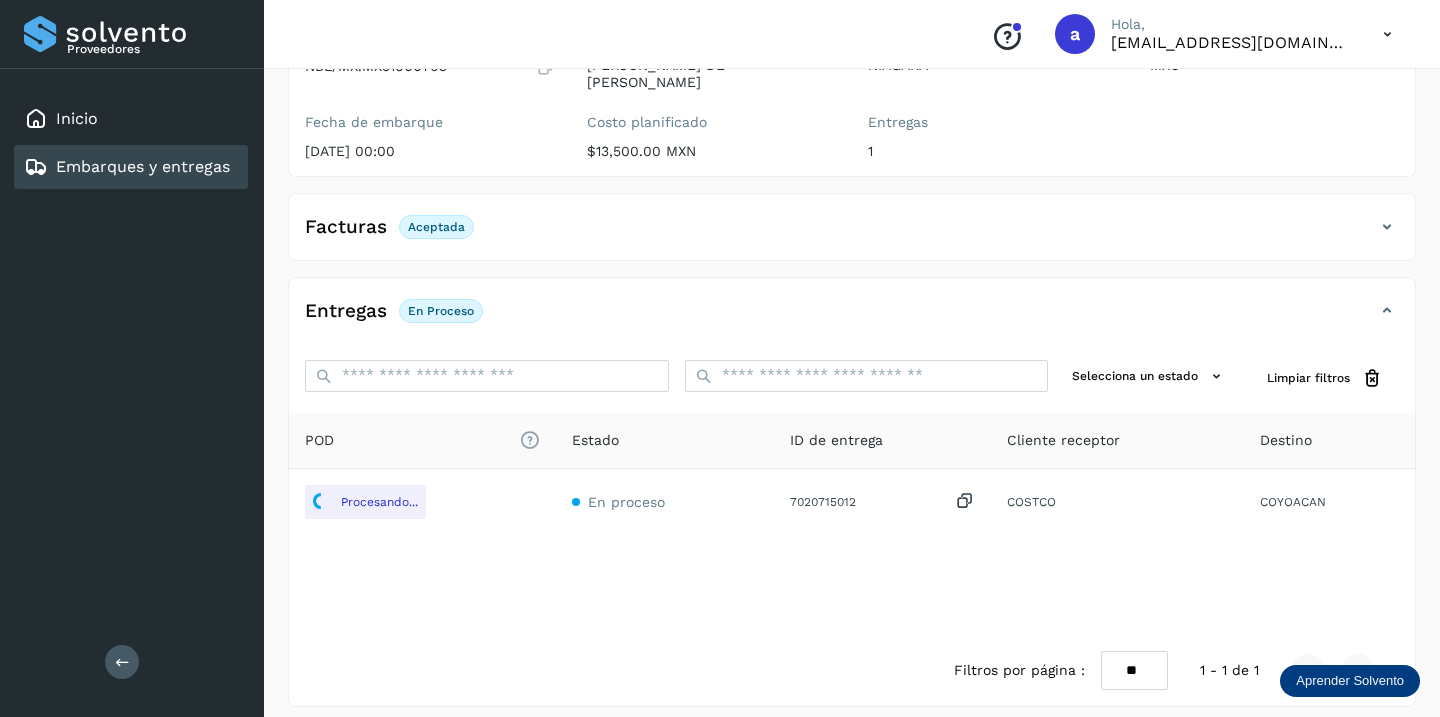 click on "Embarques y entregas" at bounding box center [143, 166] 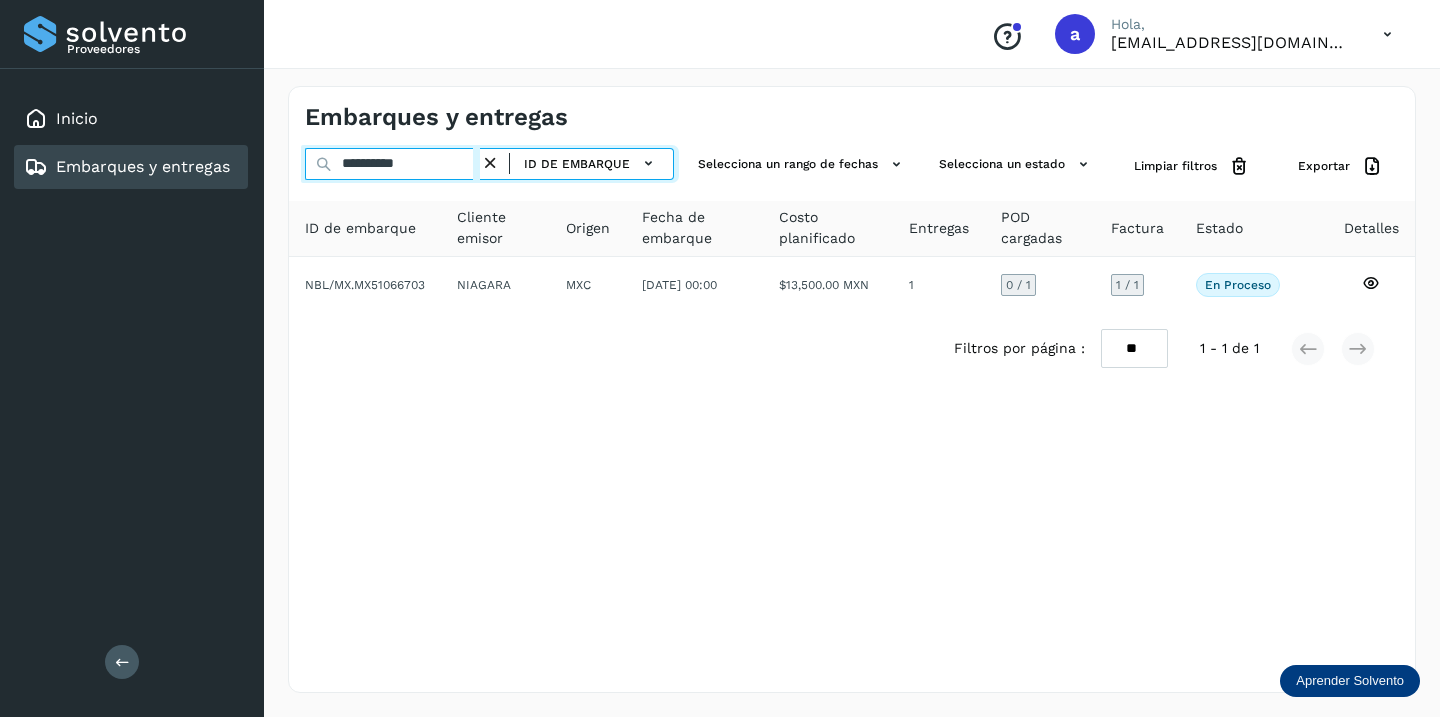 drag, startPoint x: 468, startPoint y: 164, endPoint x: 108, endPoint y: 150, distance: 360.27213 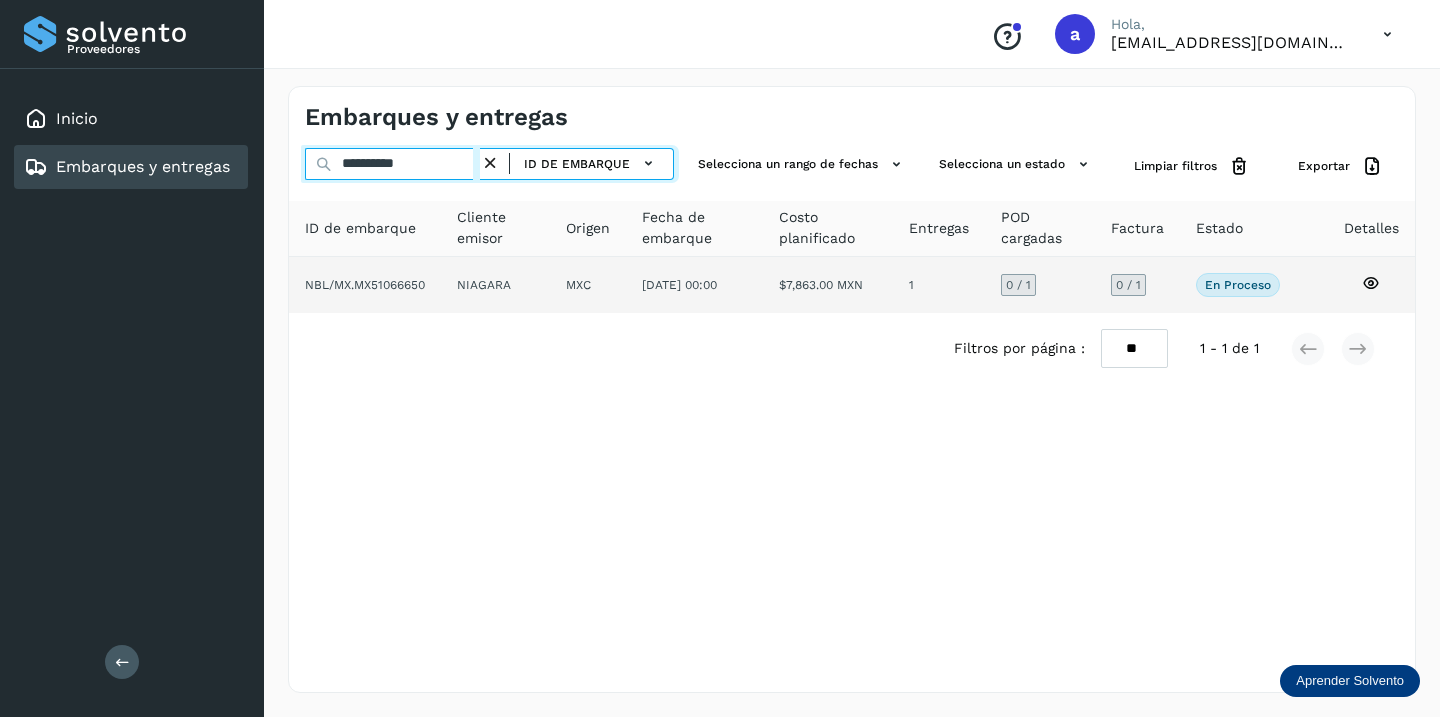 type on "**********" 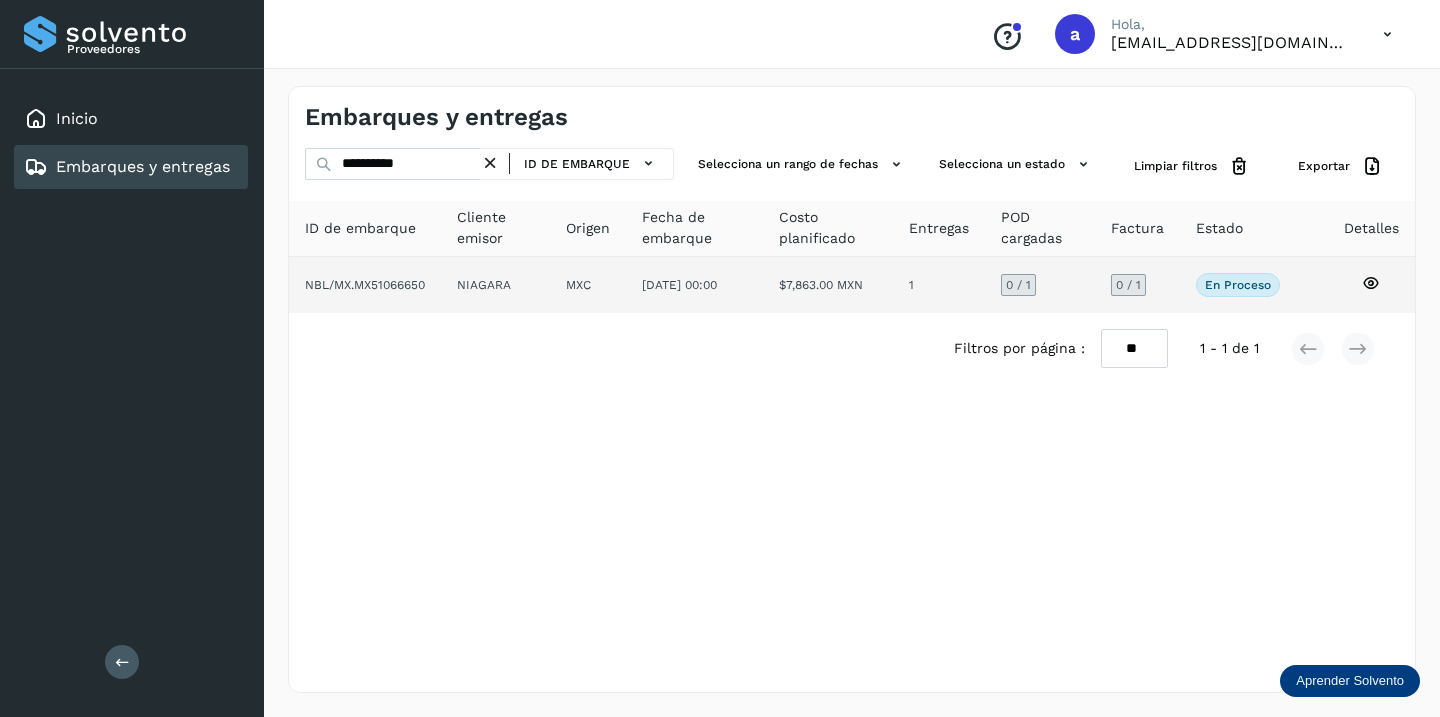 click on "0 / 1" at bounding box center (1128, 285) 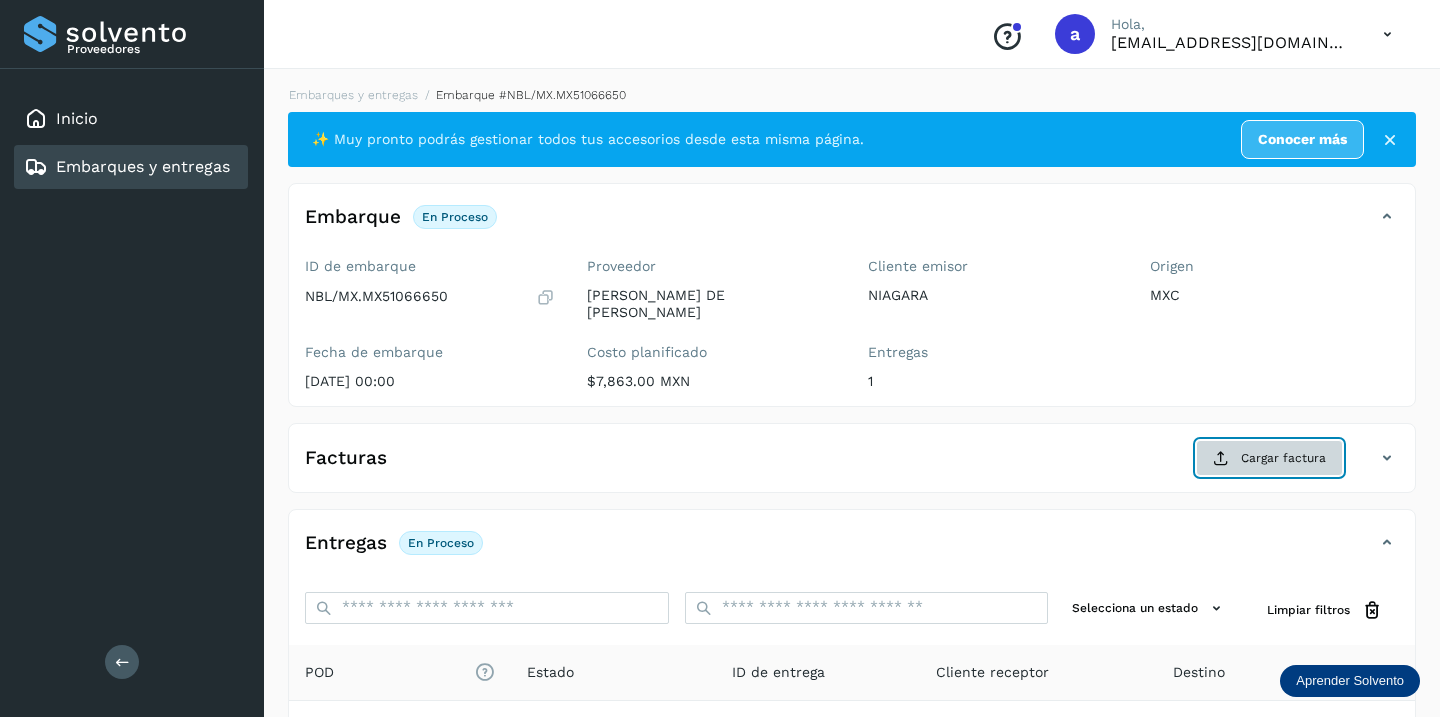 click on "Cargar factura" 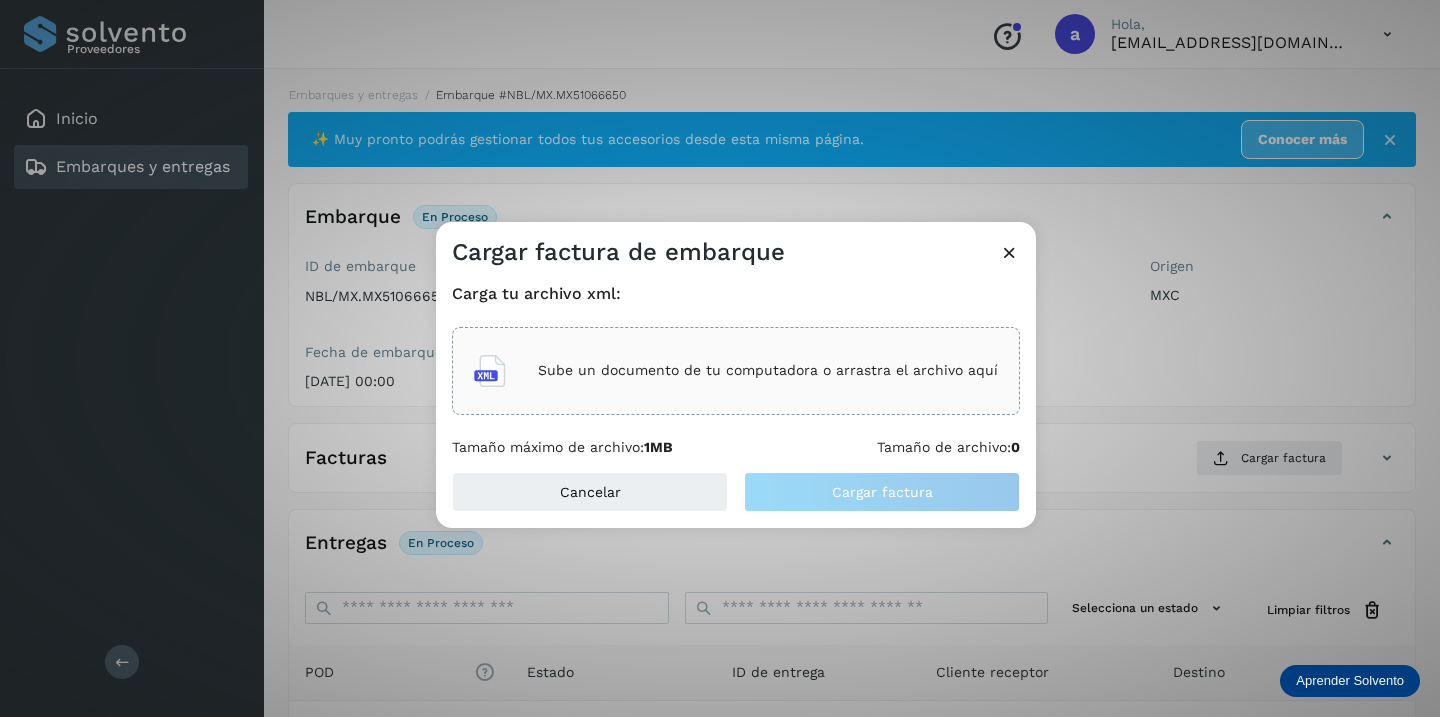 click on "Sube un documento de tu computadora o arrastra el archivo aquí" 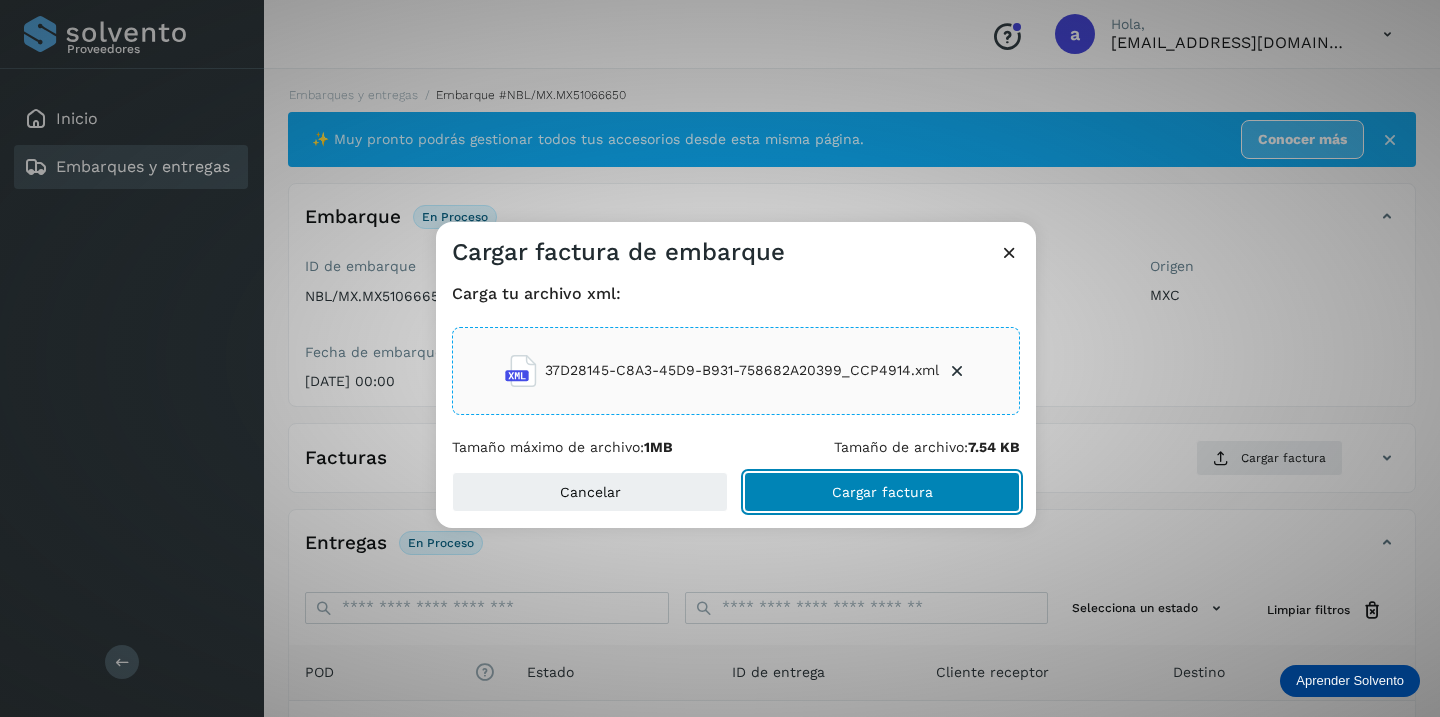 click on "Cargar factura" 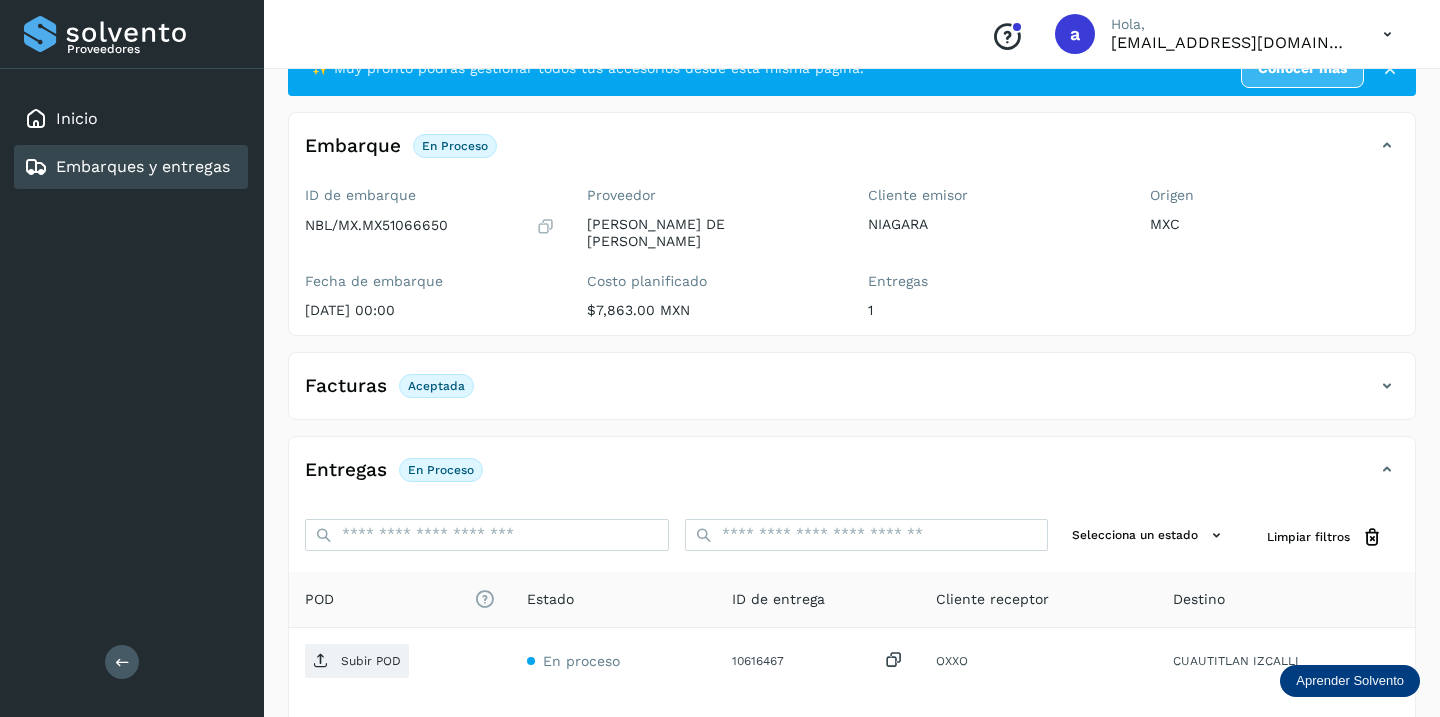 scroll, scrollTop: 230, scrollLeft: 0, axis: vertical 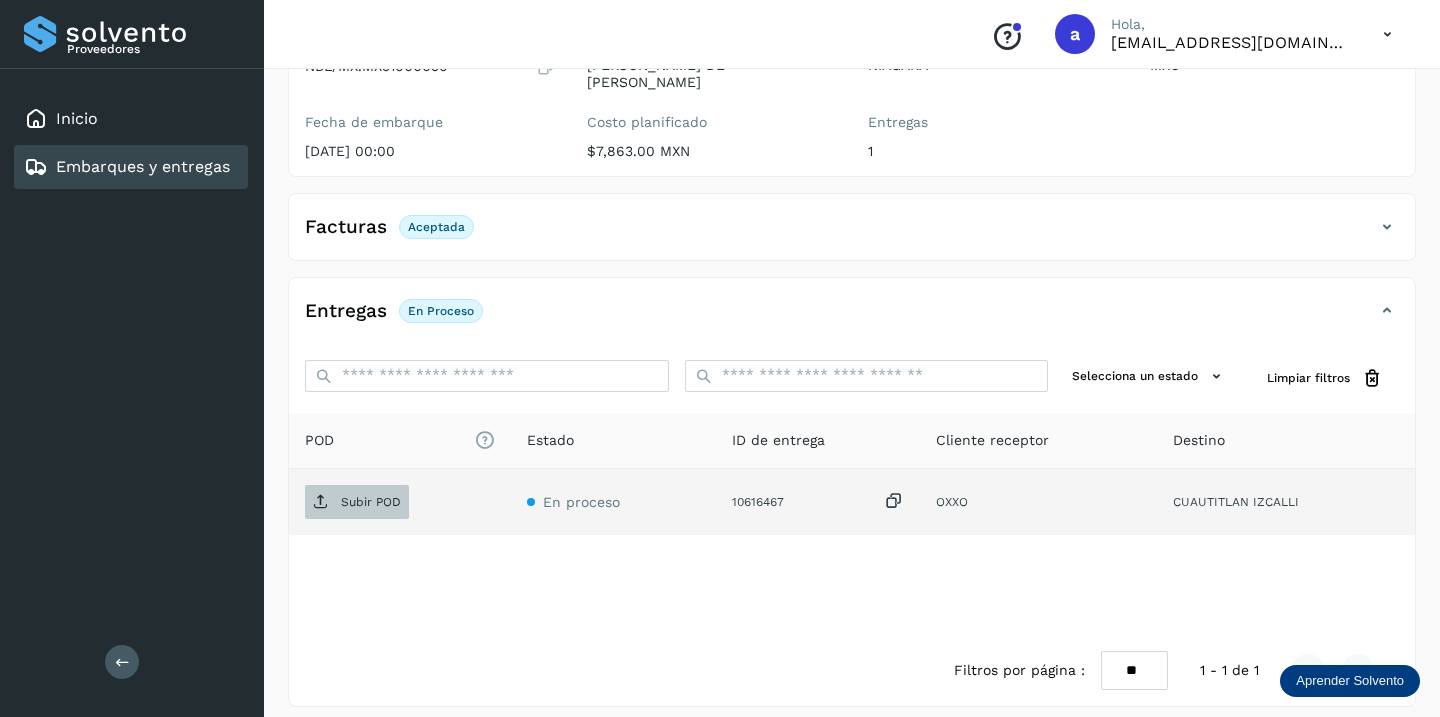 click on "Subir POD" at bounding box center [371, 502] 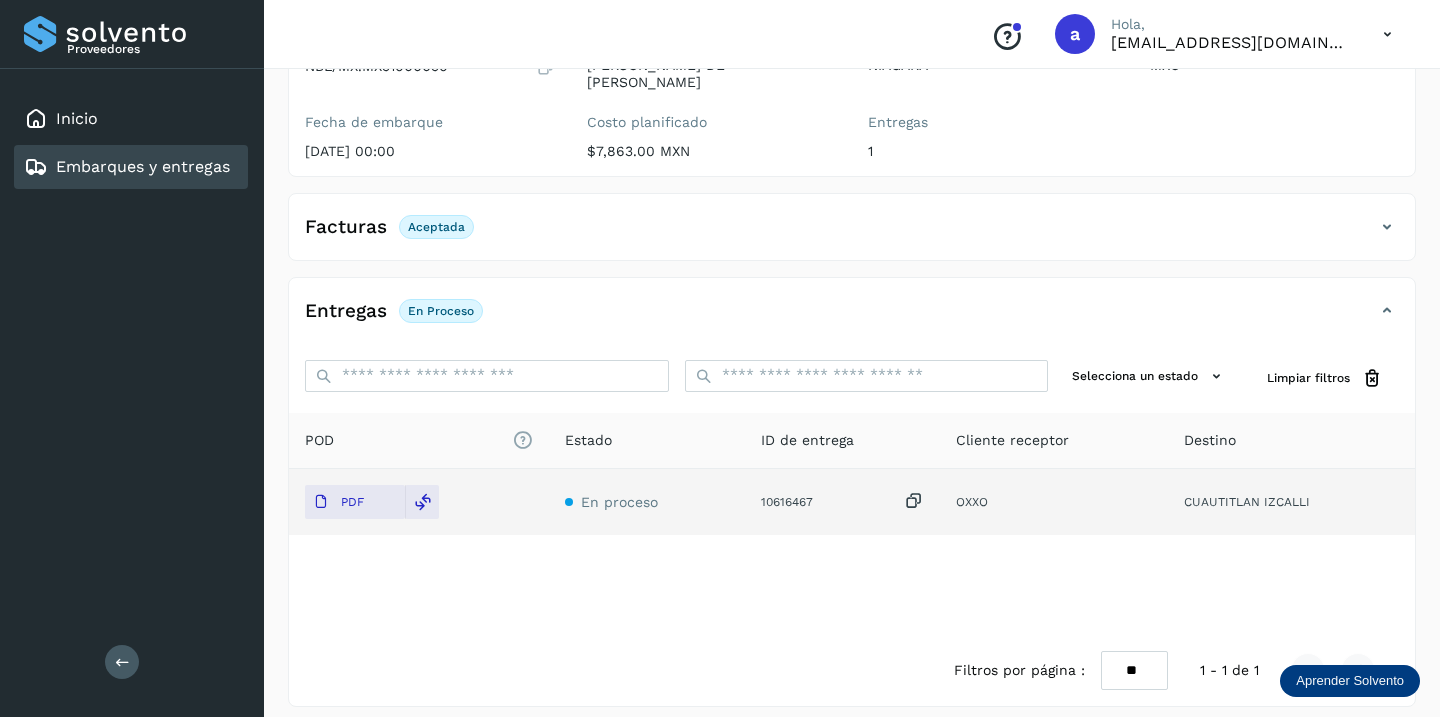 click on "Embarques y entregas" at bounding box center [143, 166] 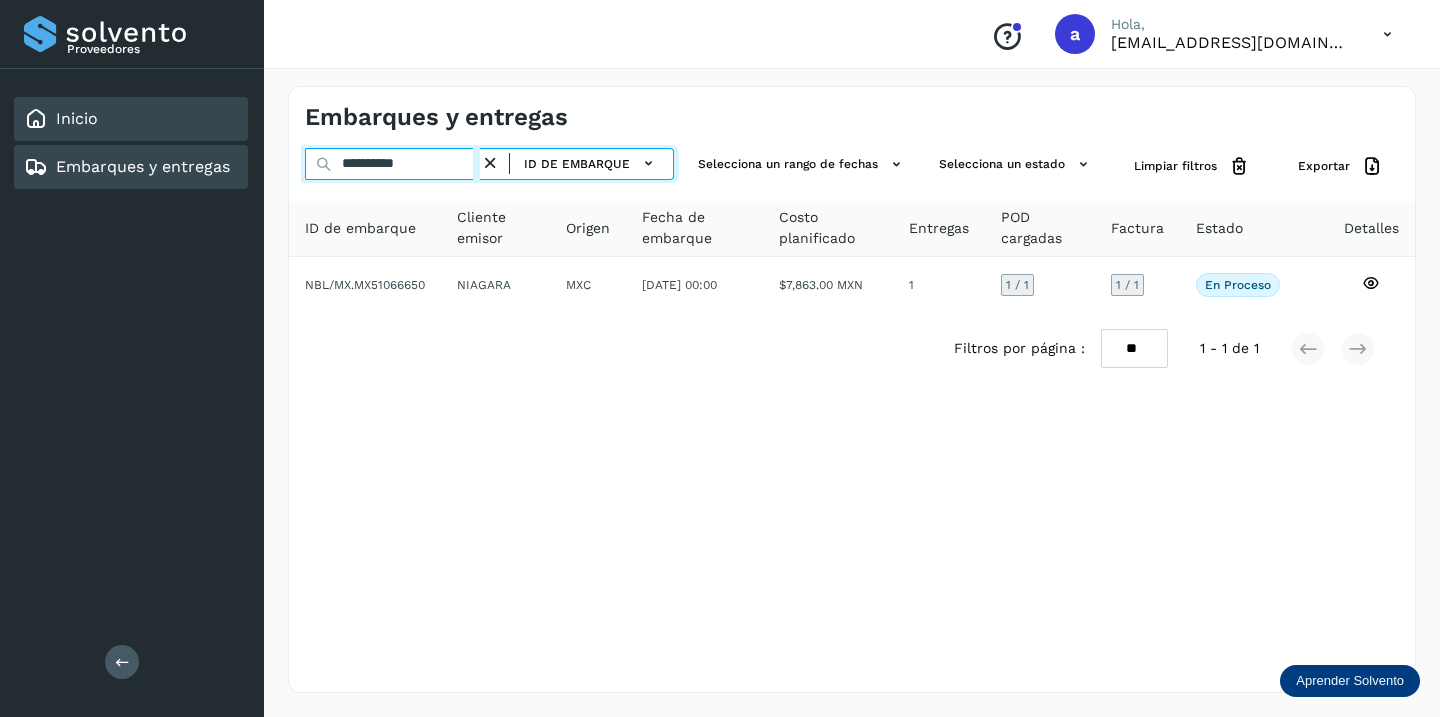 drag, startPoint x: 450, startPoint y: 170, endPoint x: 162, endPoint y: 126, distance: 291.34174 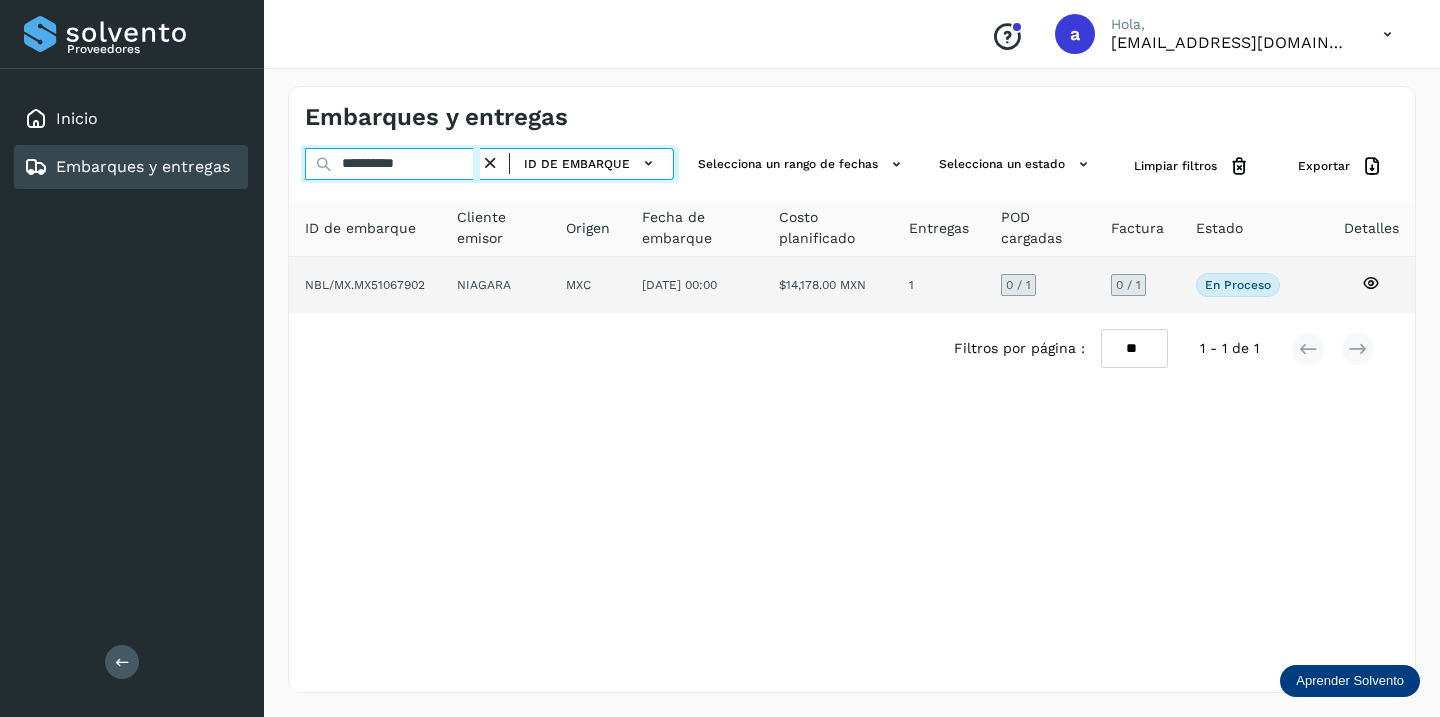 type on "**********" 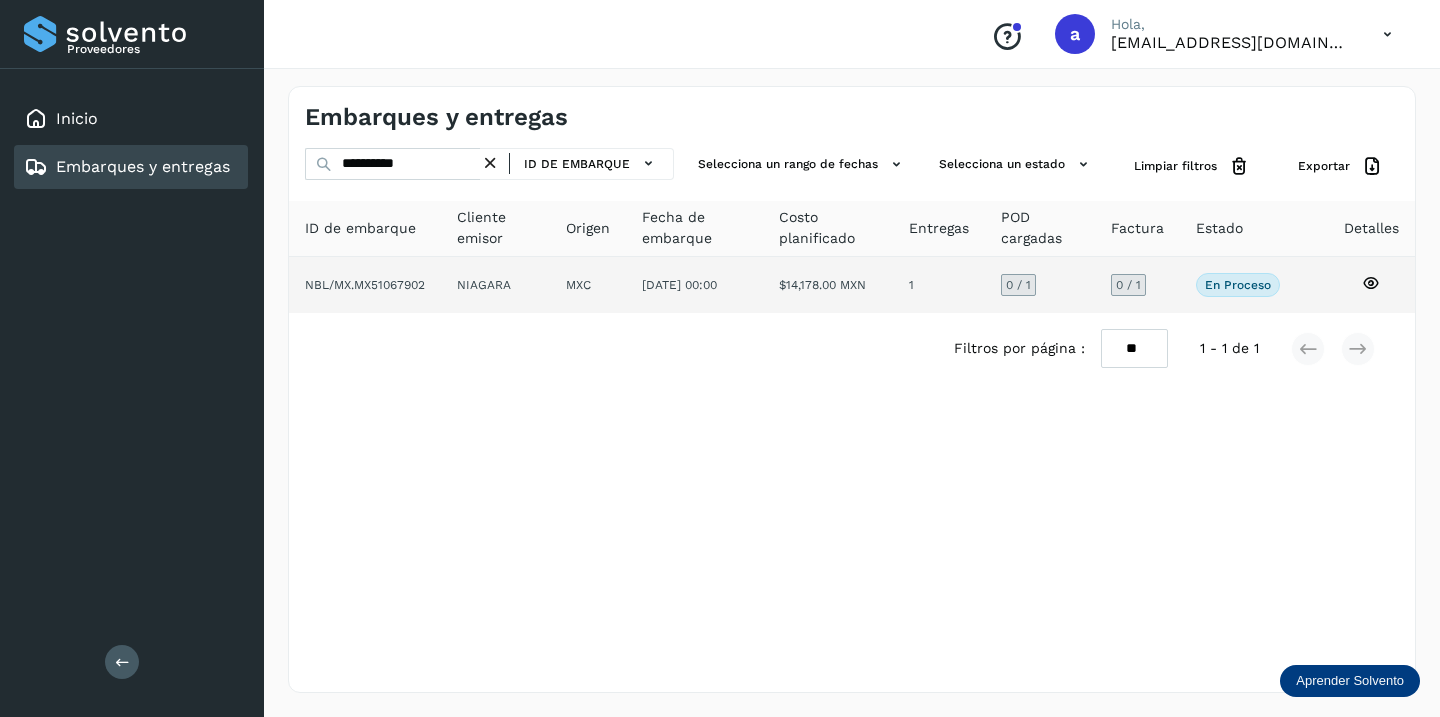 click on "0 / 1" at bounding box center (1128, 285) 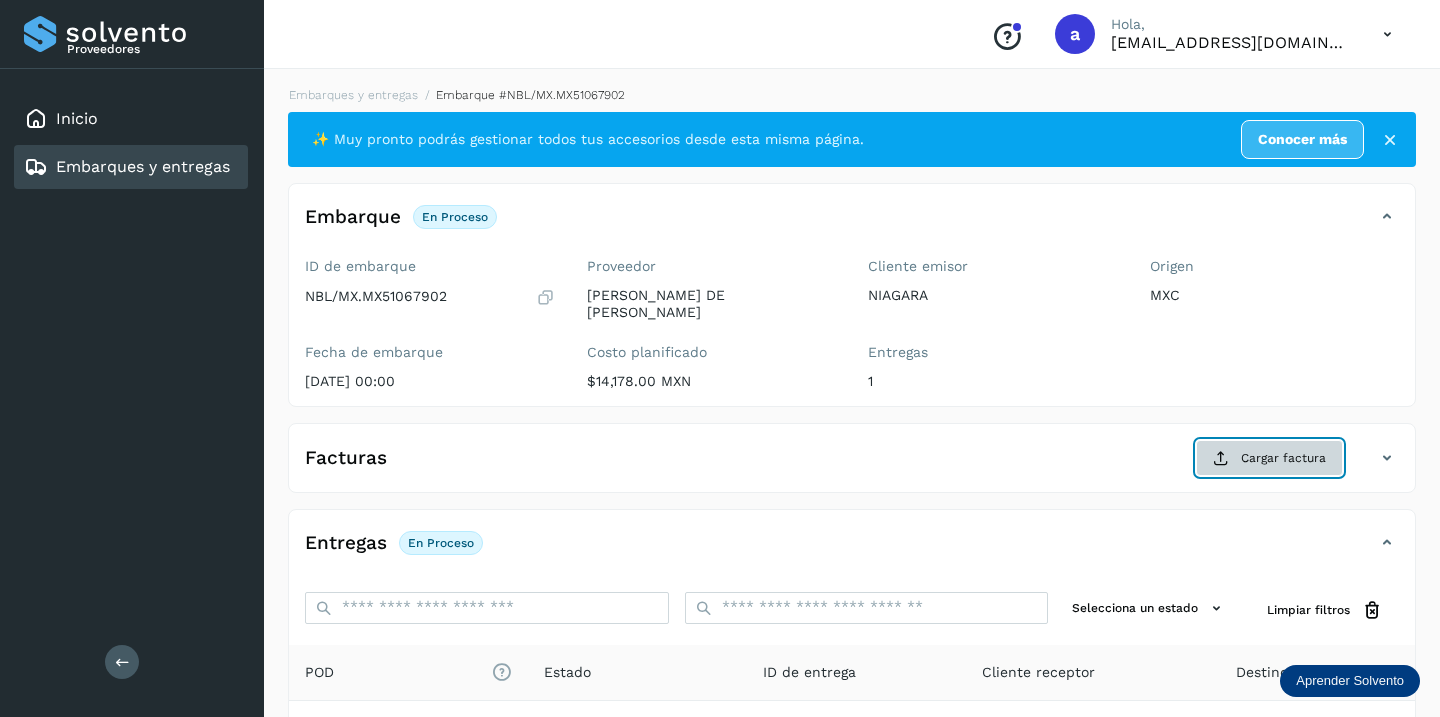 click on "Cargar factura" 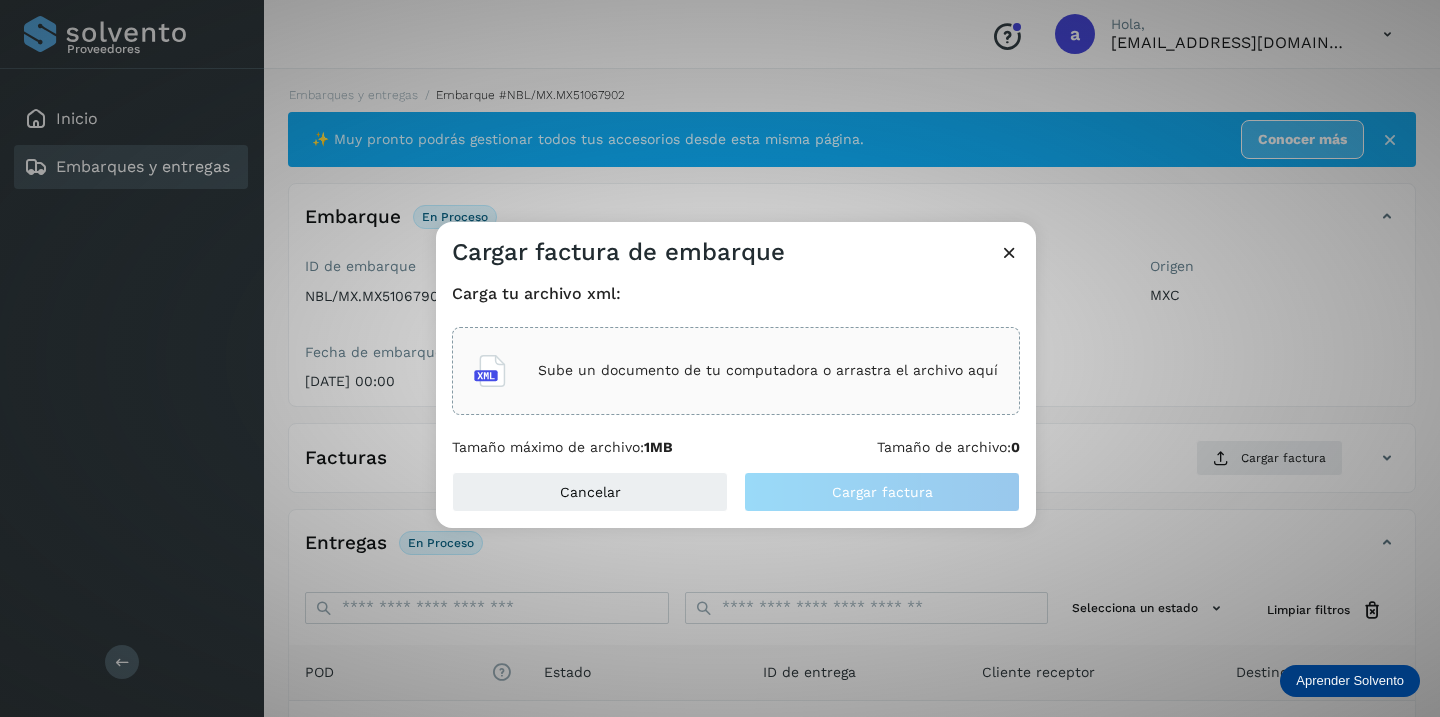 click on "Sube un documento de tu computadora o arrastra el archivo aquí" 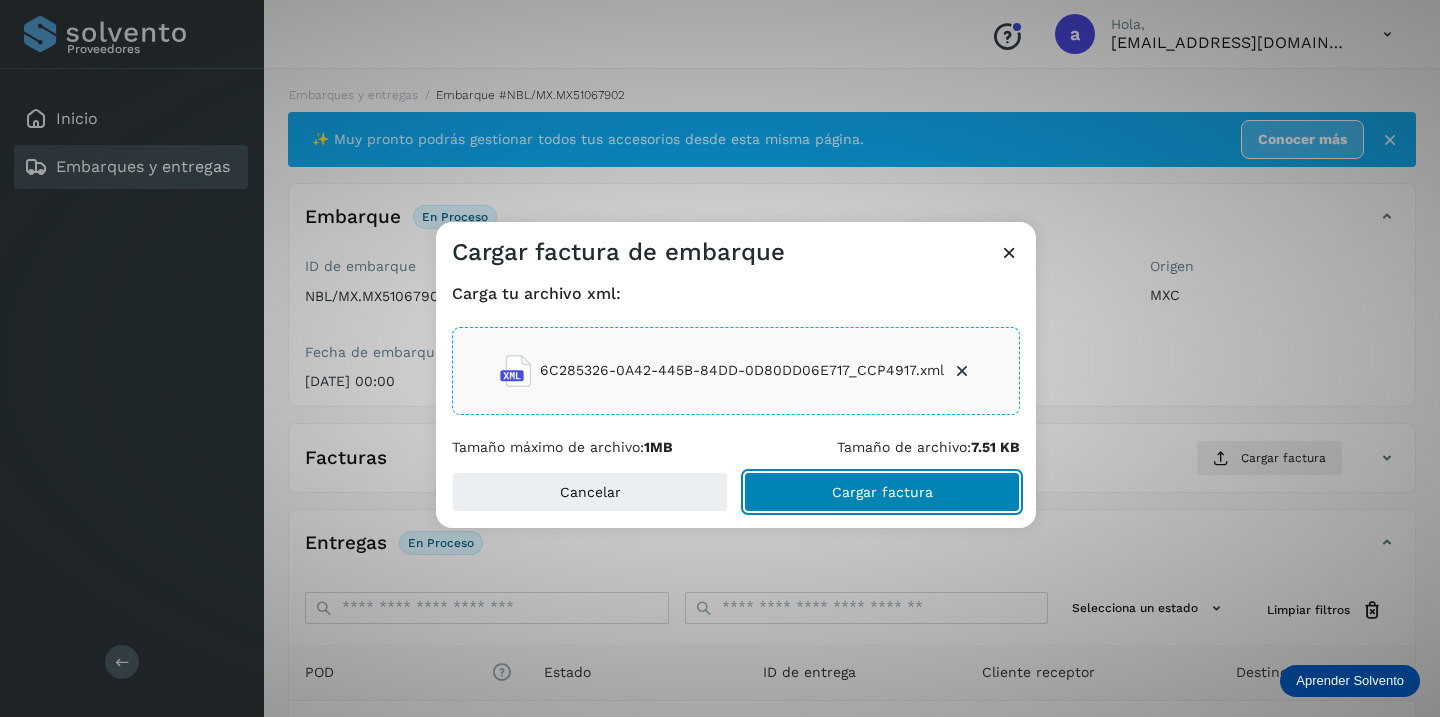 click on "Cargar factura" 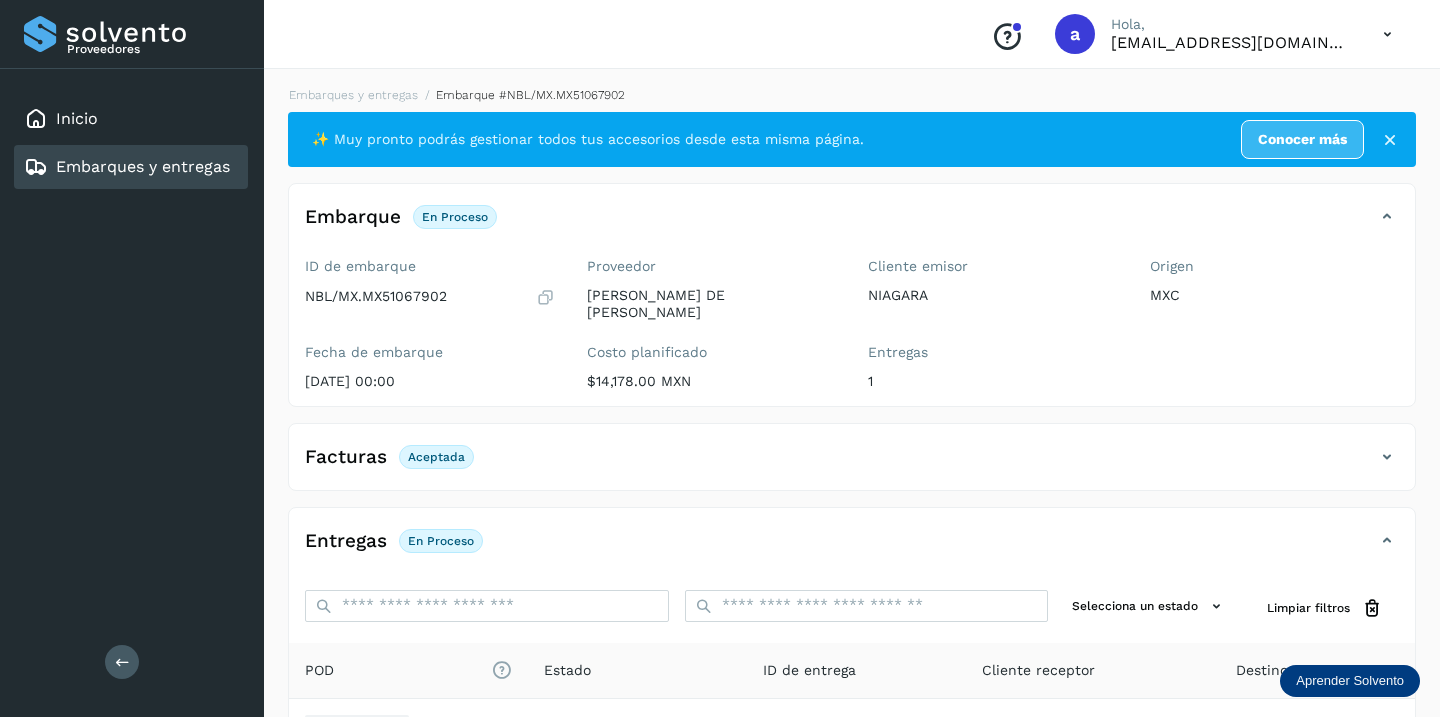 scroll, scrollTop: 230, scrollLeft: 0, axis: vertical 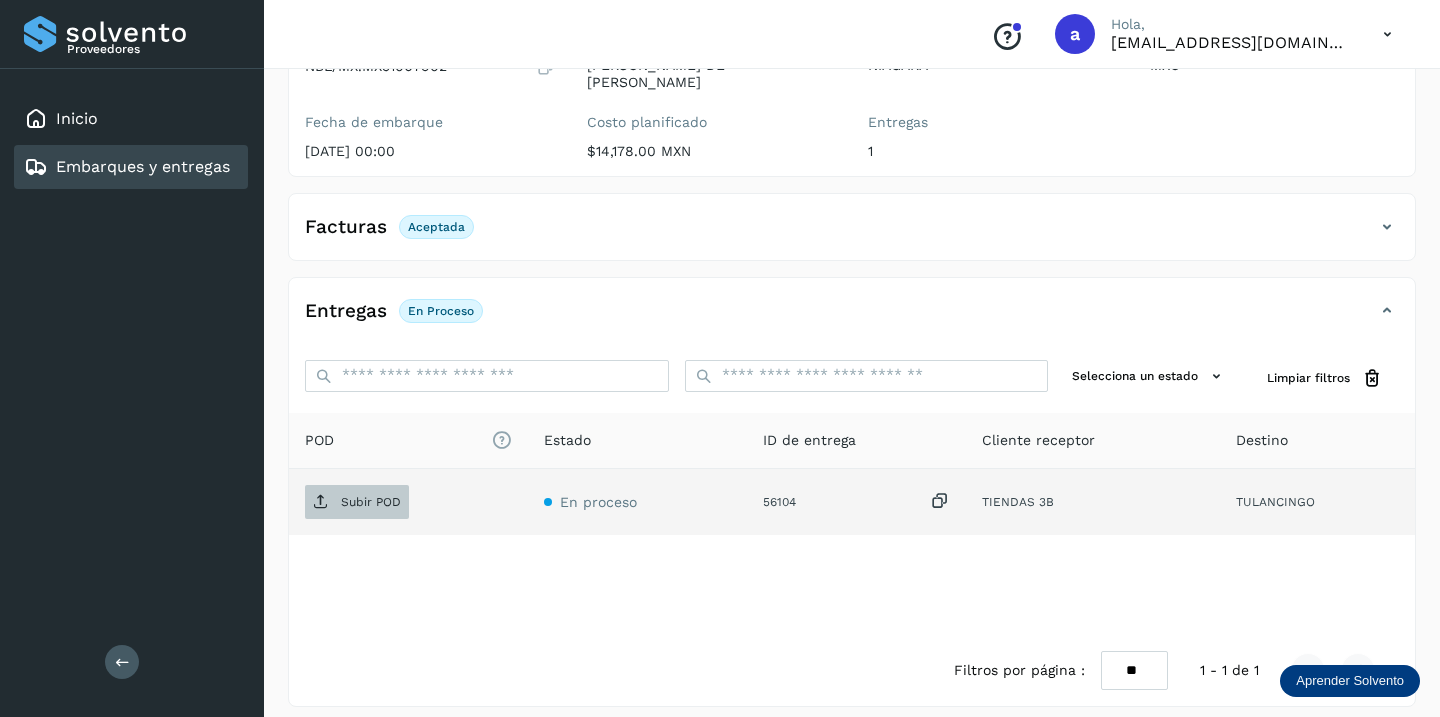 click on "Subir POD" at bounding box center (371, 502) 